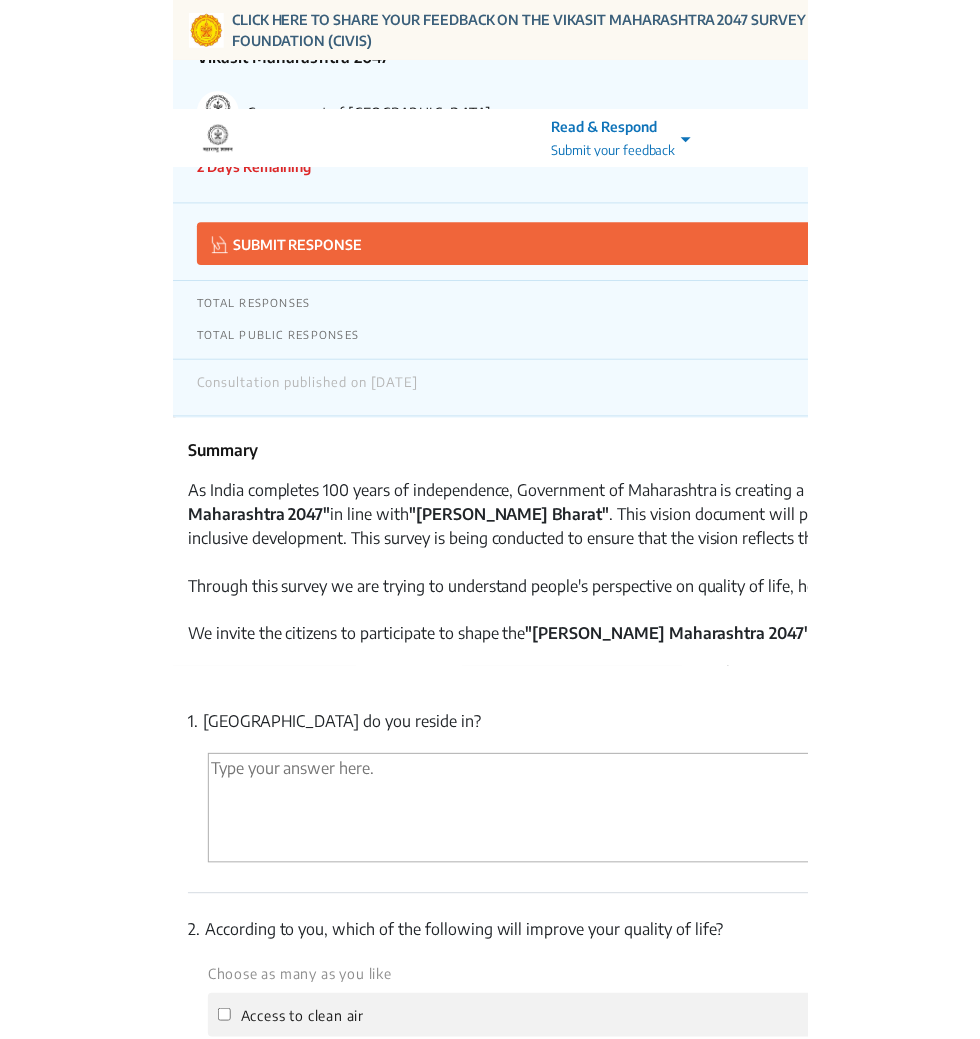 scroll, scrollTop: 0, scrollLeft: 0, axis: both 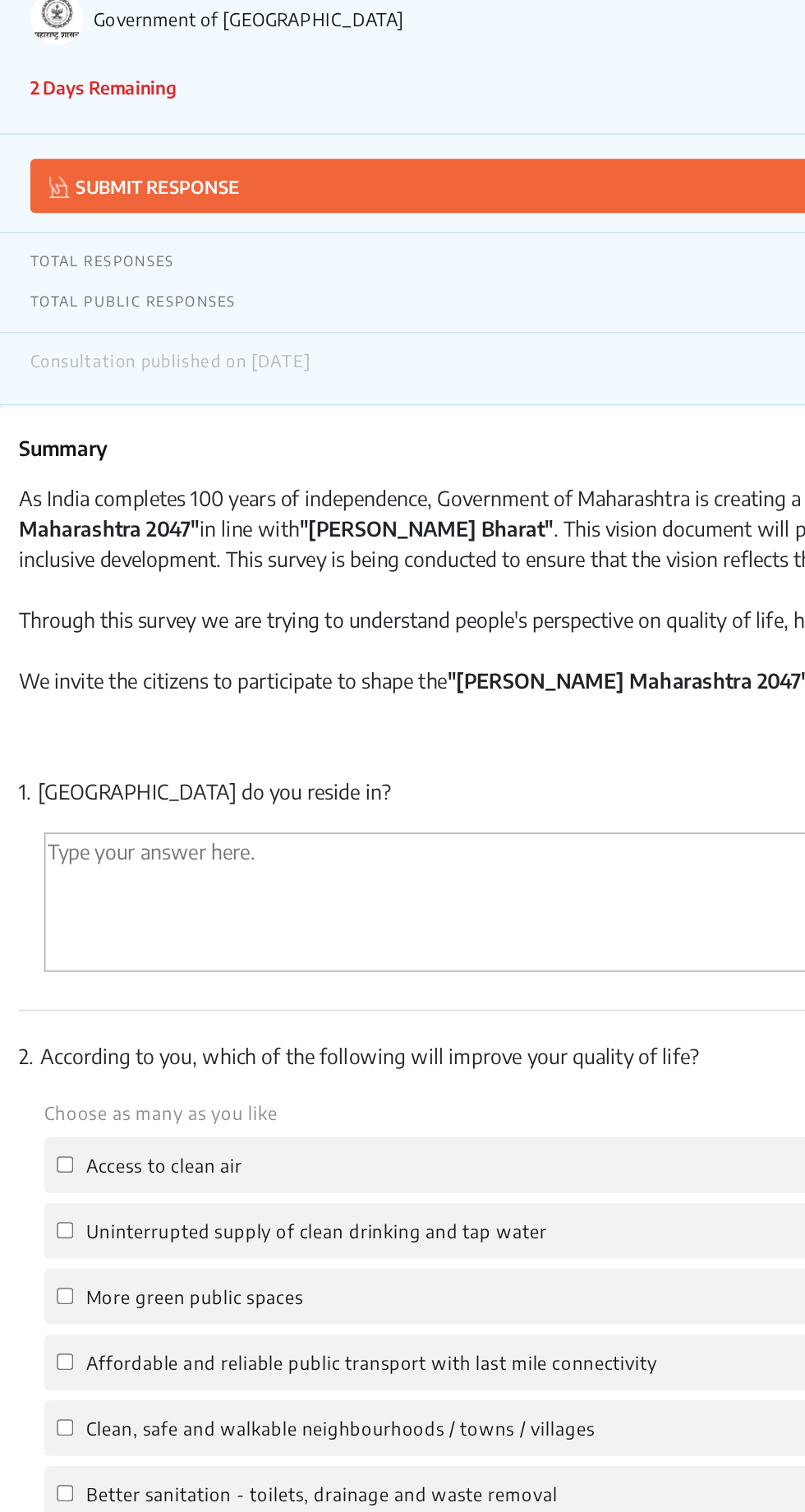click at bounding box center (402, 786) 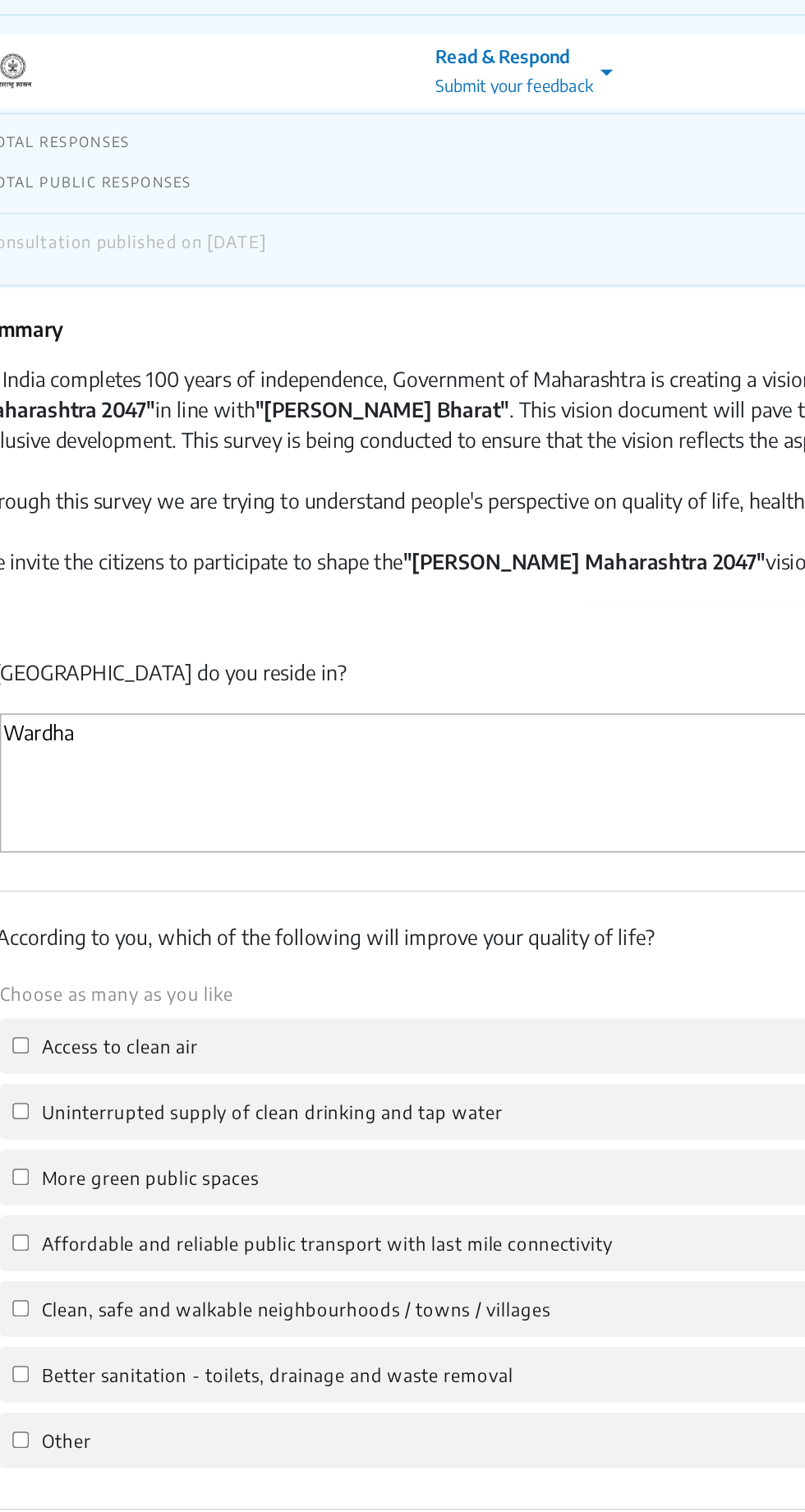 scroll, scrollTop: 209, scrollLeft: 0, axis: vertical 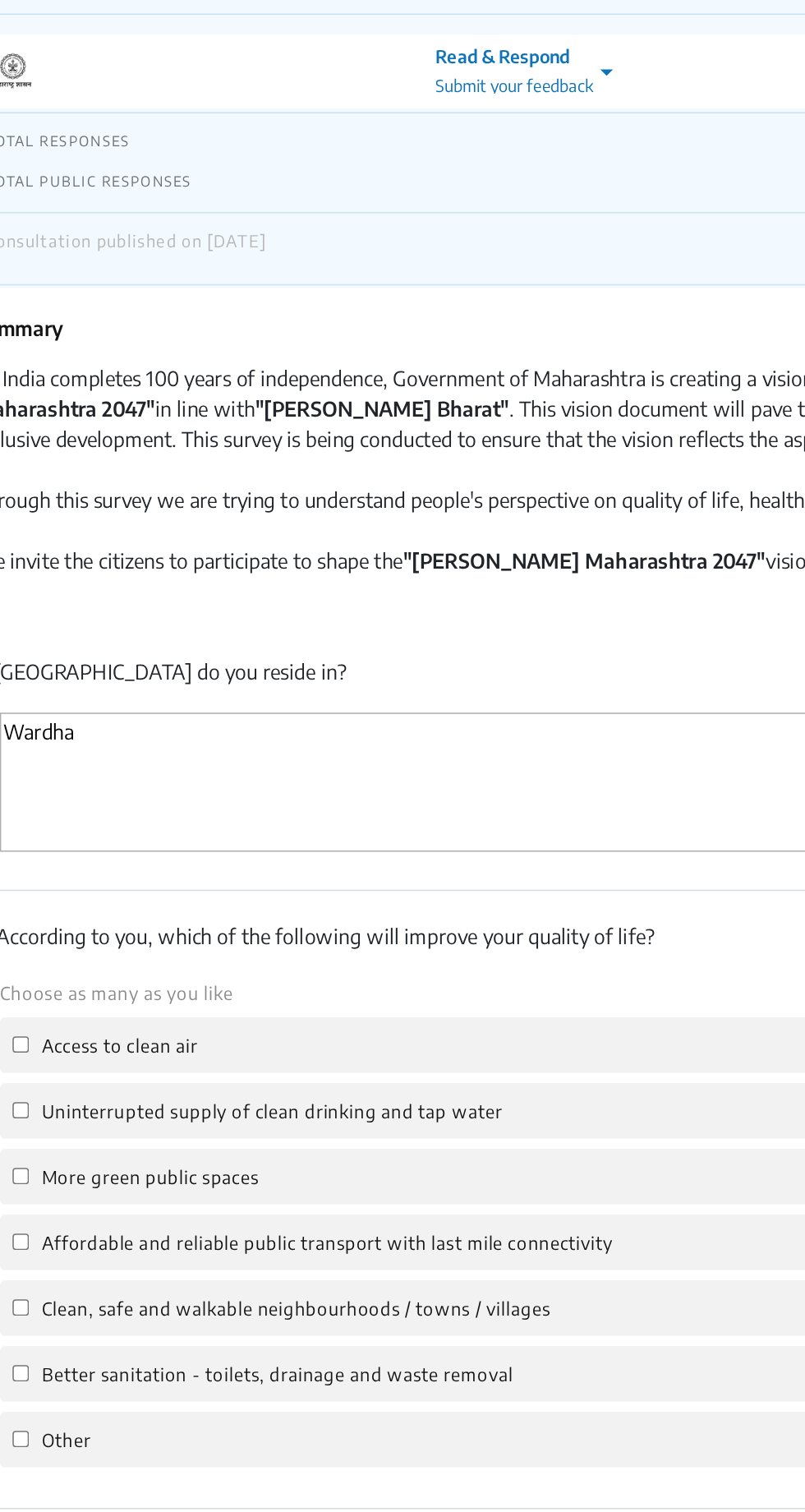 type on "Wardha" 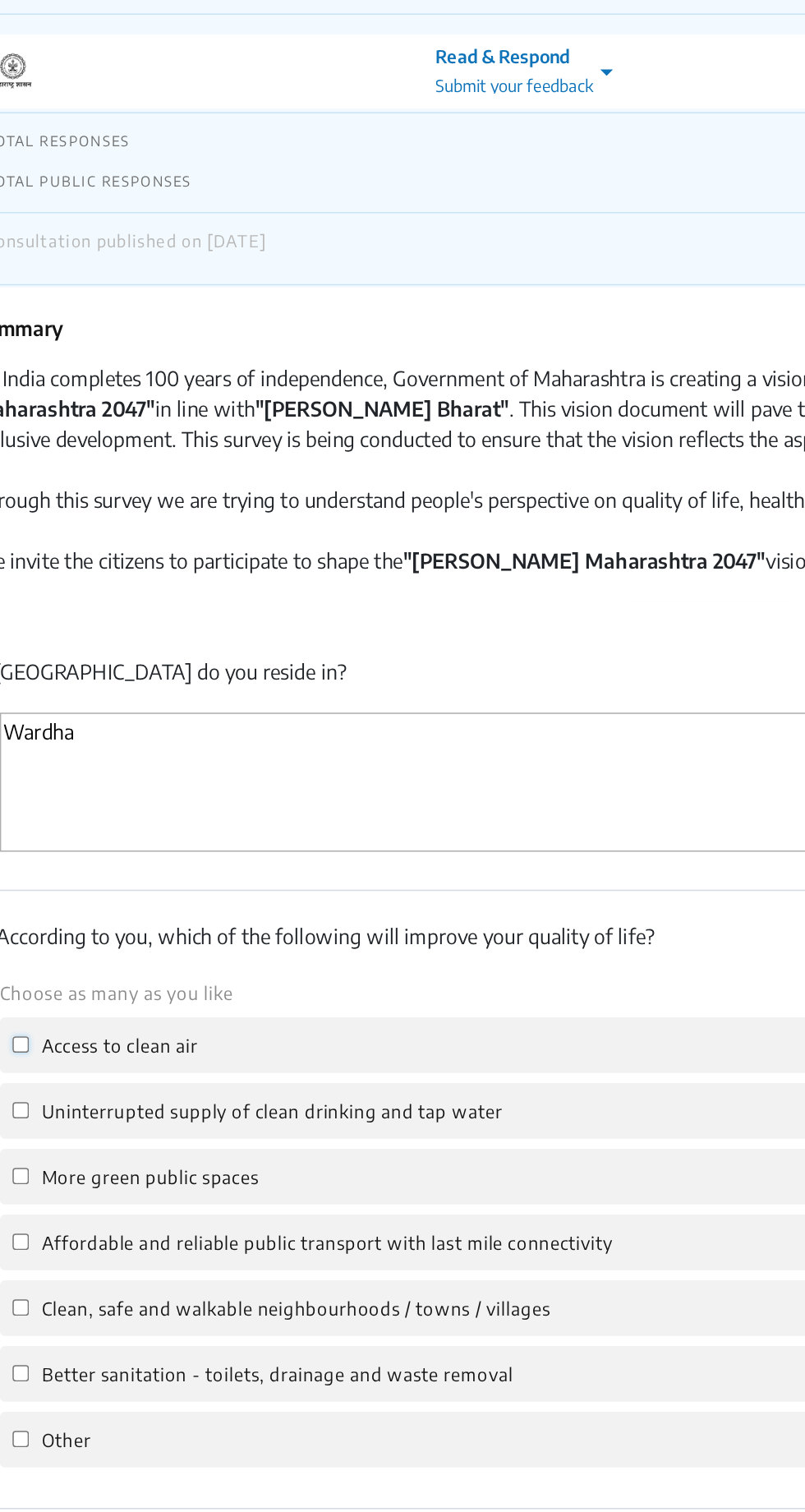 click on "Access to clean air" 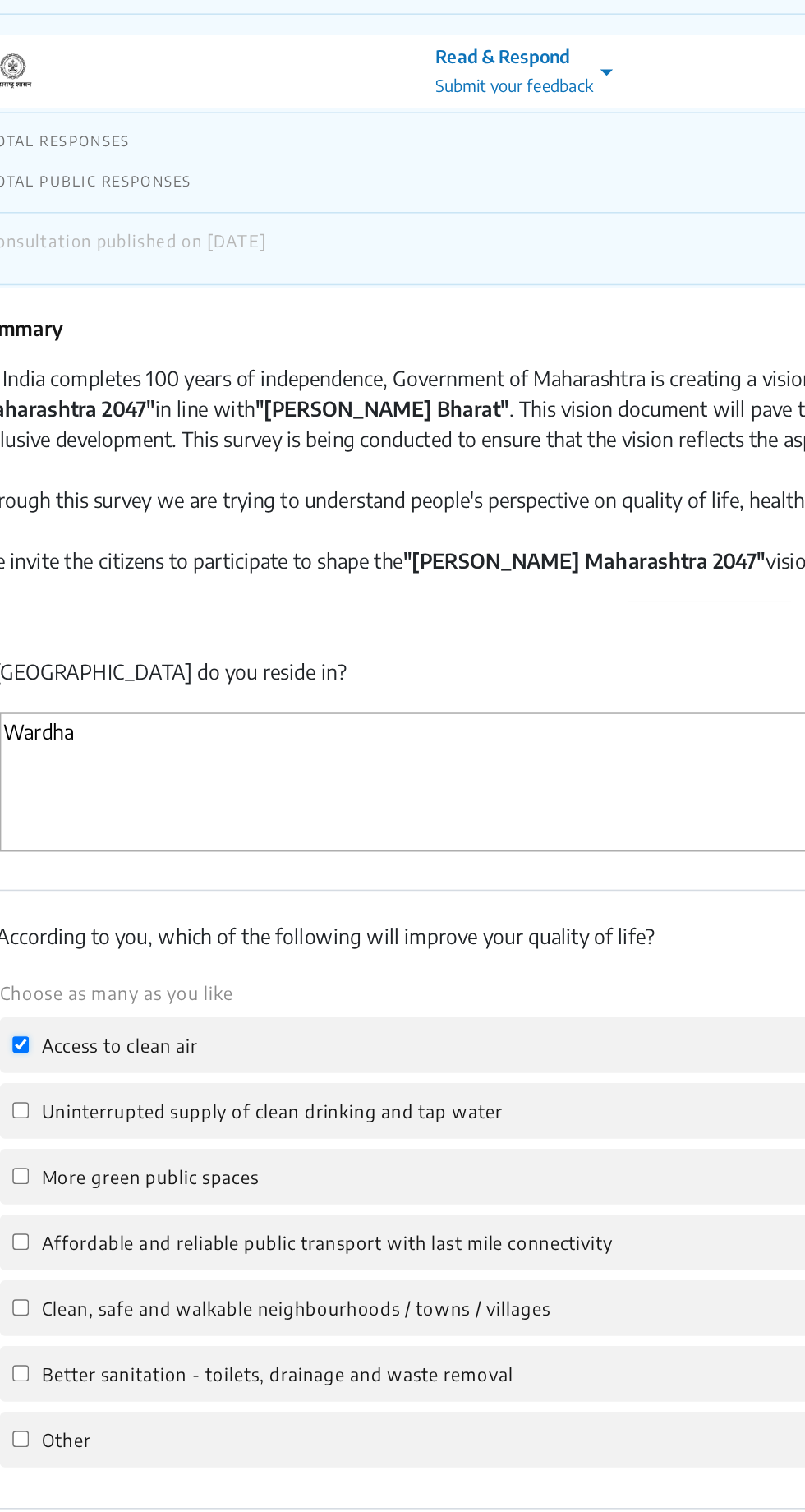 checkbox on "true" 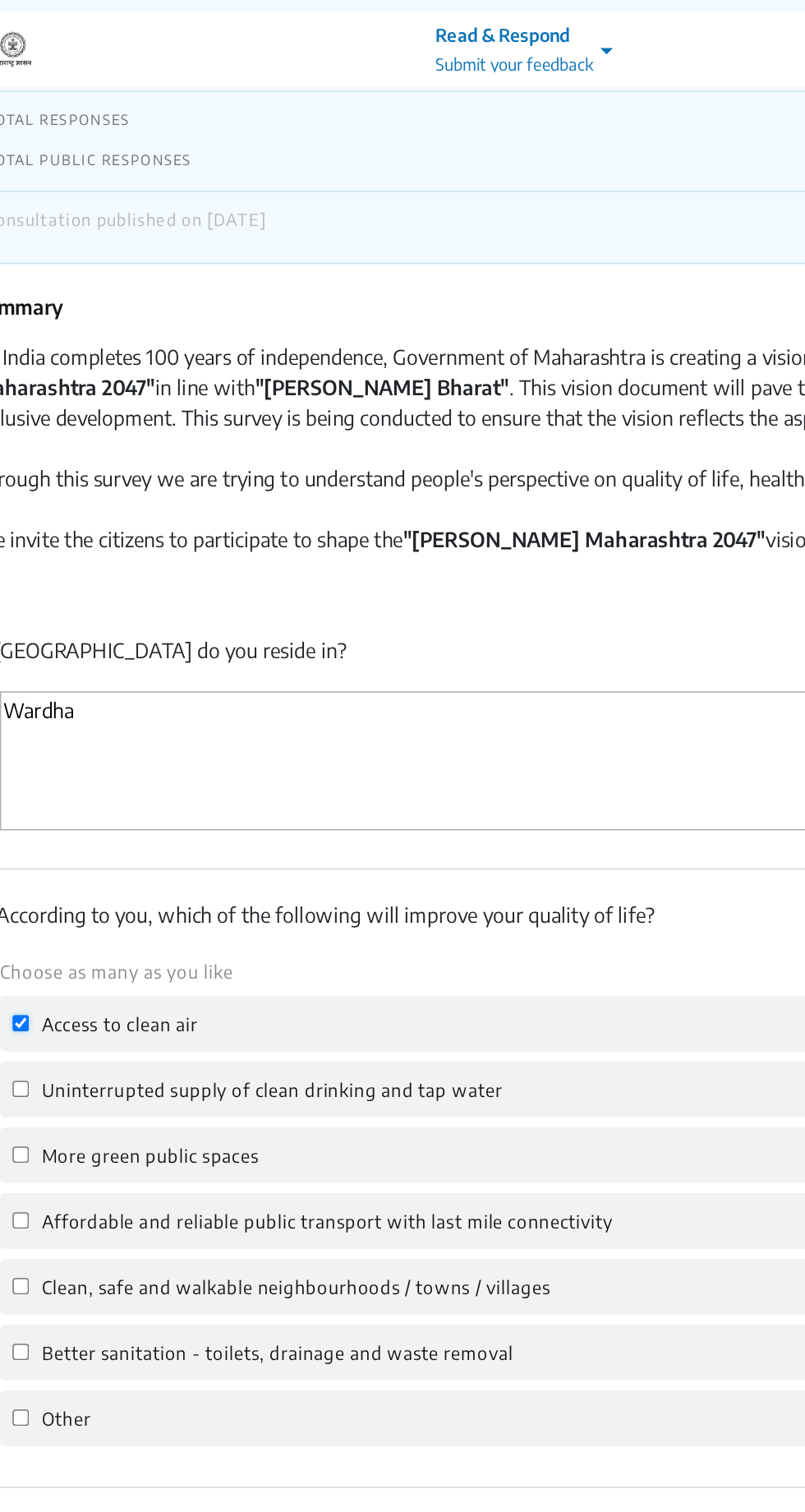 scroll, scrollTop: 209, scrollLeft: 0, axis: vertical 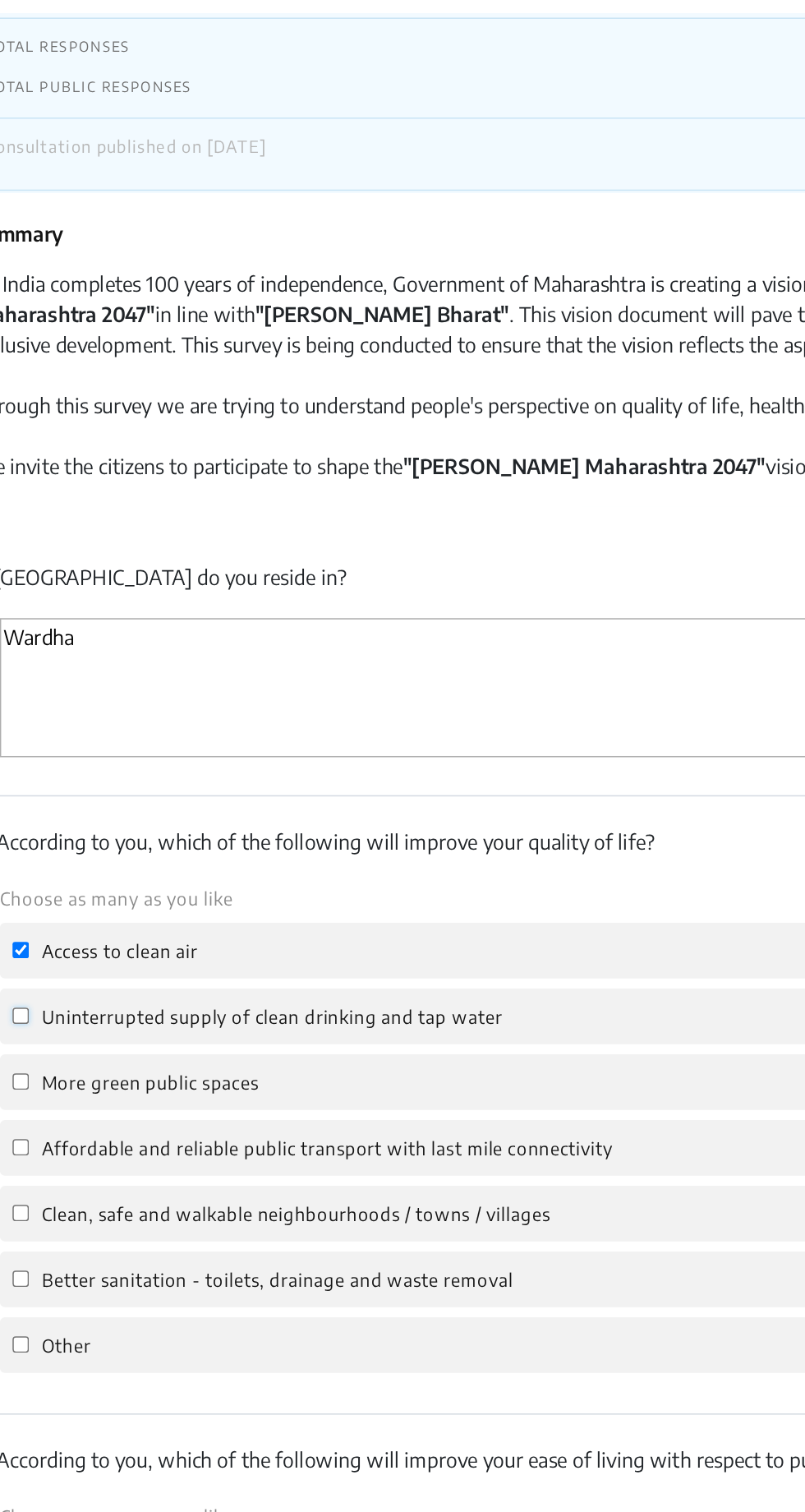 click on "Uninterrupted supply of clean drinking and tap water" 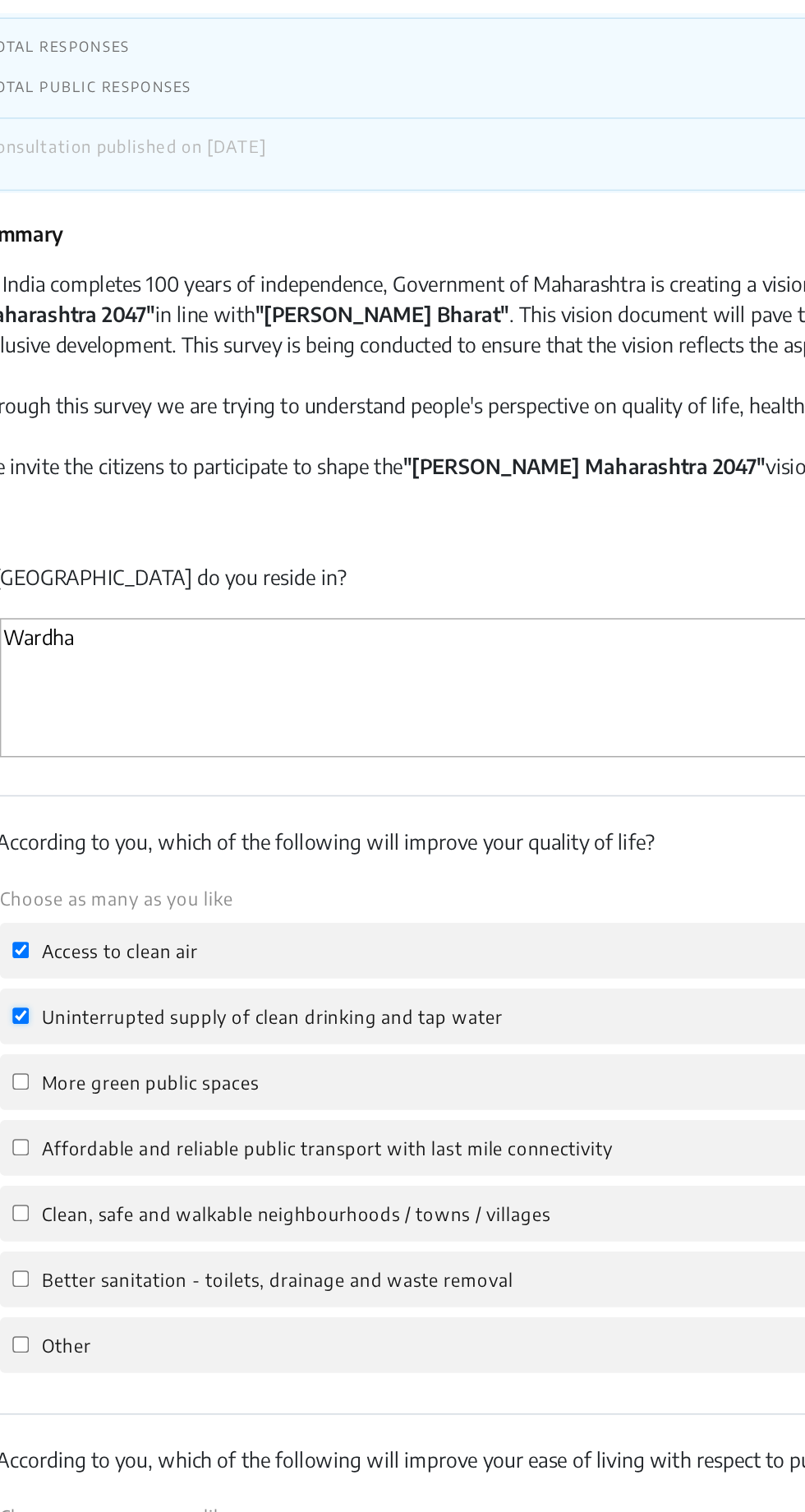 checkbox on "true" 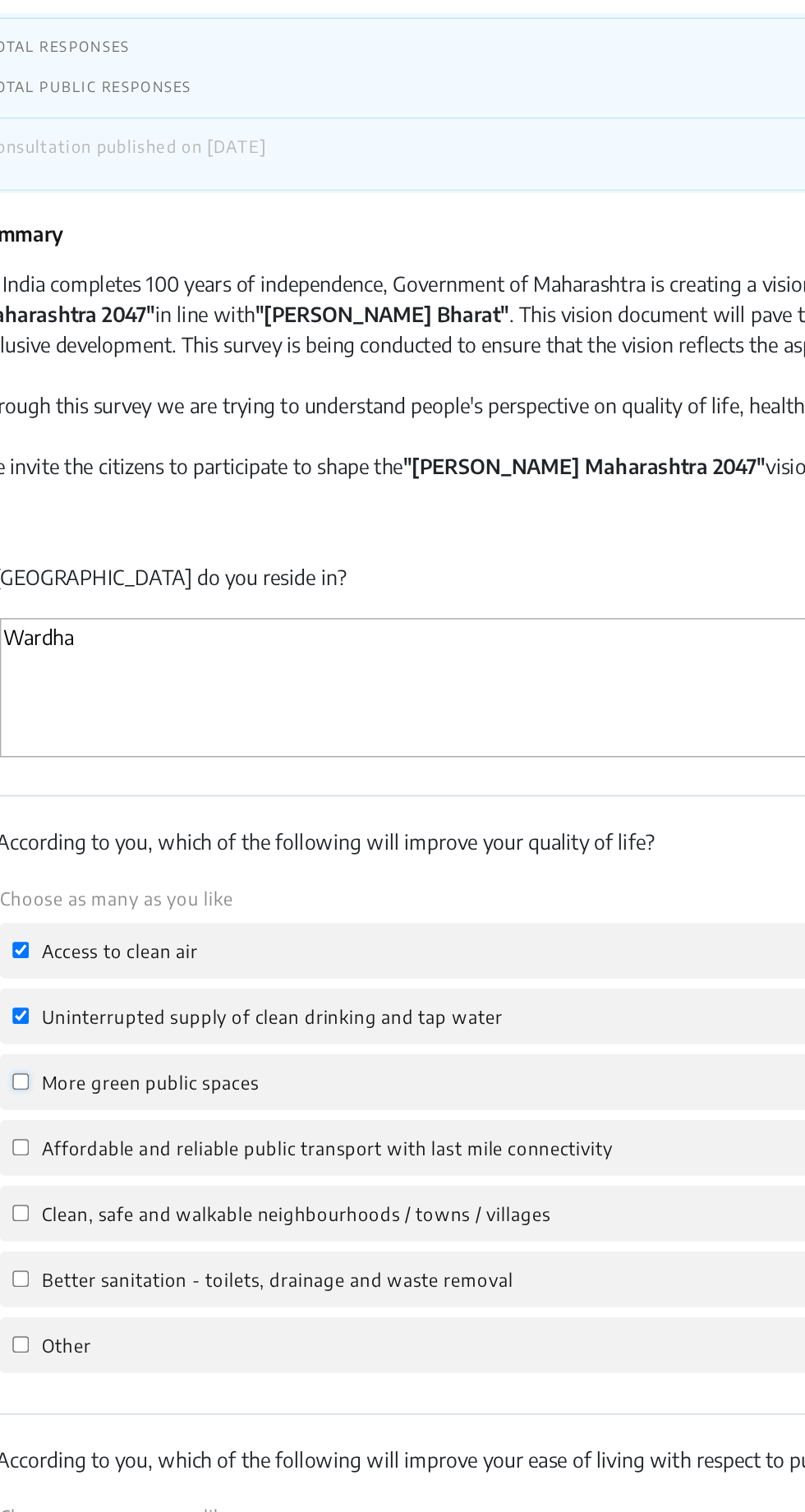 click on "More green public spaces" 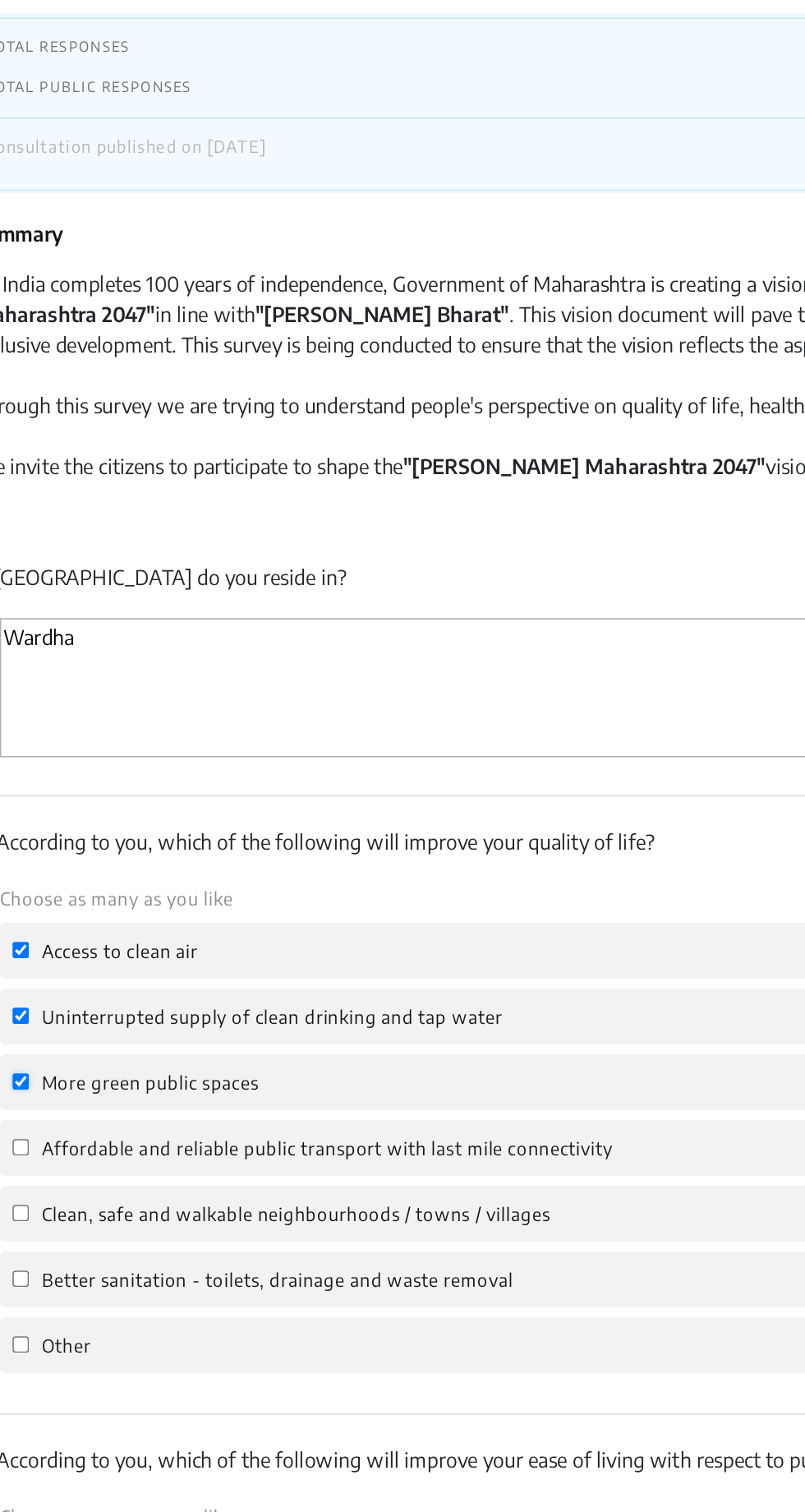 checkbox on "true" 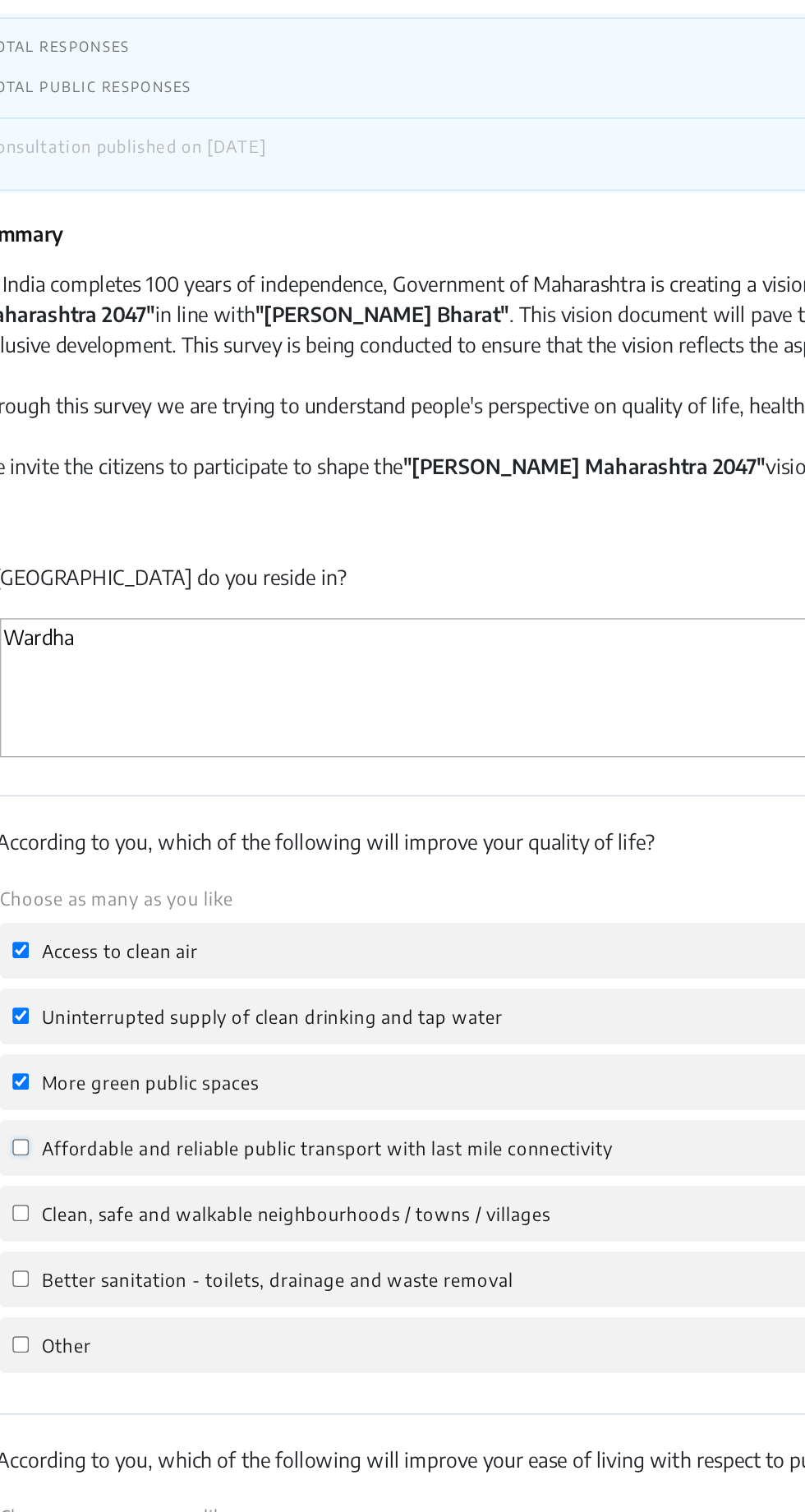 click on "Affordable and reliable public transport with last mile connectivity" 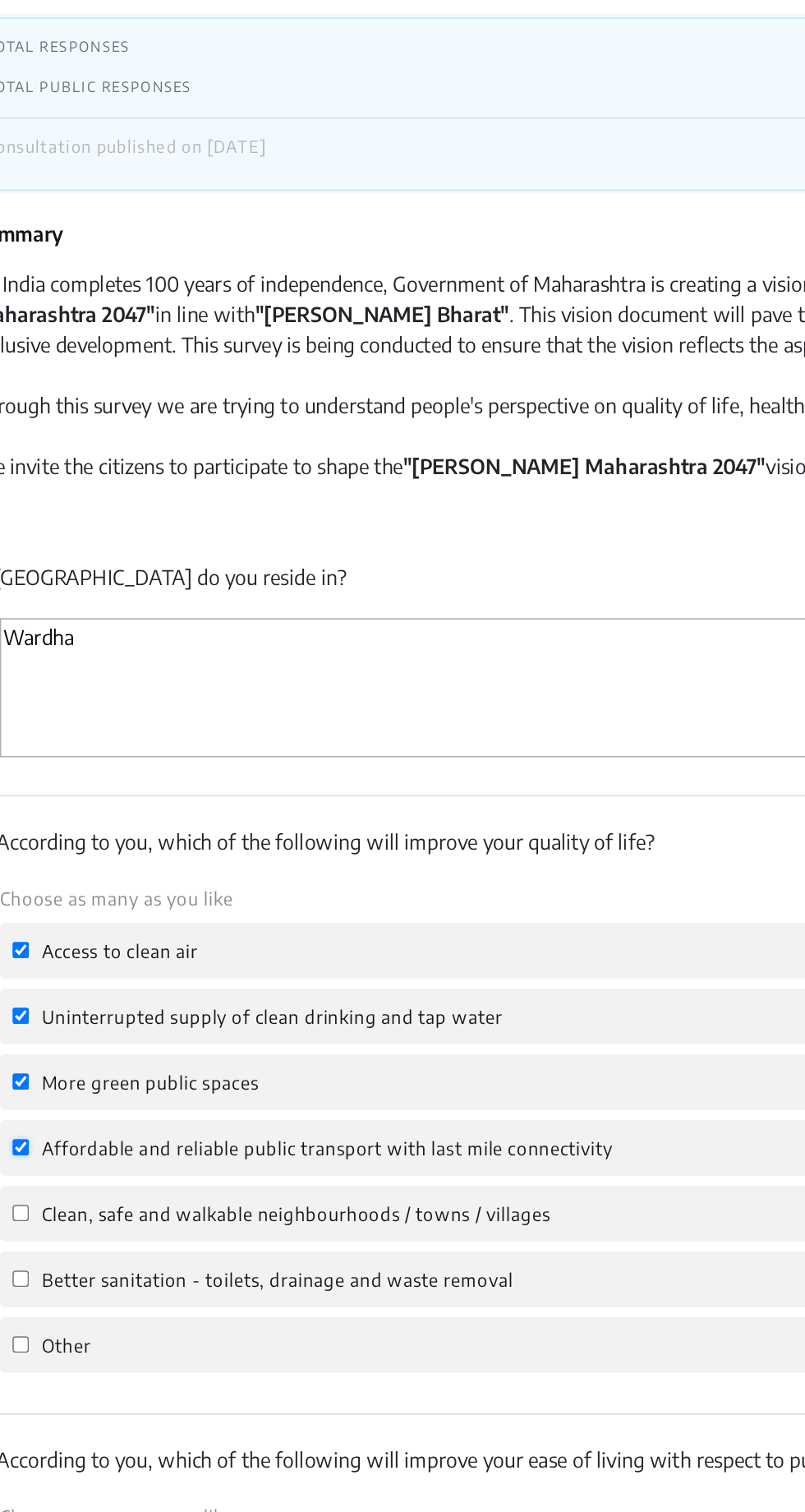 checkbox on "true" 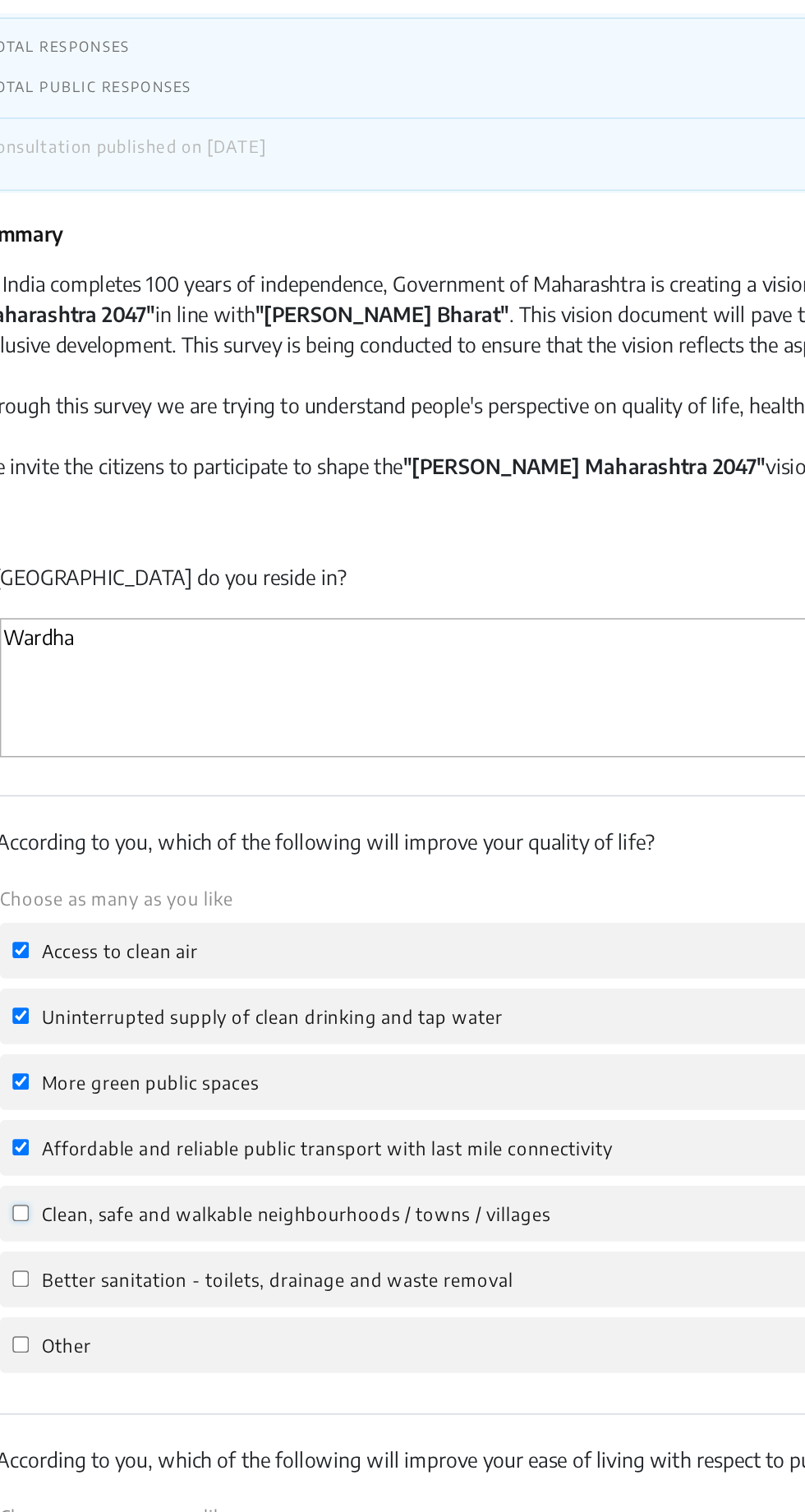 click on "Clean, safe and walkable neighbourhoods / towns / villages" 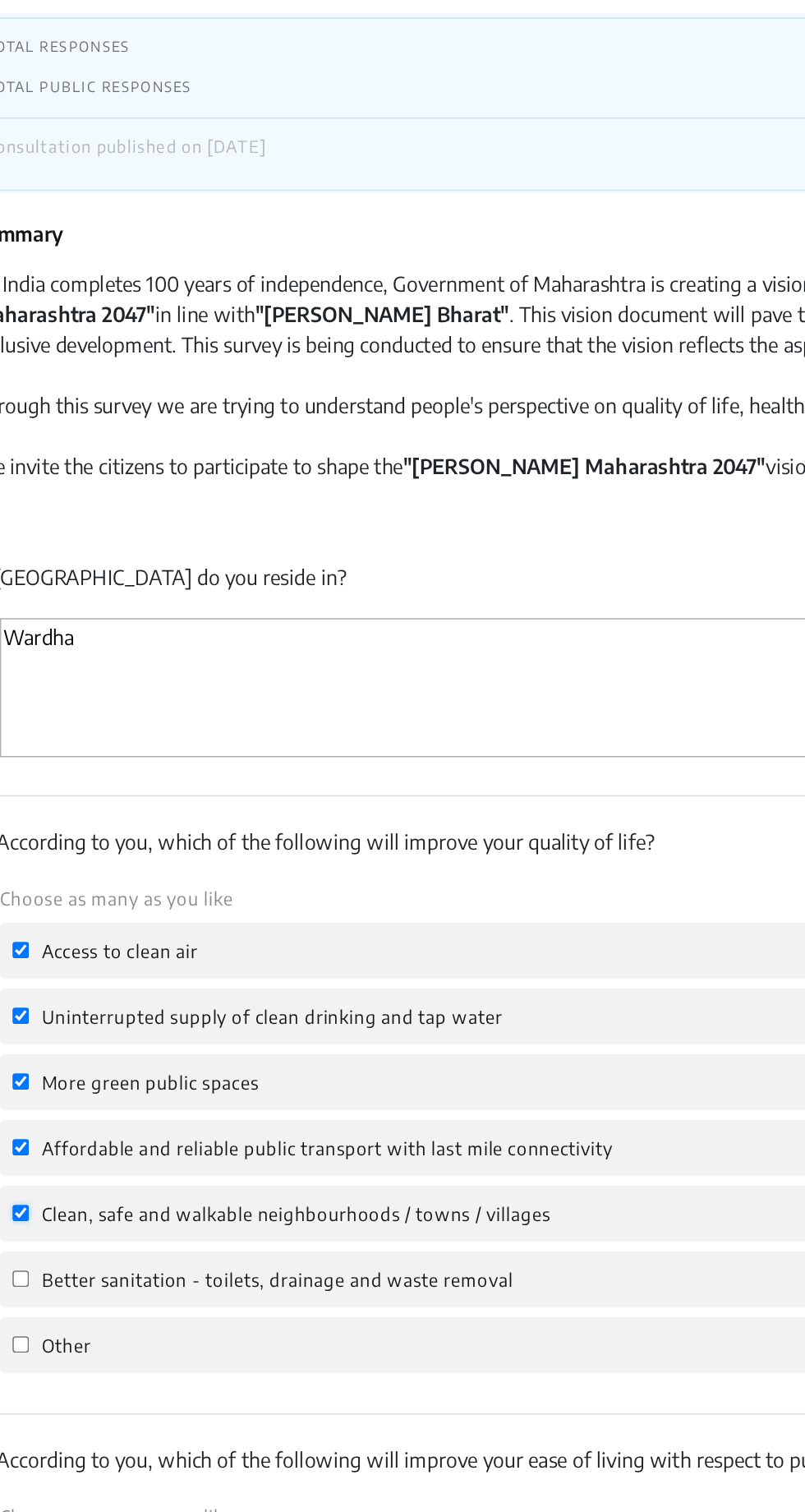 checkbox on "true" 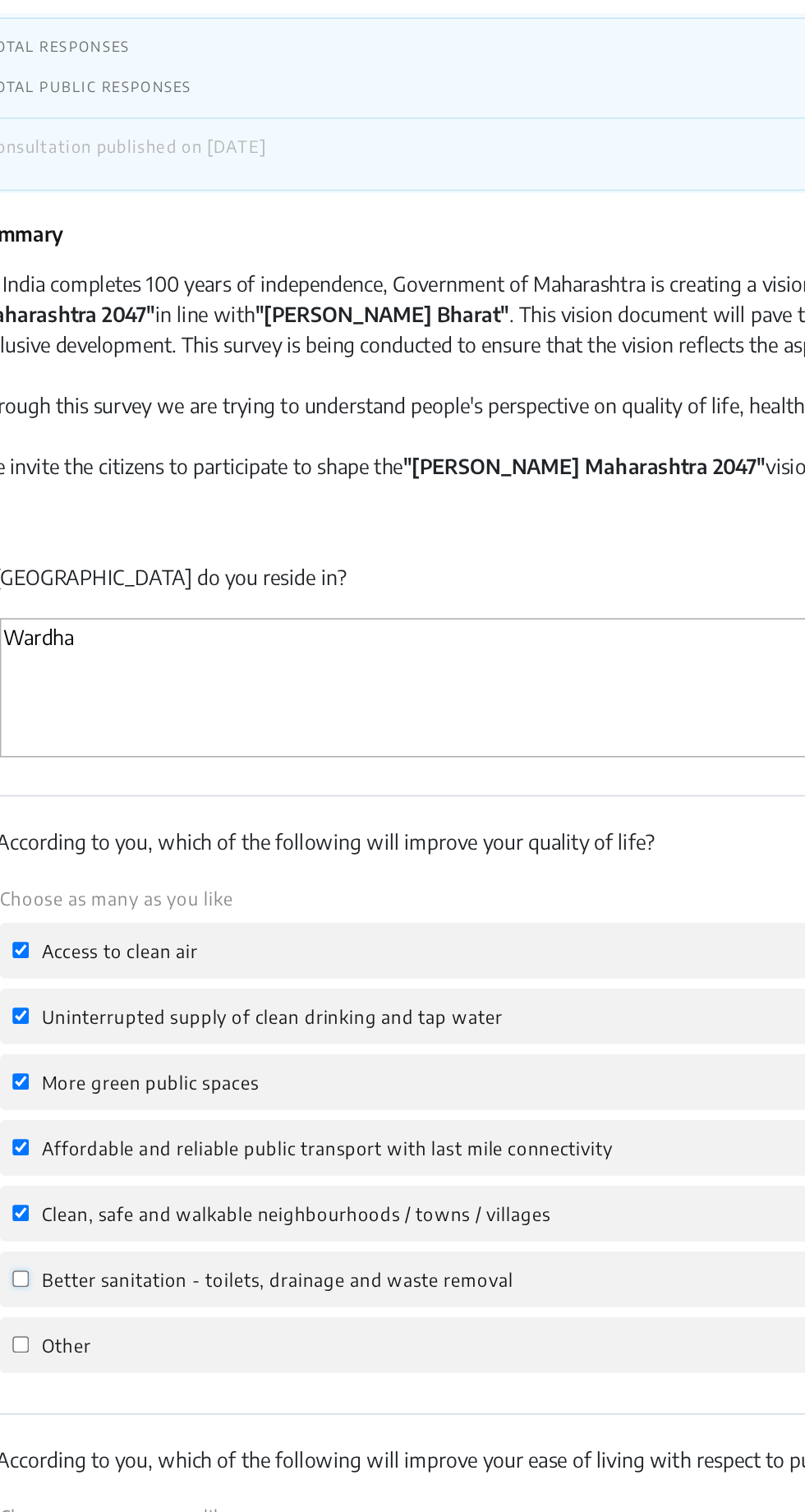 click on "Better sanitation - toilets, drainage and waste removal" 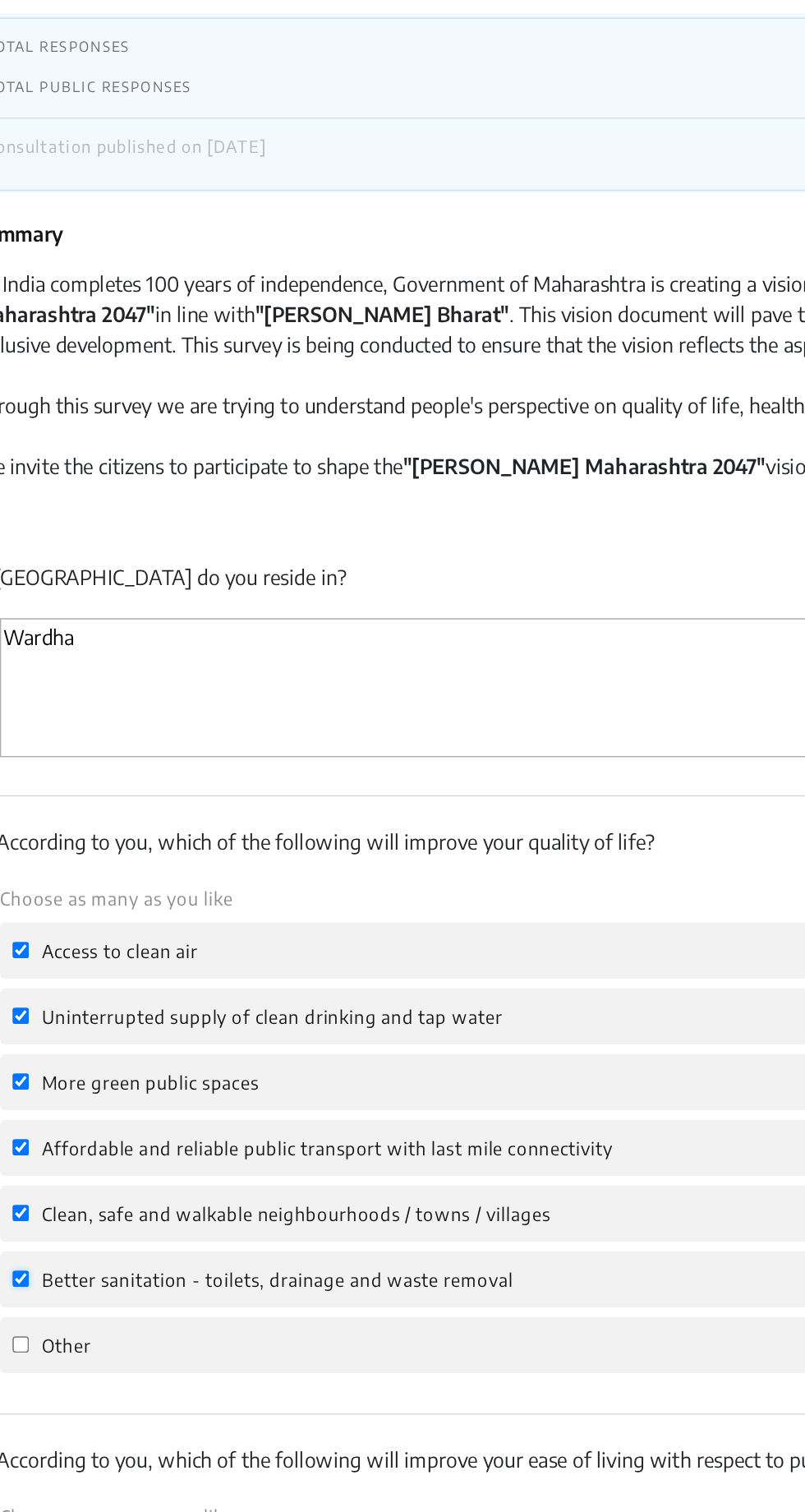 checkbox on "true" 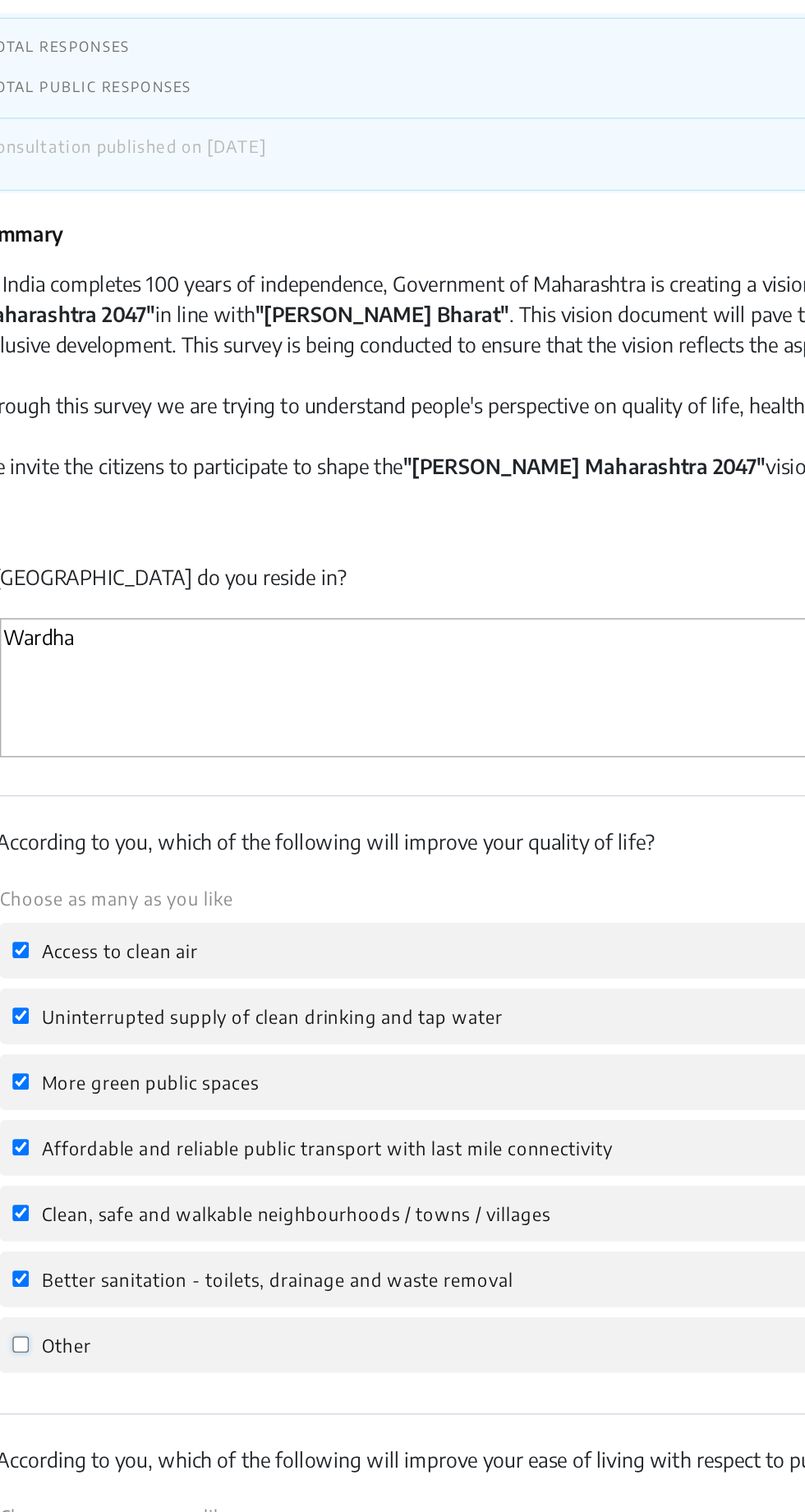 click on "Other" 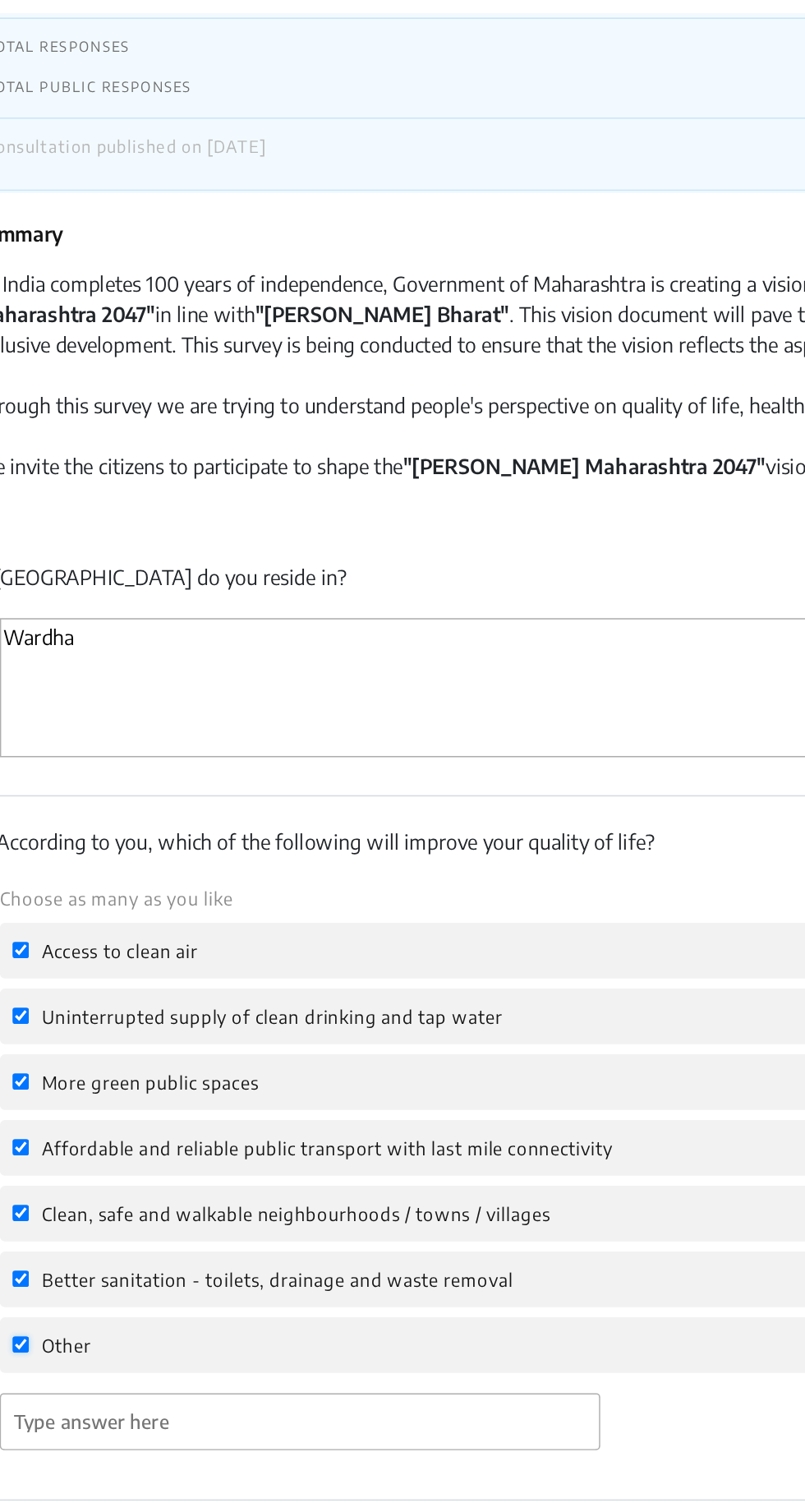click on "Other" 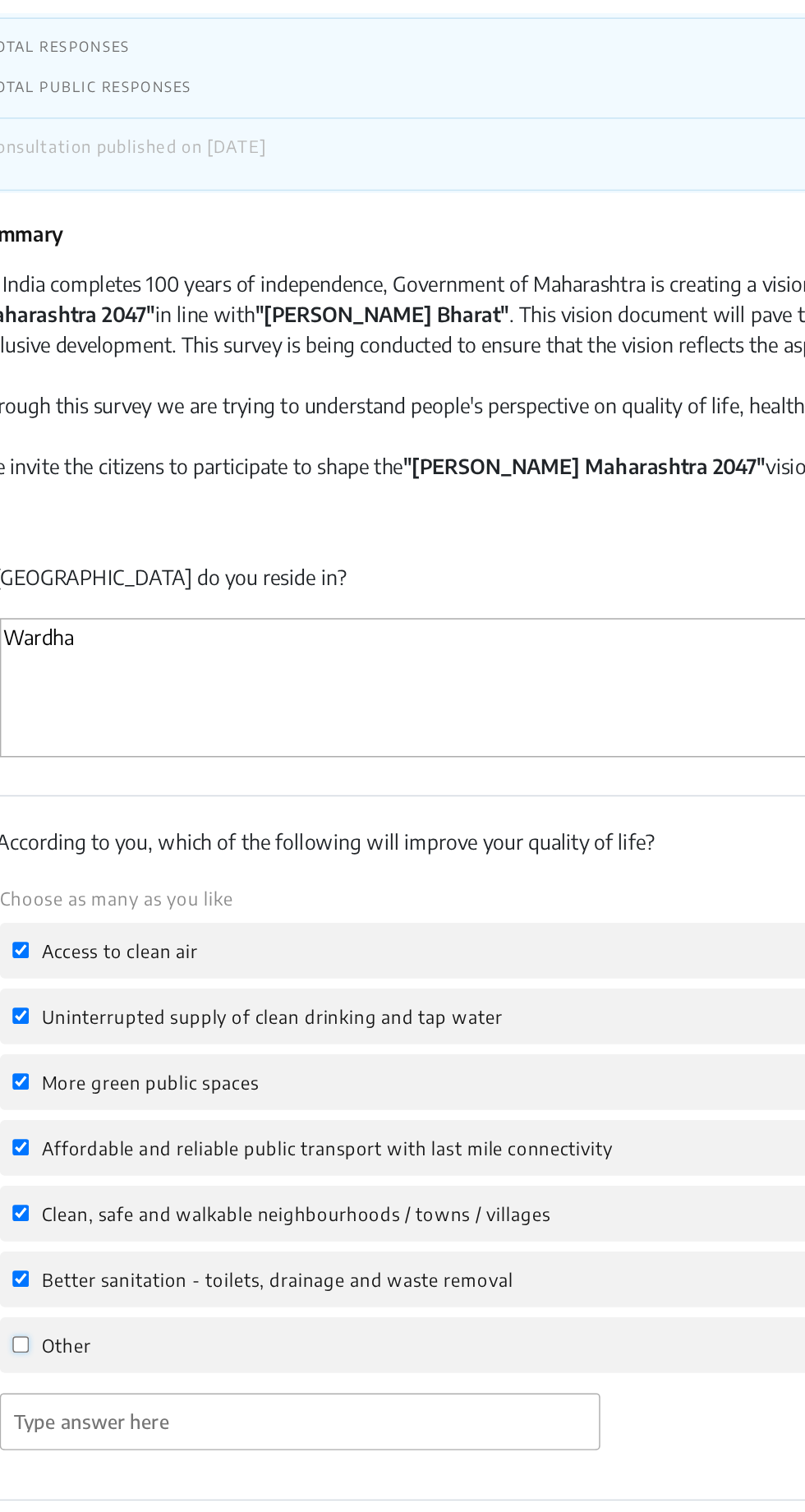checkbox on "false" 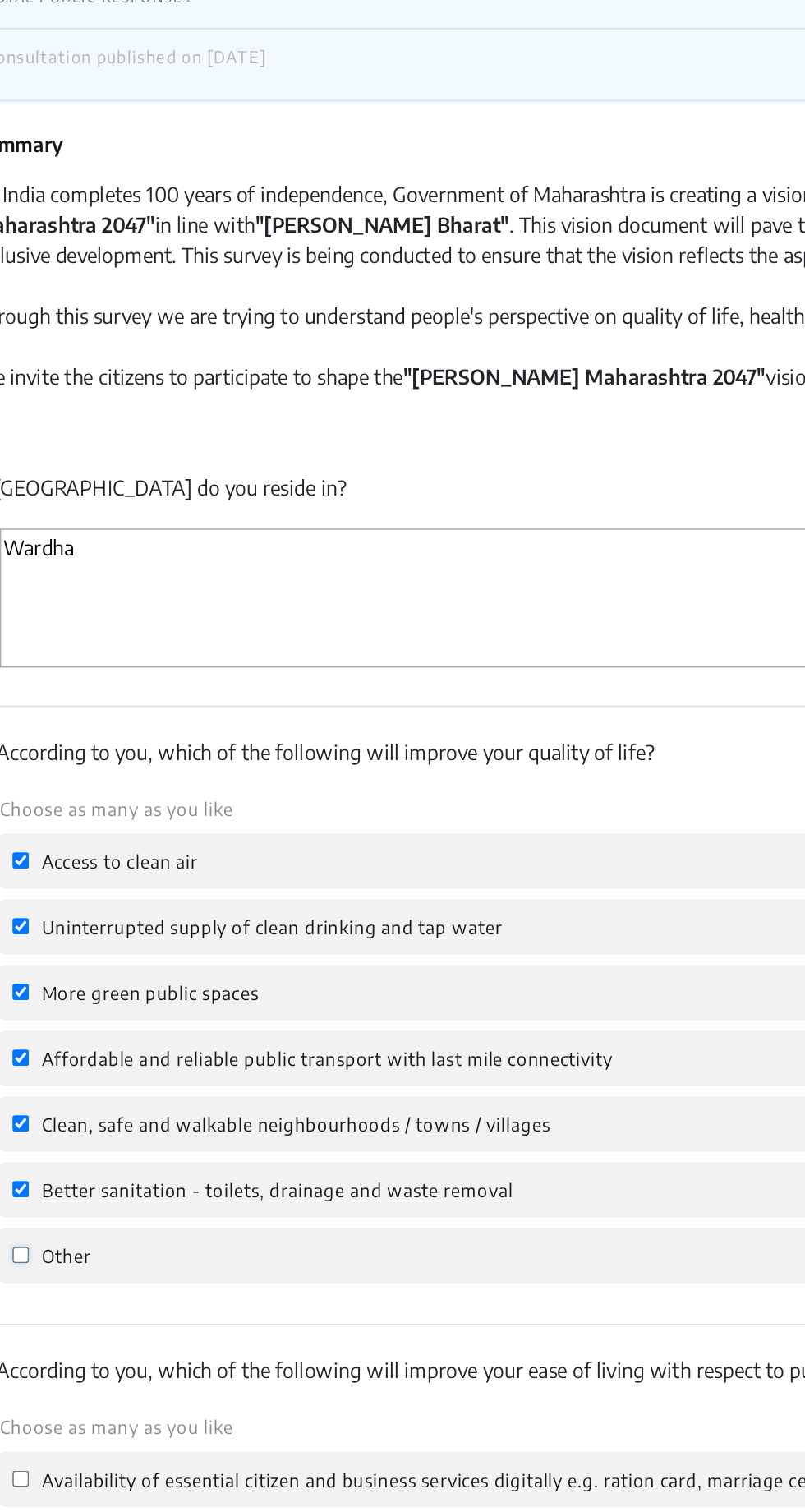 scroll, scrollTop: 209, scrollLeft: 0, axis: vertical 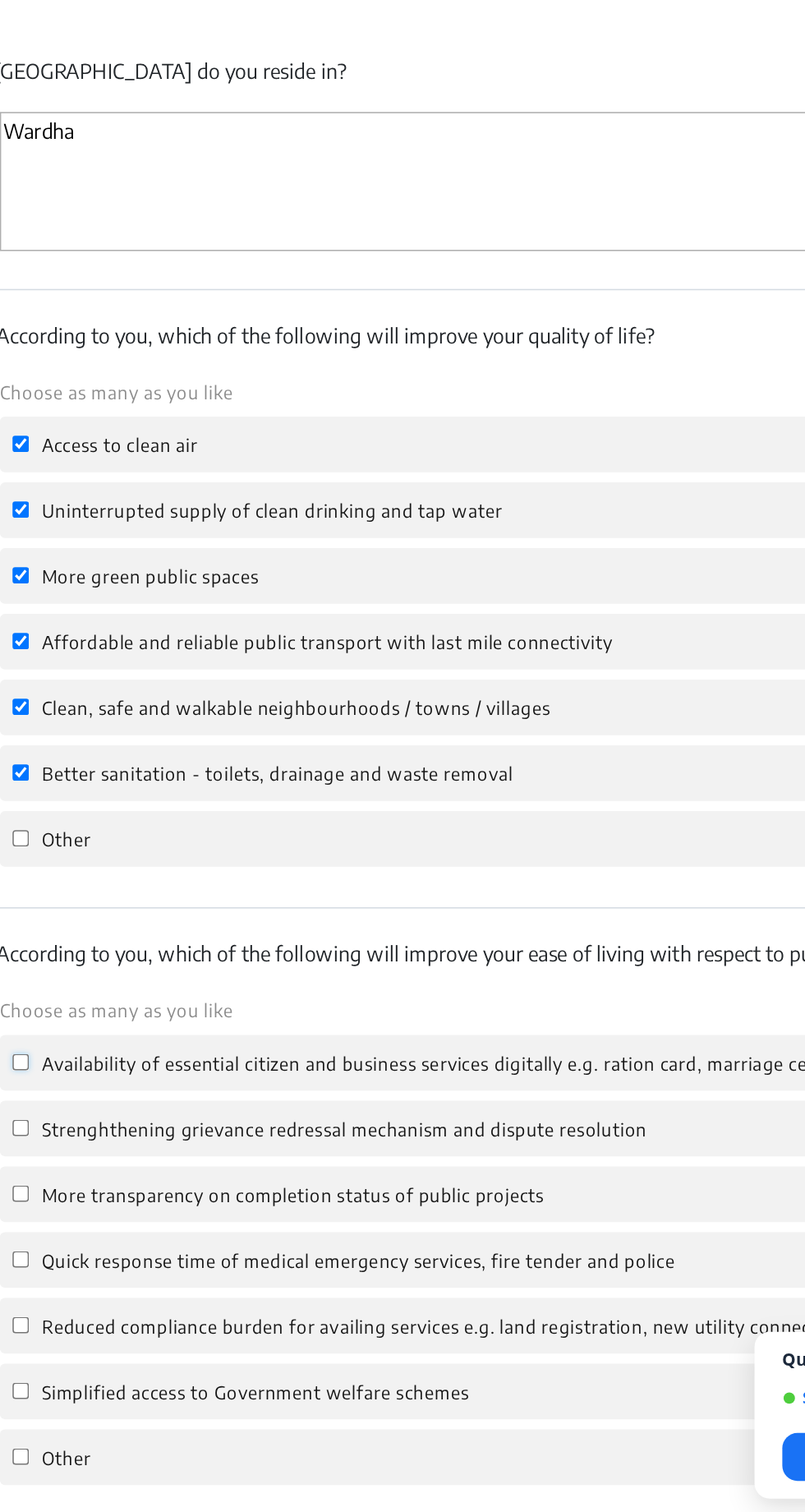 click on "Availability of essential citizen and business services digitally e.g. ration card, marriage certificate etc." 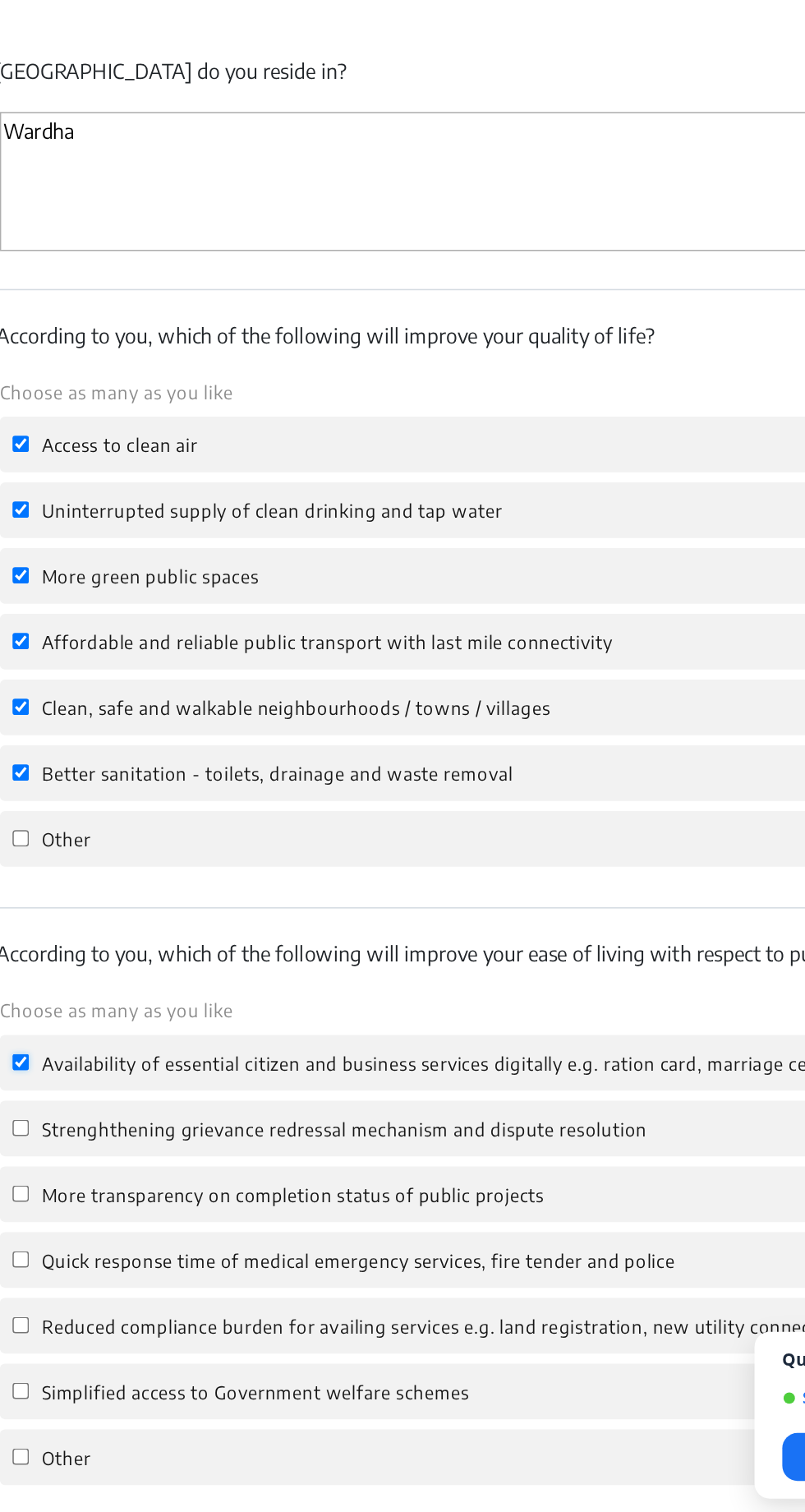 checkbox on "true" 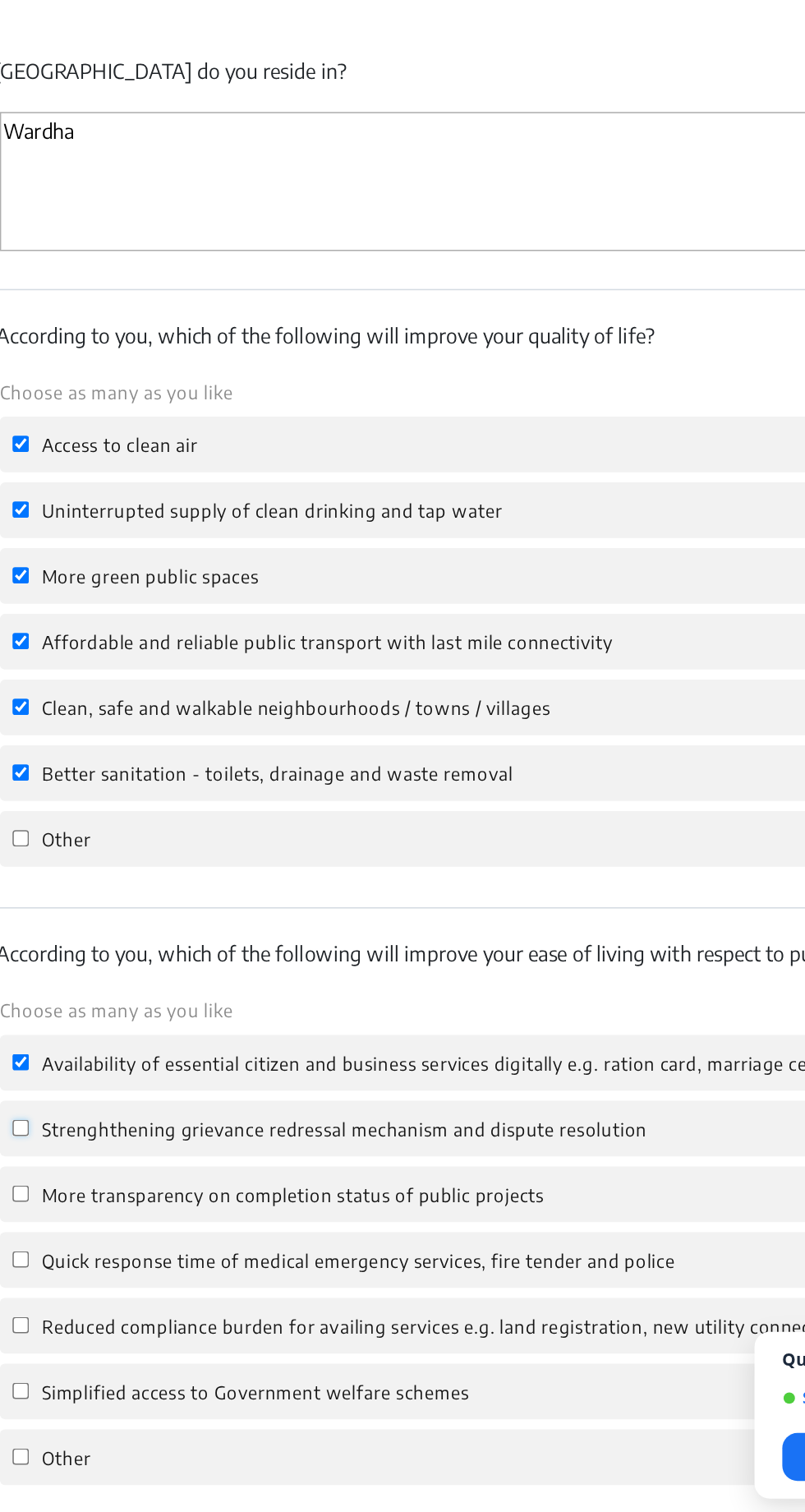 click on "Strenghthening grievance redressal mechanism and dispute resolution" 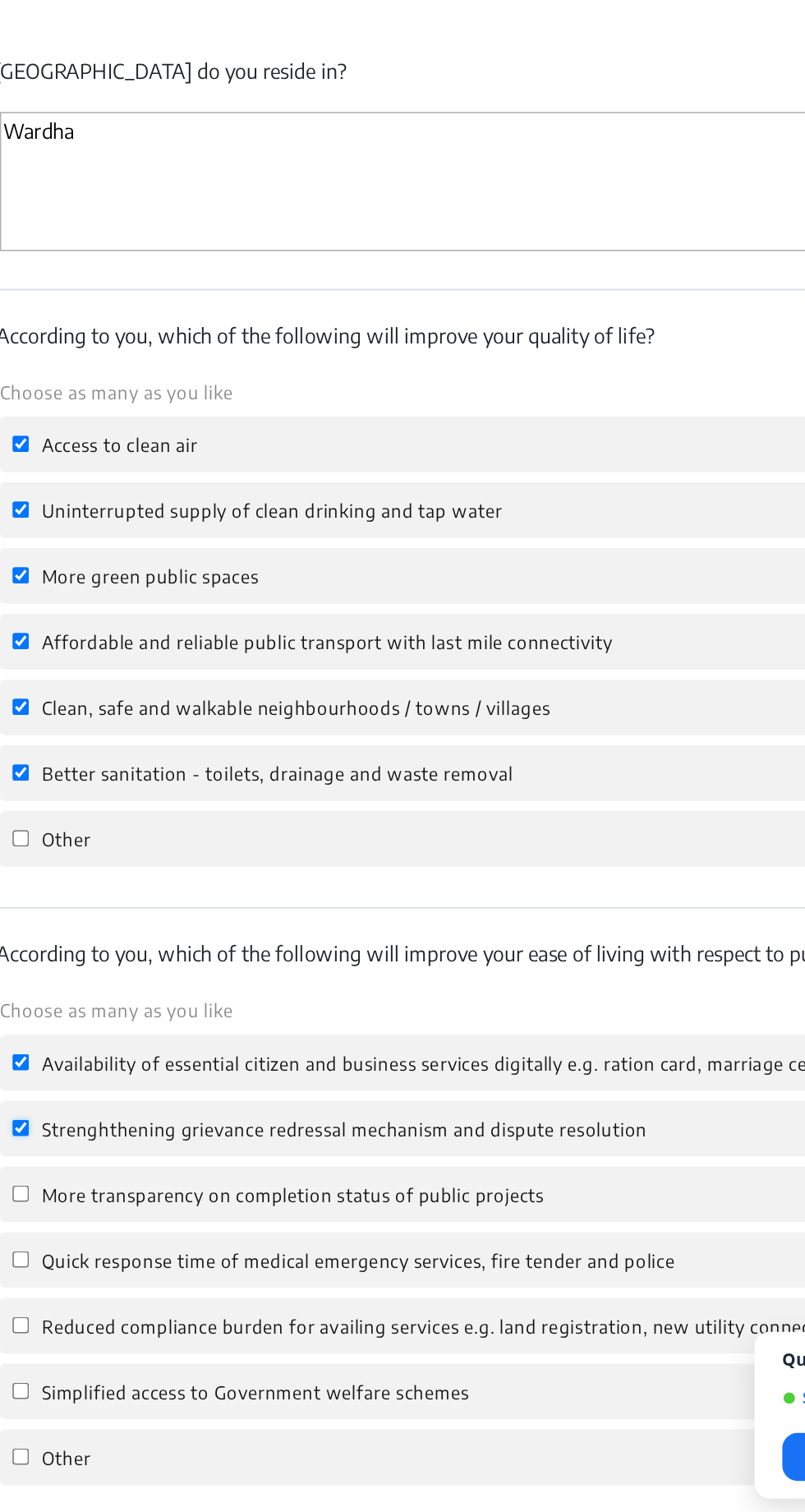 checkbox on "true" 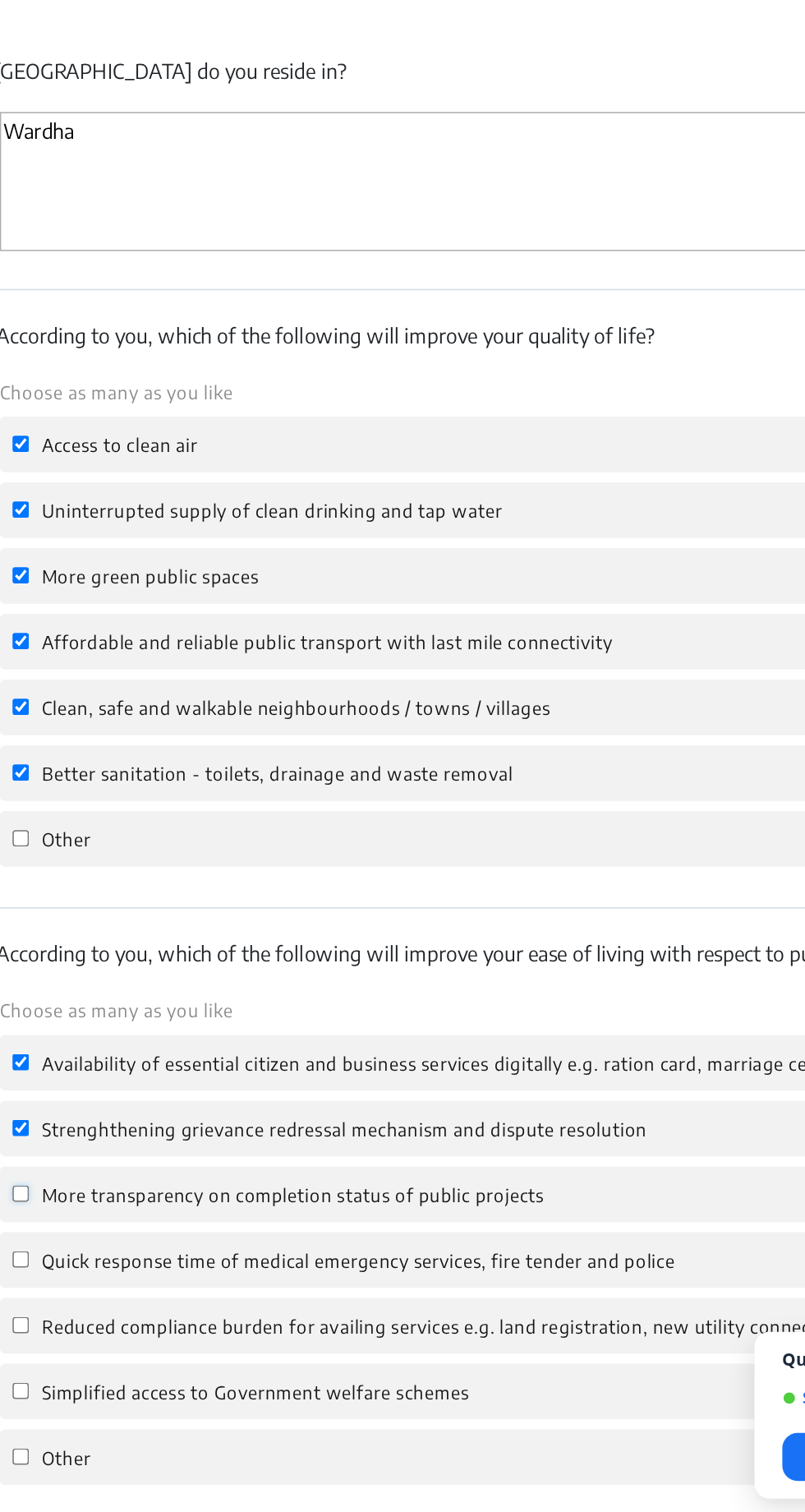 click on "More transparency on completion status of public projects" 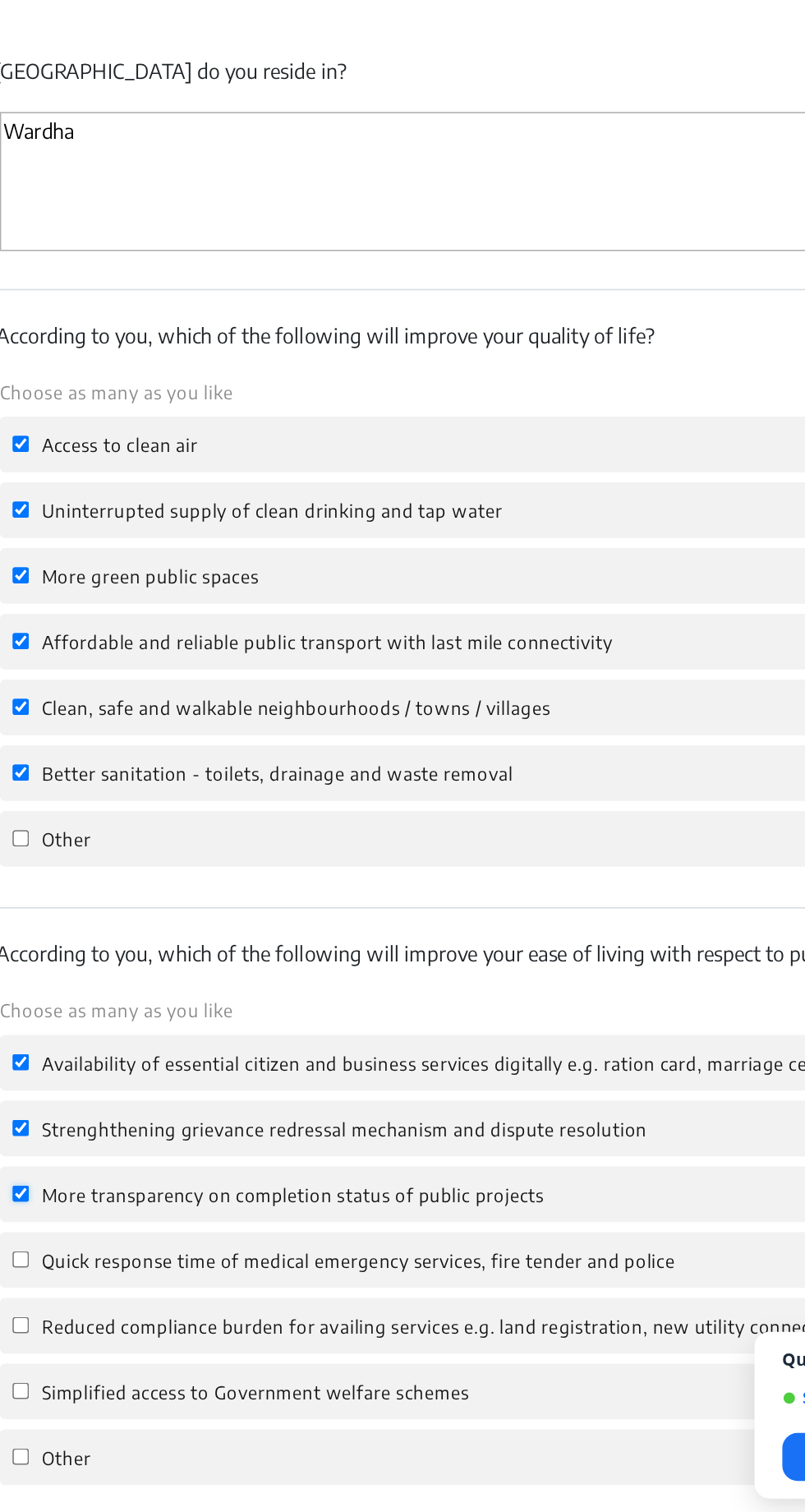 checkbox on "true" 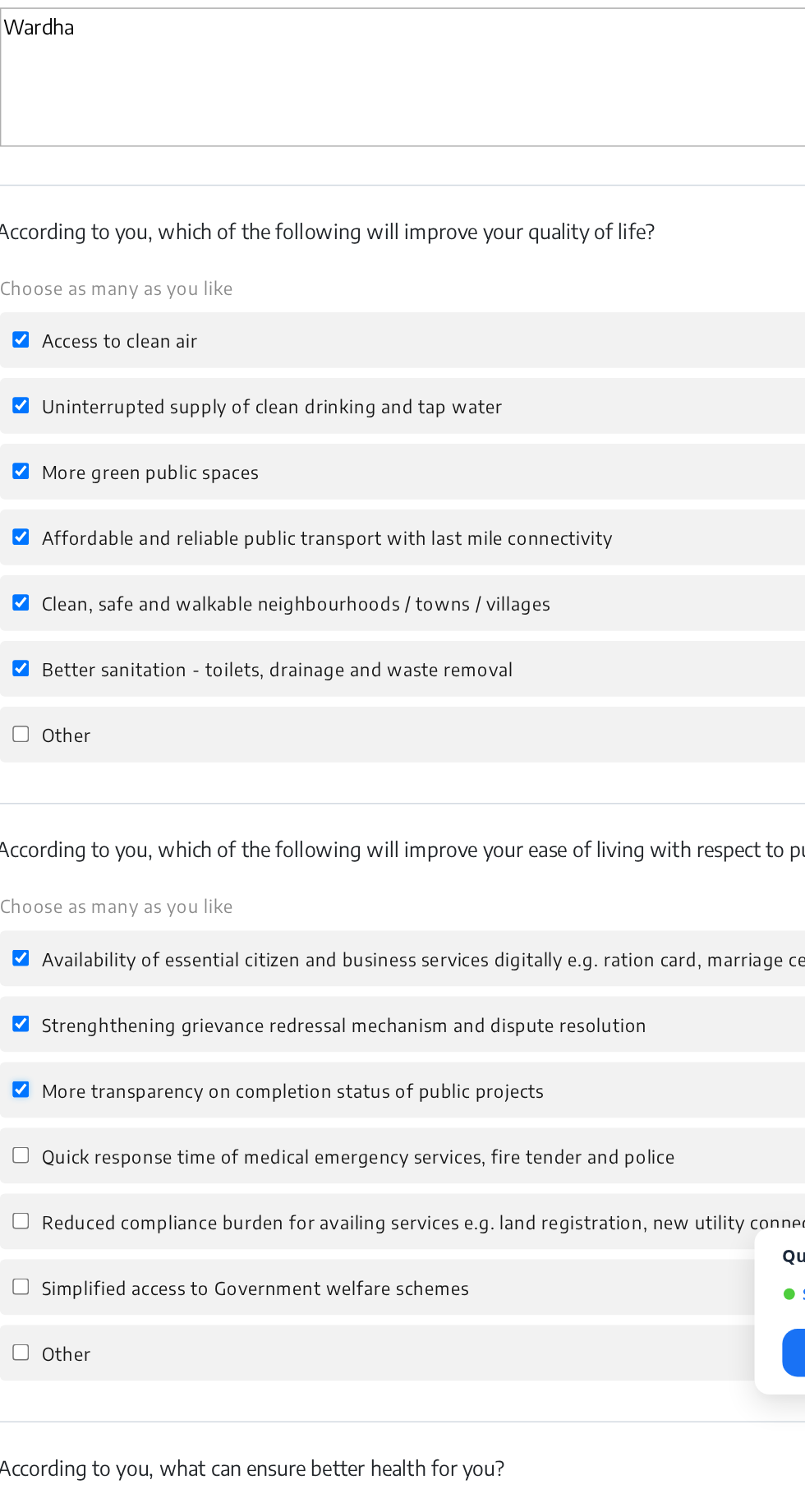 scroll, scrollTop: 228, scrollLeft: 0, axis: vertical 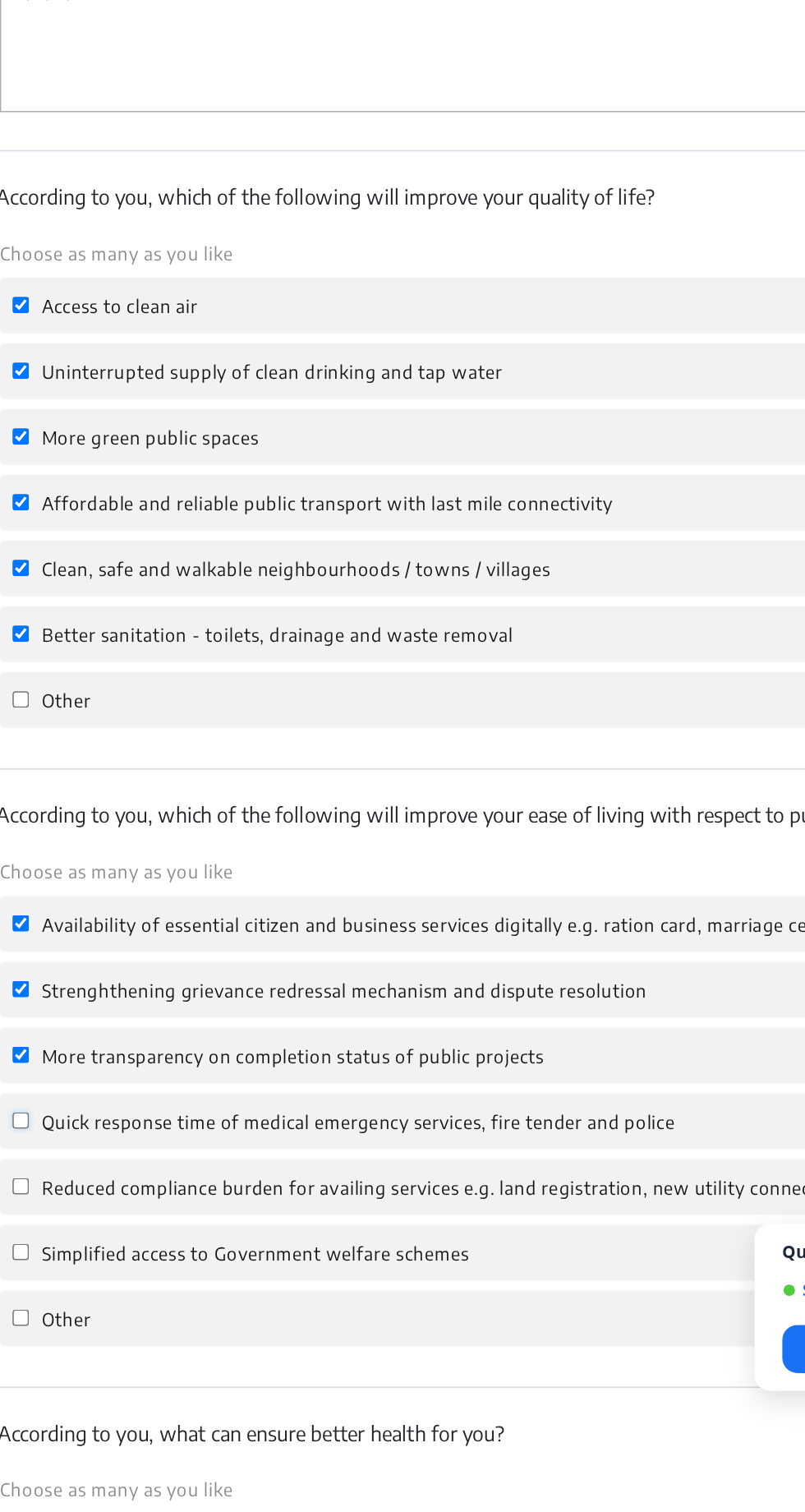 click on "Quick response time of medical emergency services, fire tender and police" 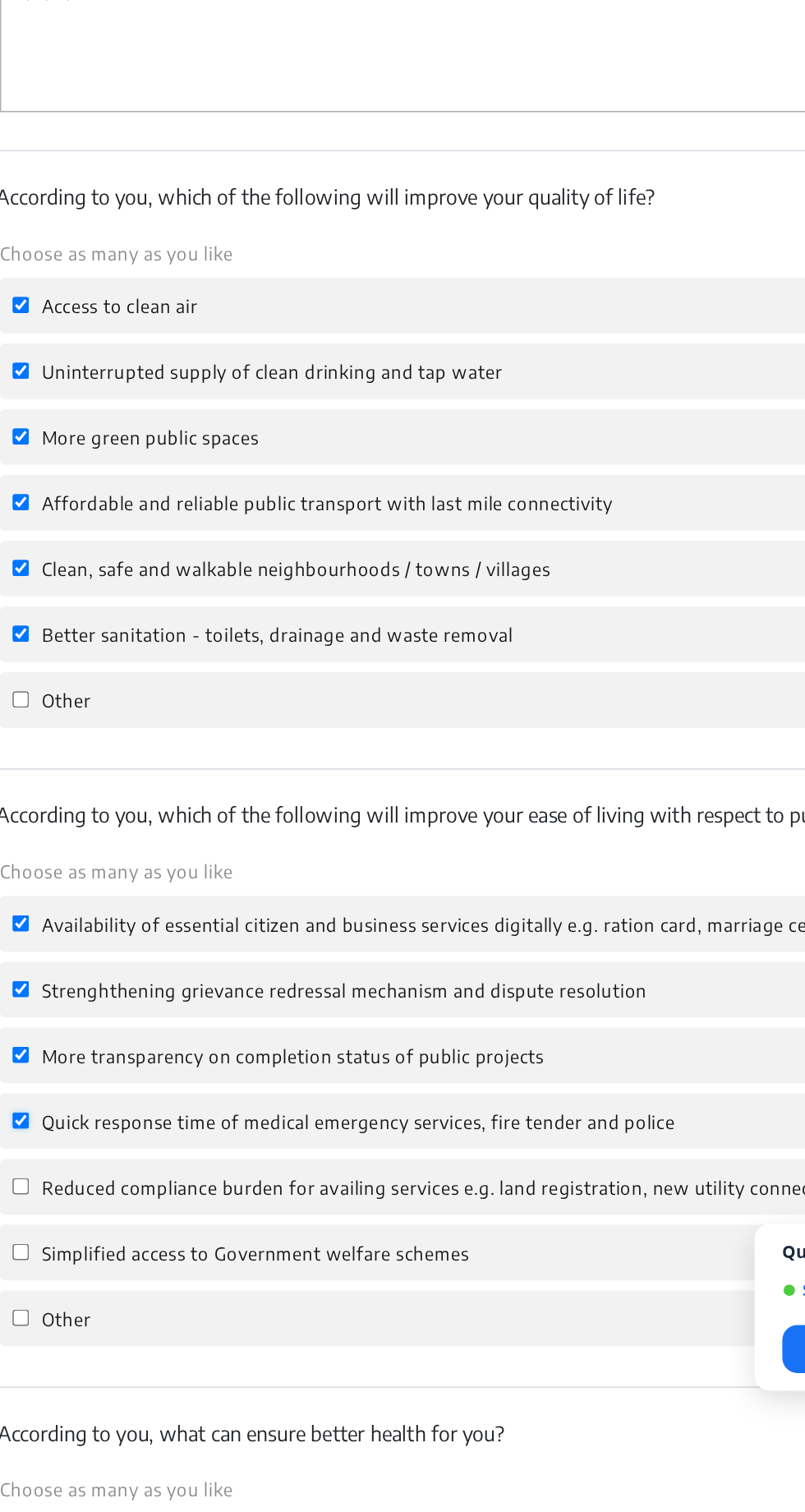 checkbox on "true" 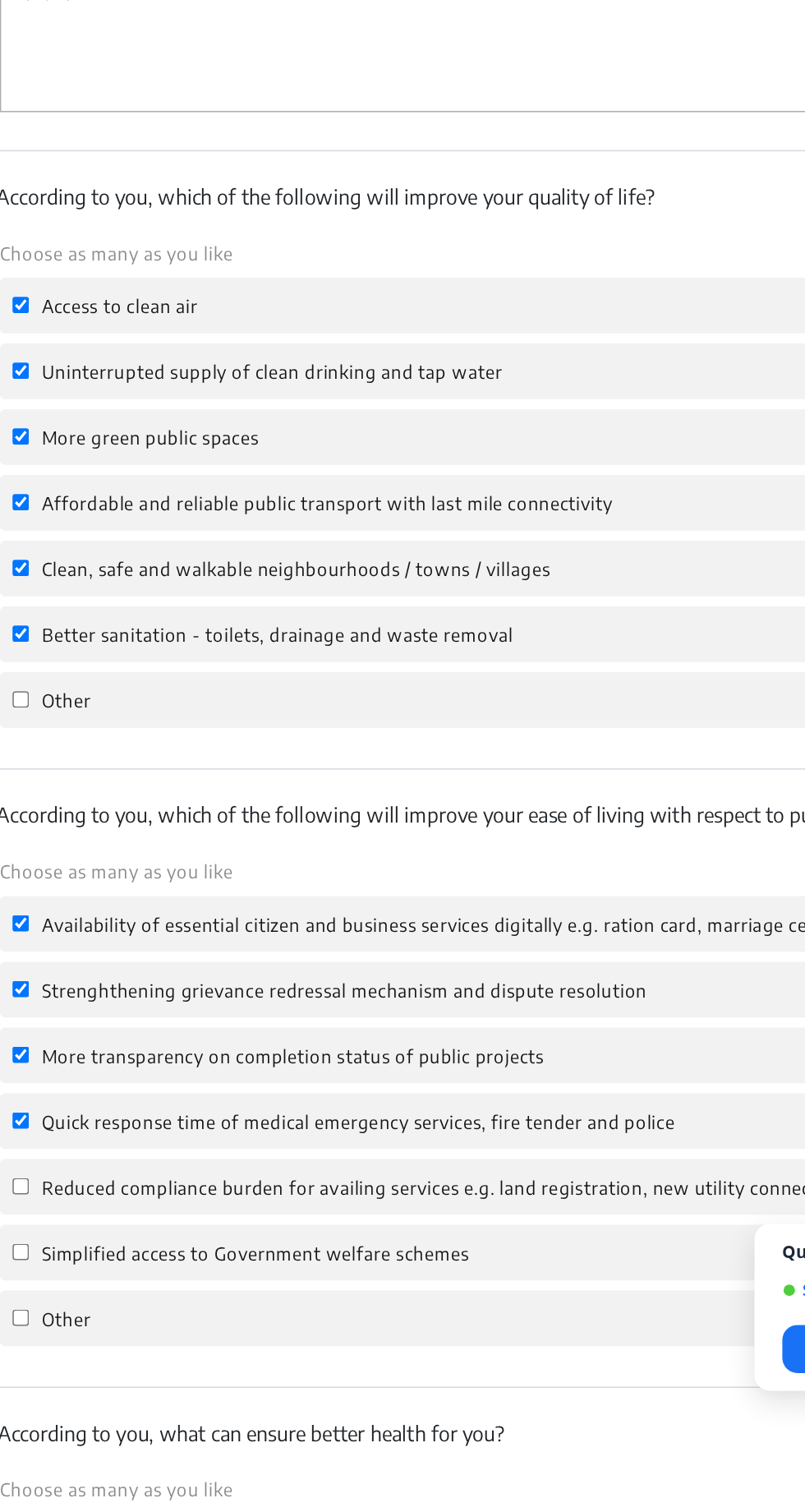 click on "Reduced compliance burden for availing services e.g. land registration, new utility connections" 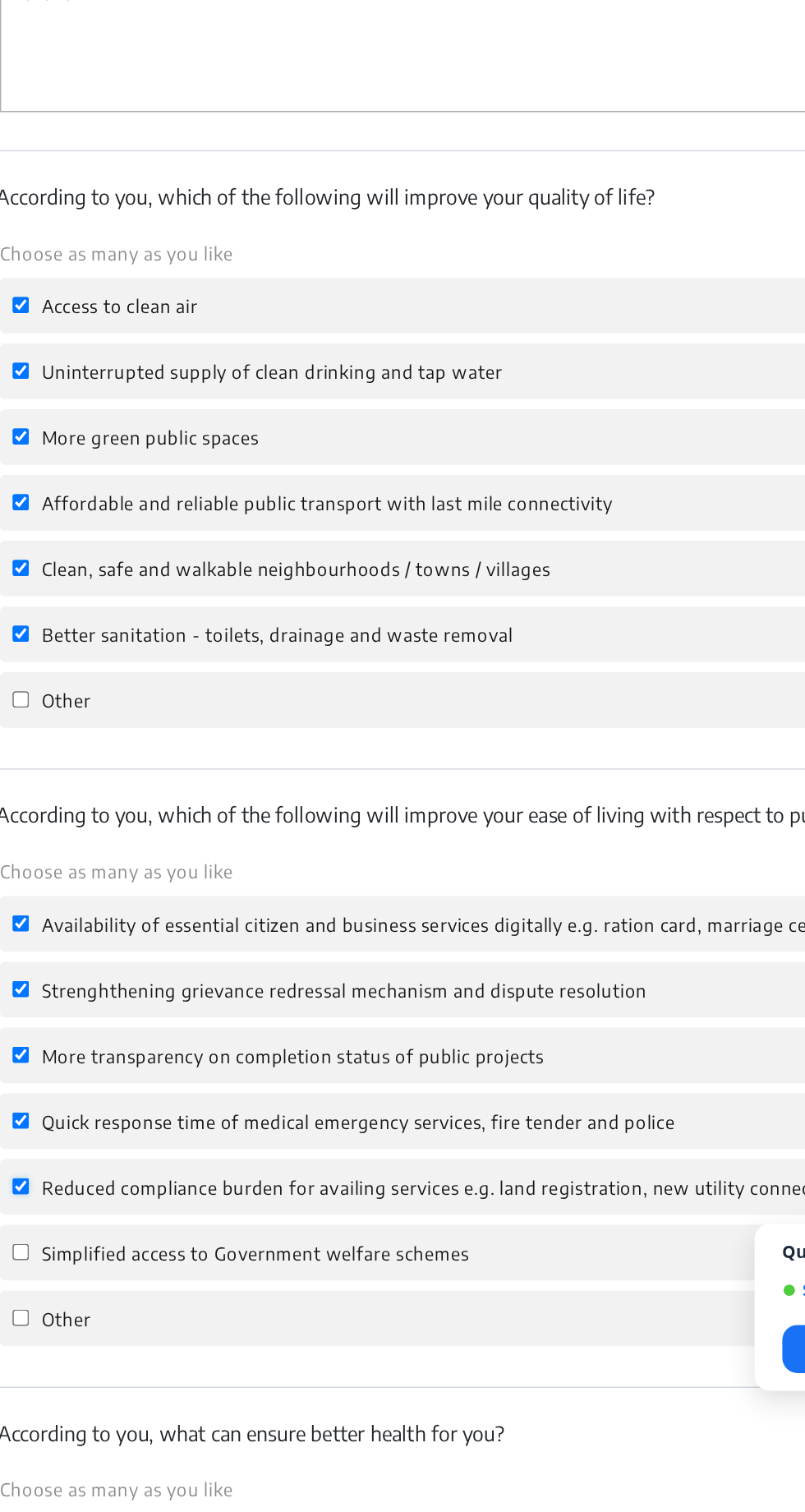 click on "Reduced compliance burden for availing services e.g. land registration, new utility connections" 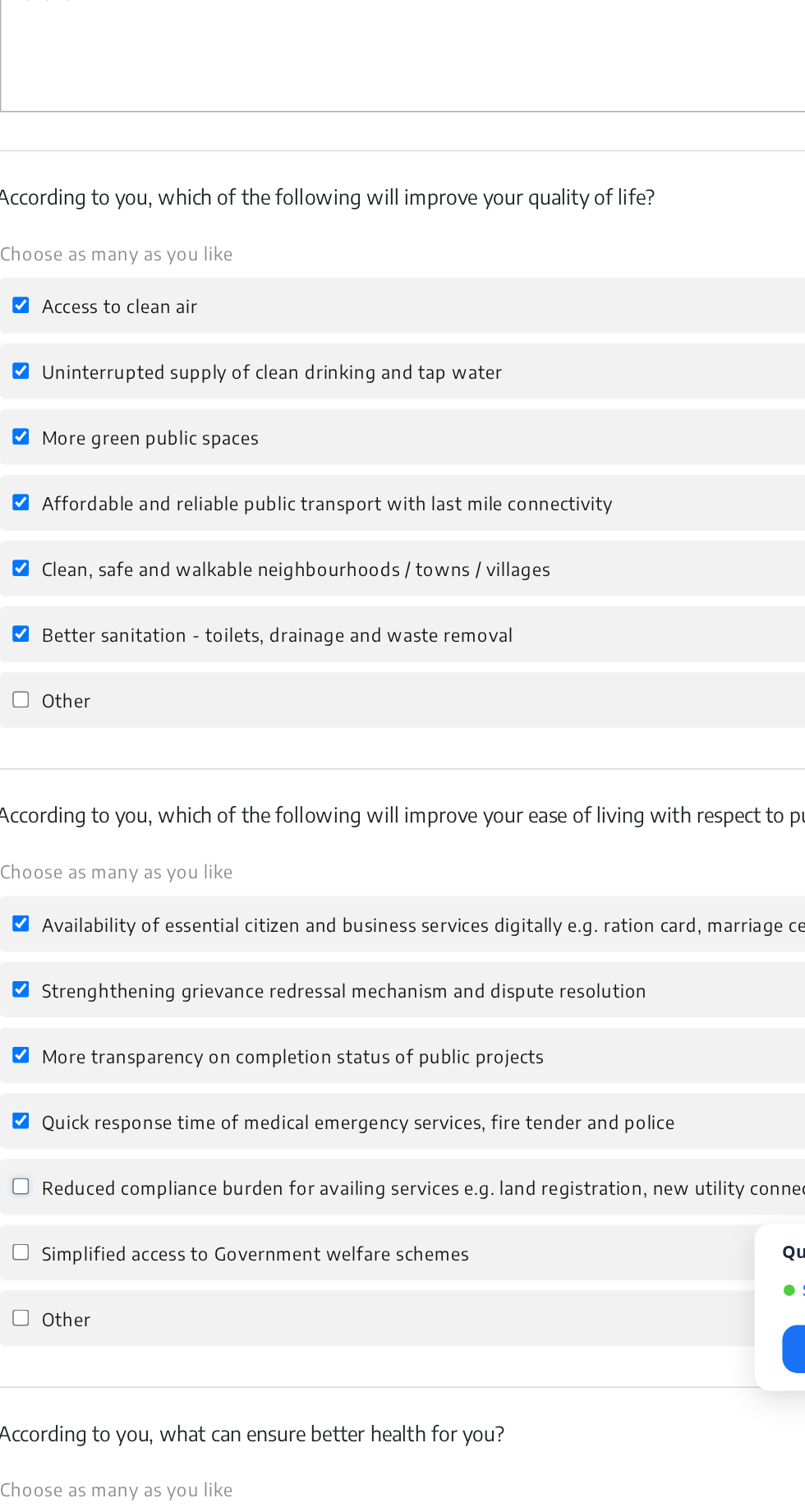 checkbox on "false" 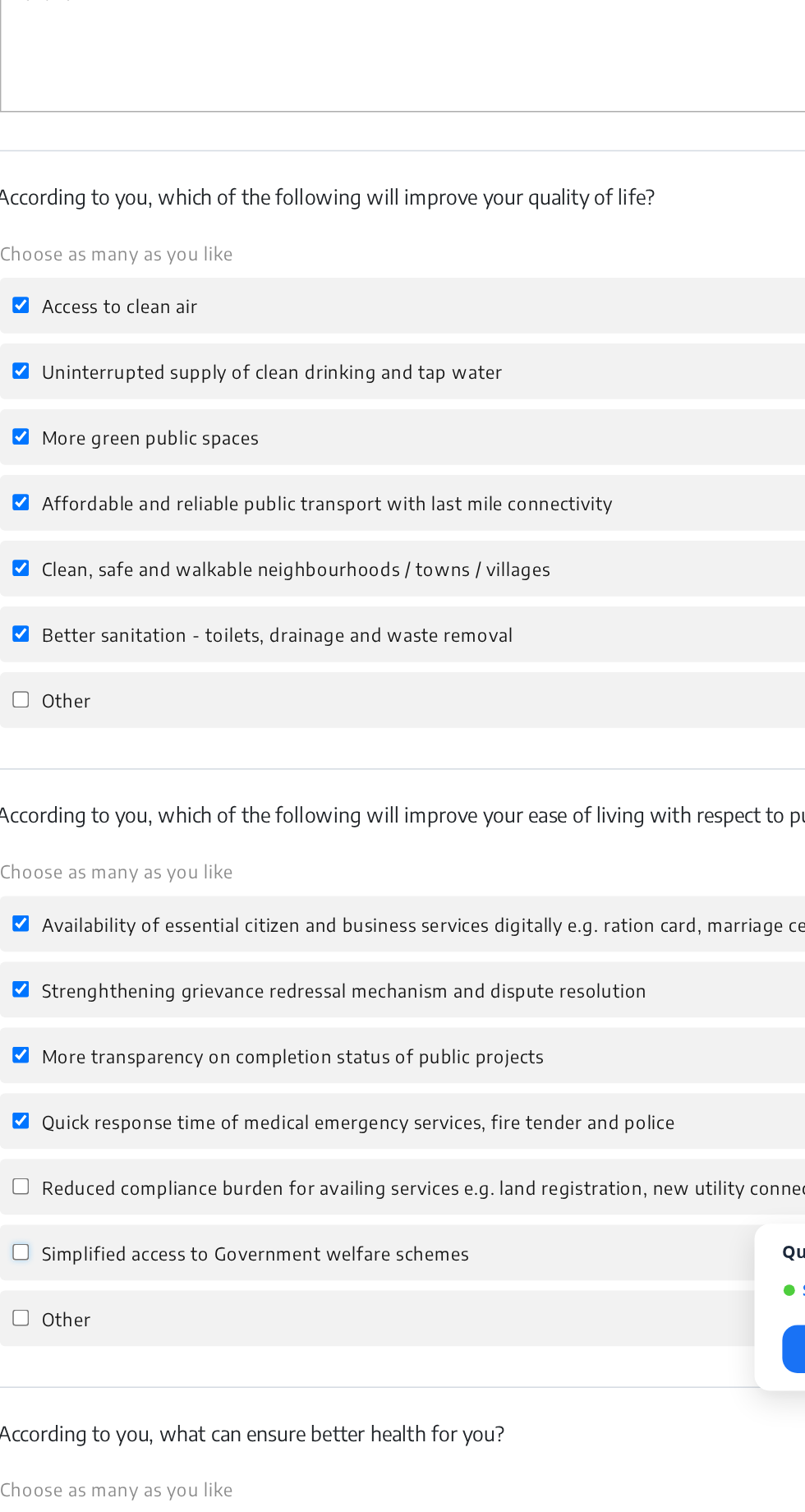 click on "Simplified access to Government welfare schemes" 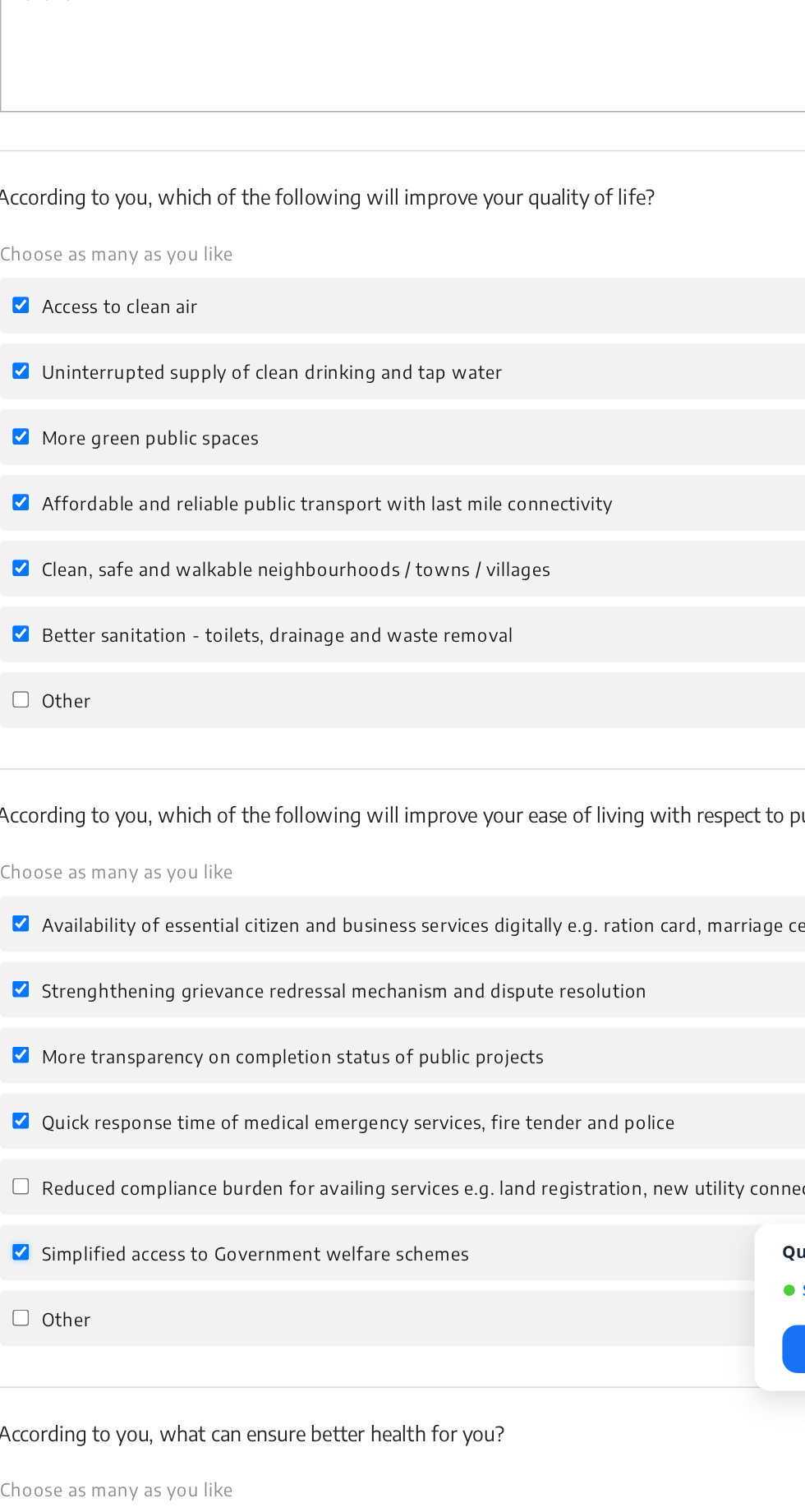 checkbox on "true" 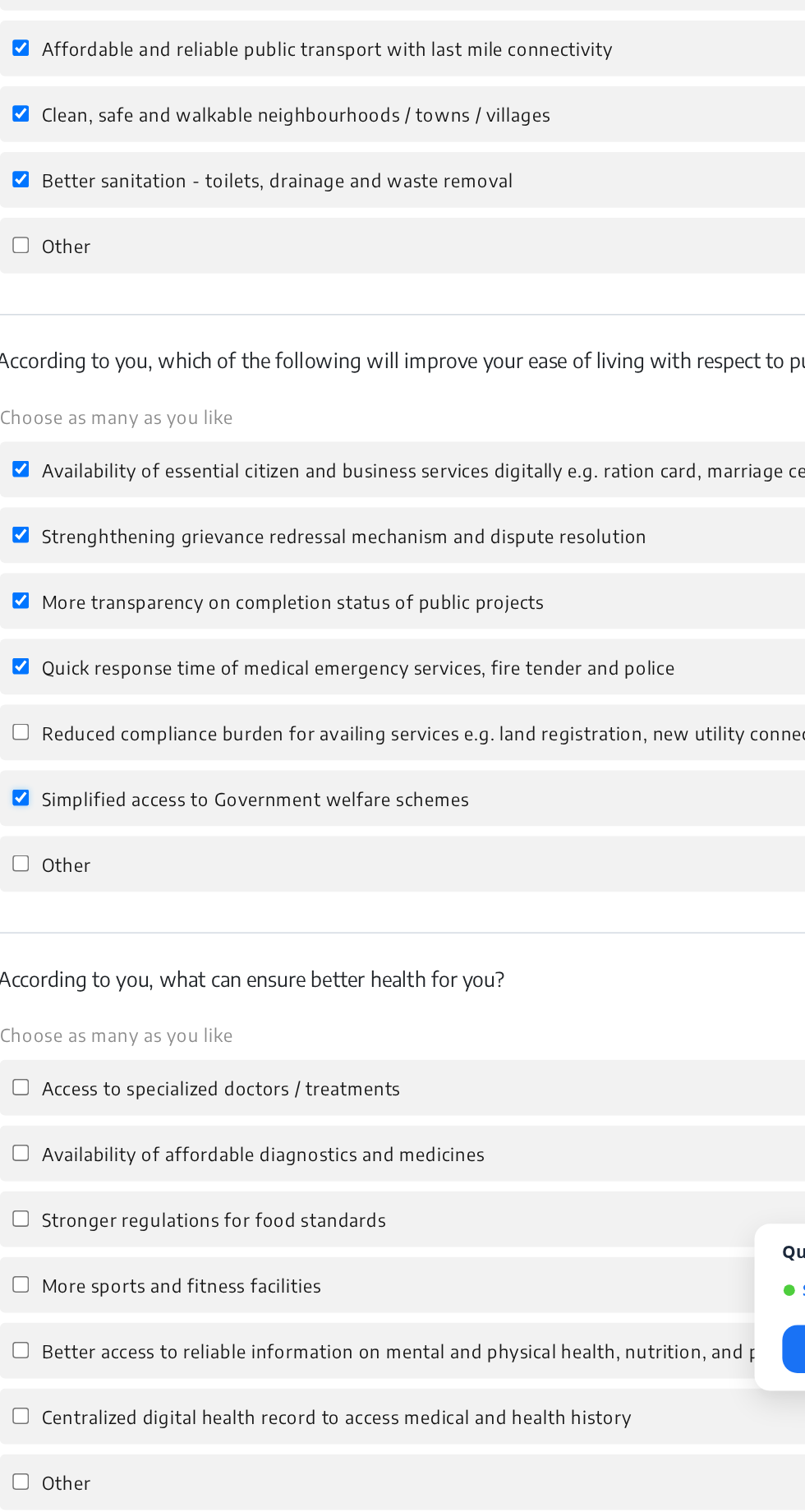scroll, scrollTop: 525, scrollLeft: 0, axis: vertical 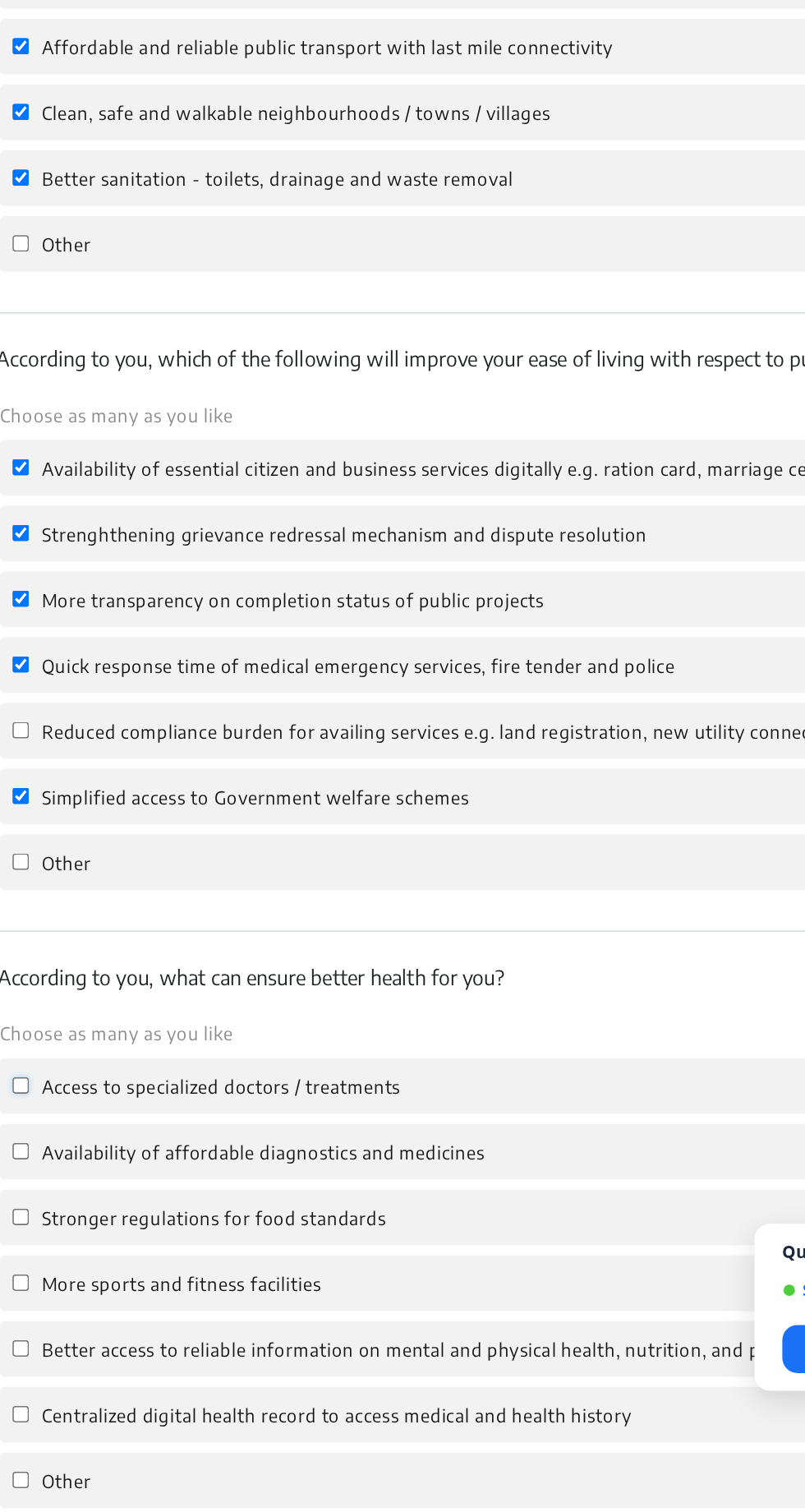 click on "Access to specialized doctors / treatments" 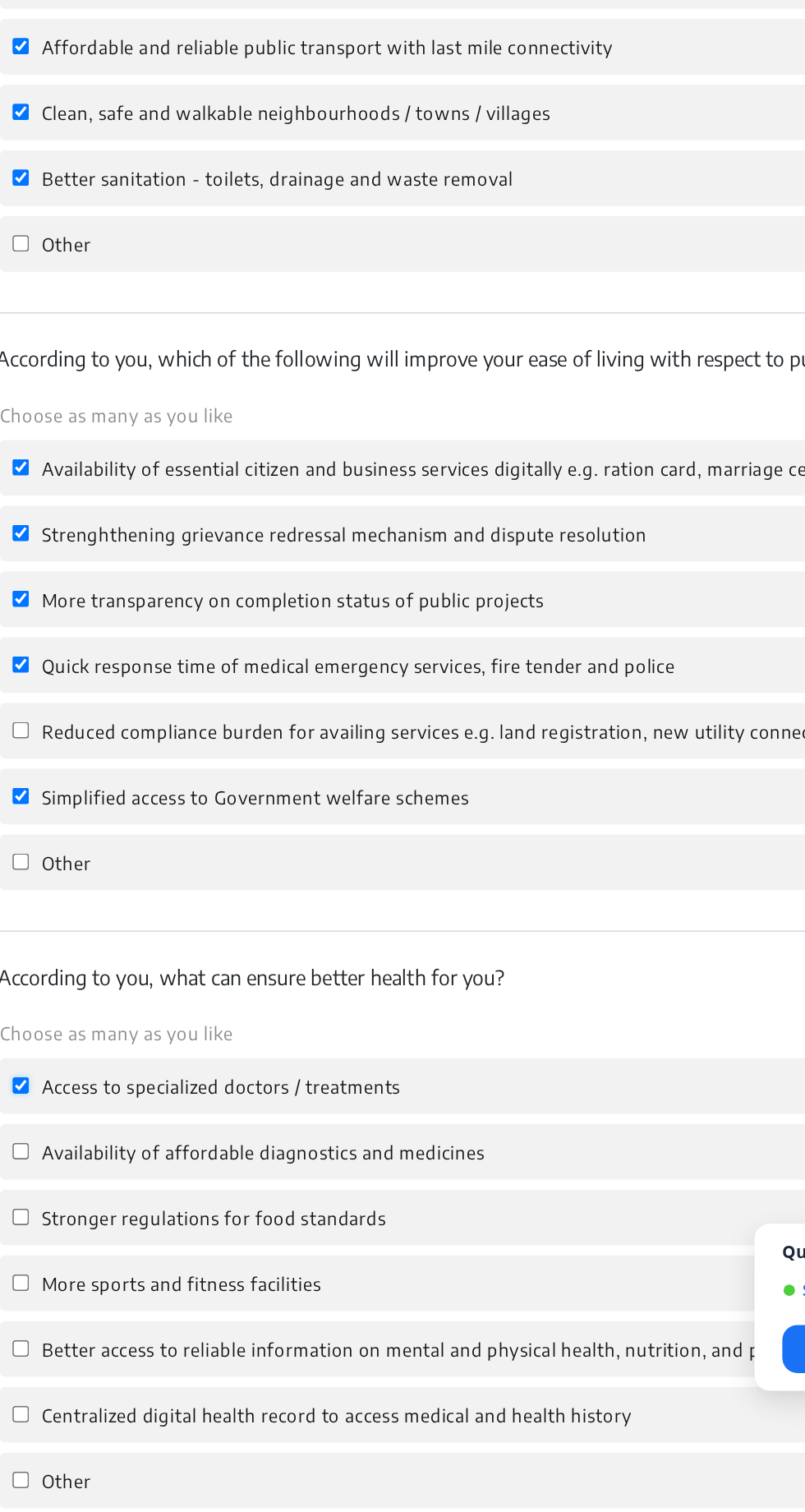 checkbox on "true" 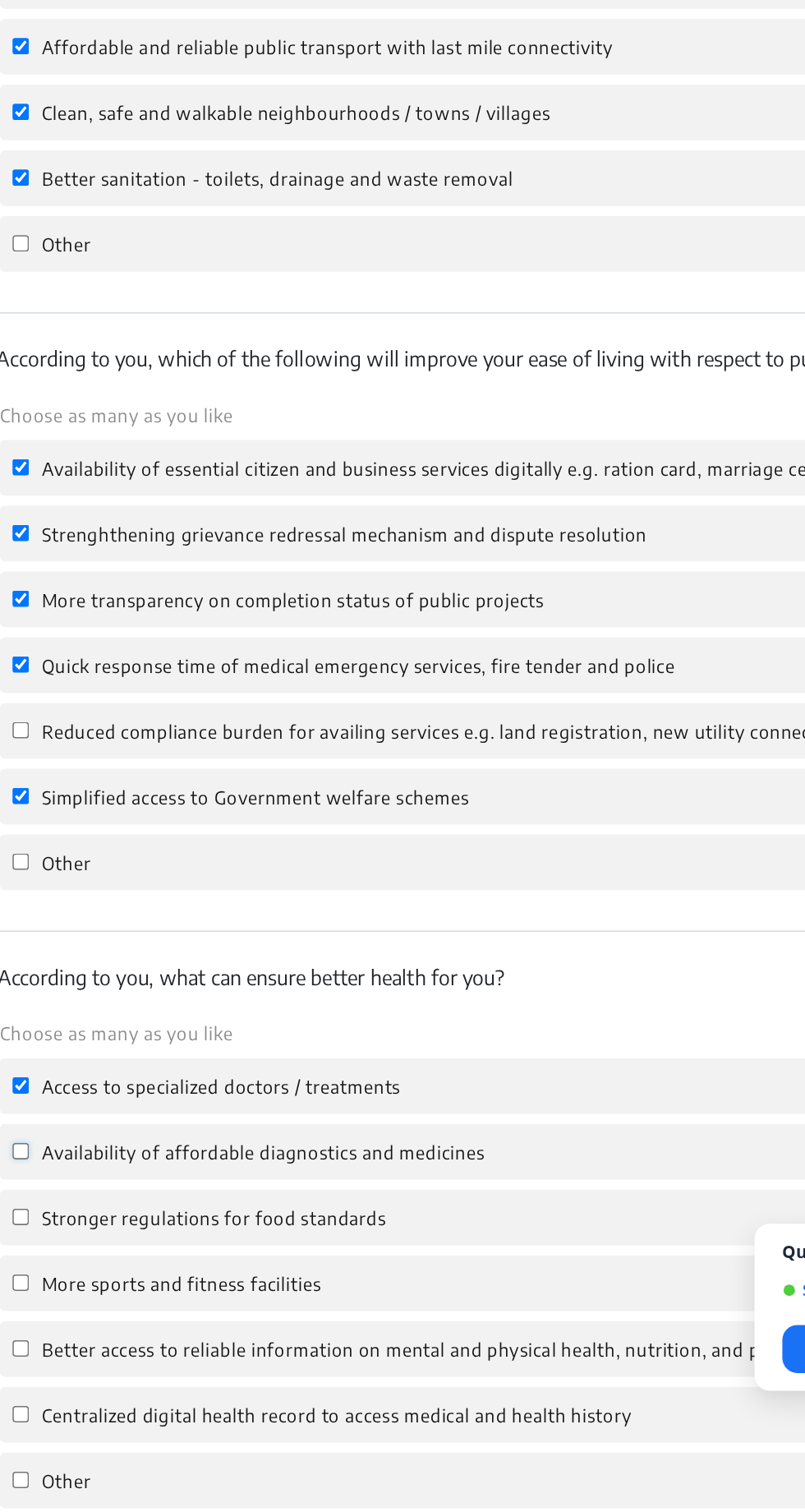 click on "Availability of affordable diagnostics and medicines" 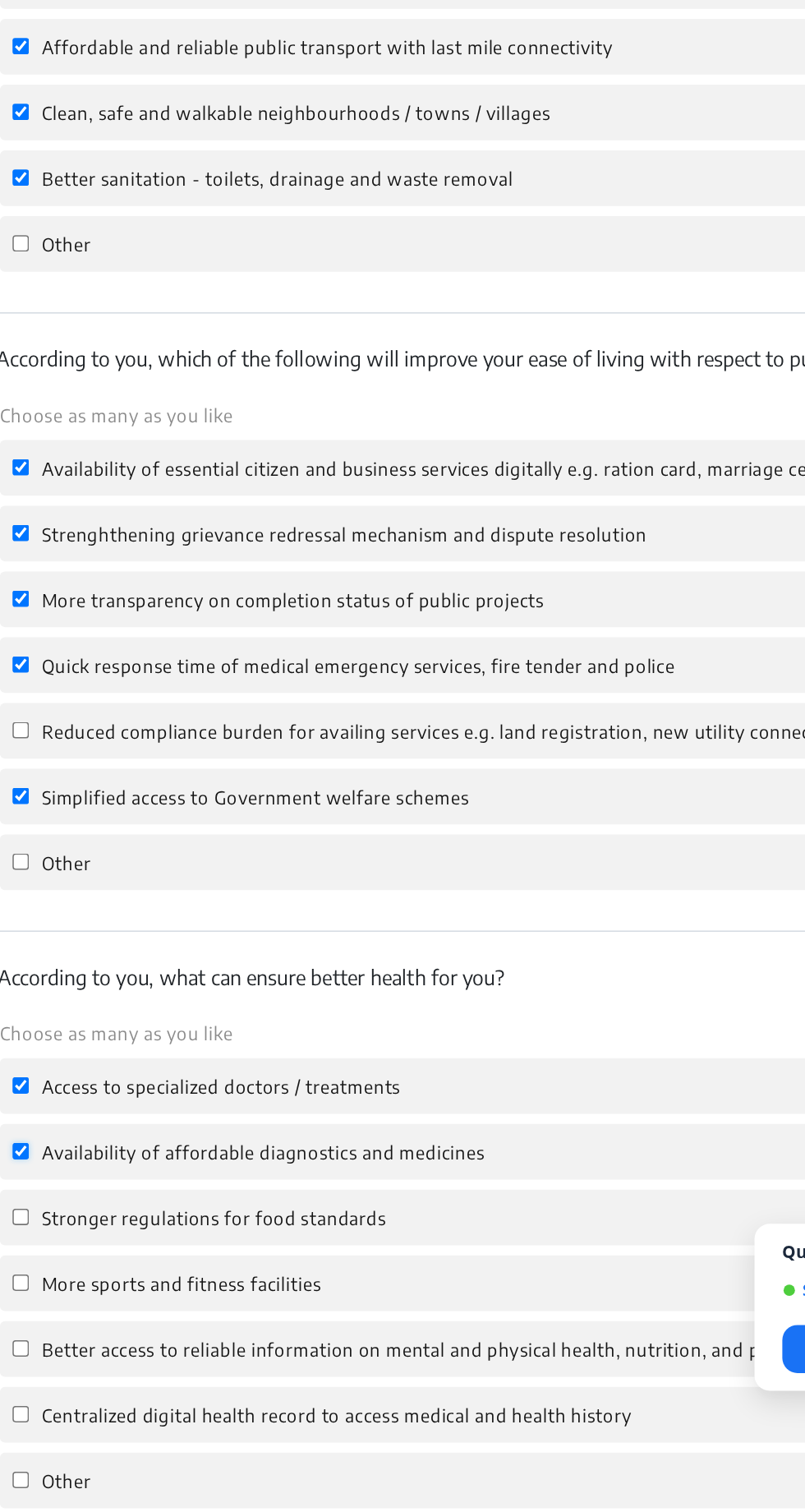 checkbox on "true" 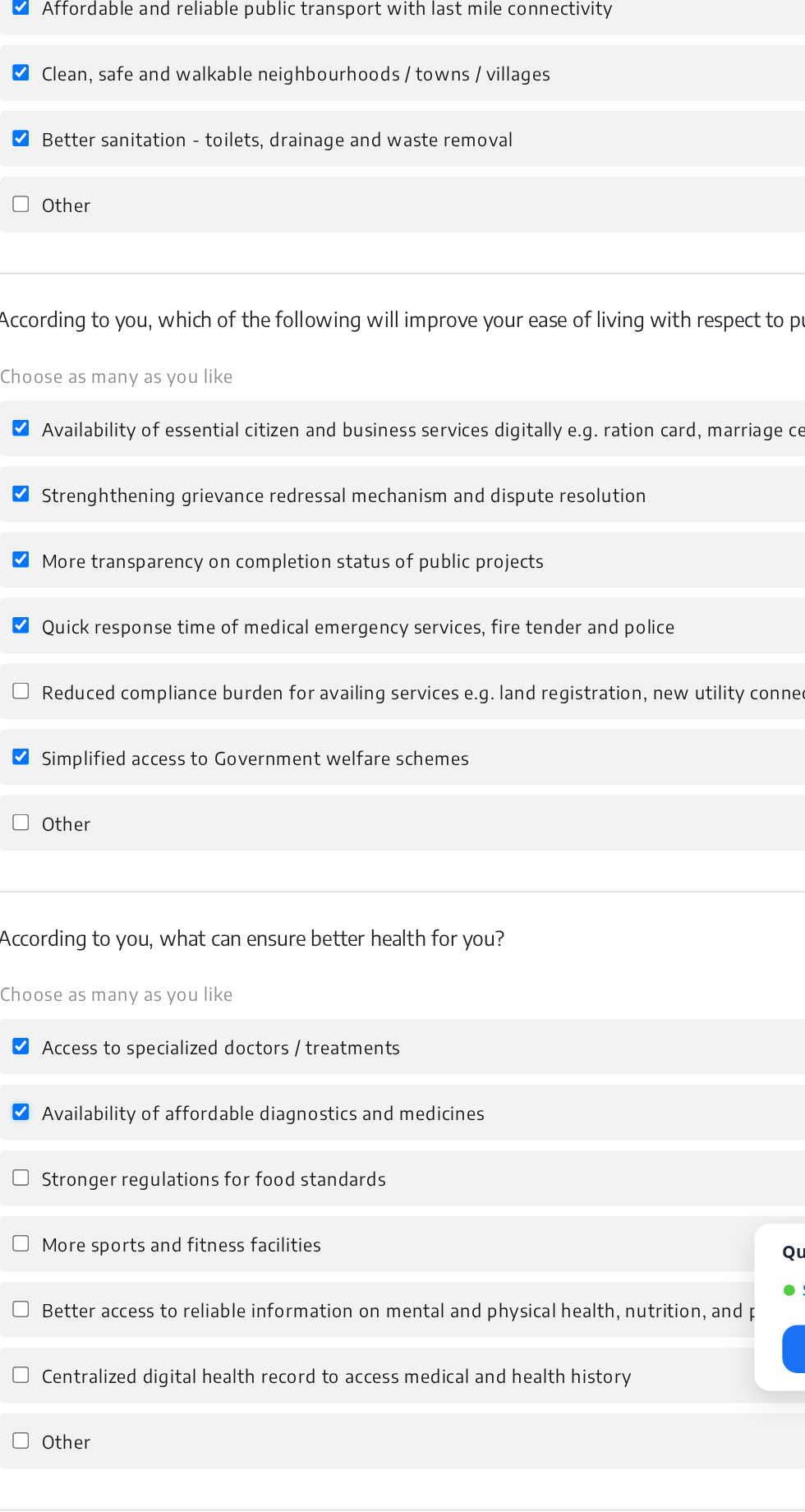 scroll, scrollTop: 621, scrollLeft: 0, axis: vertical 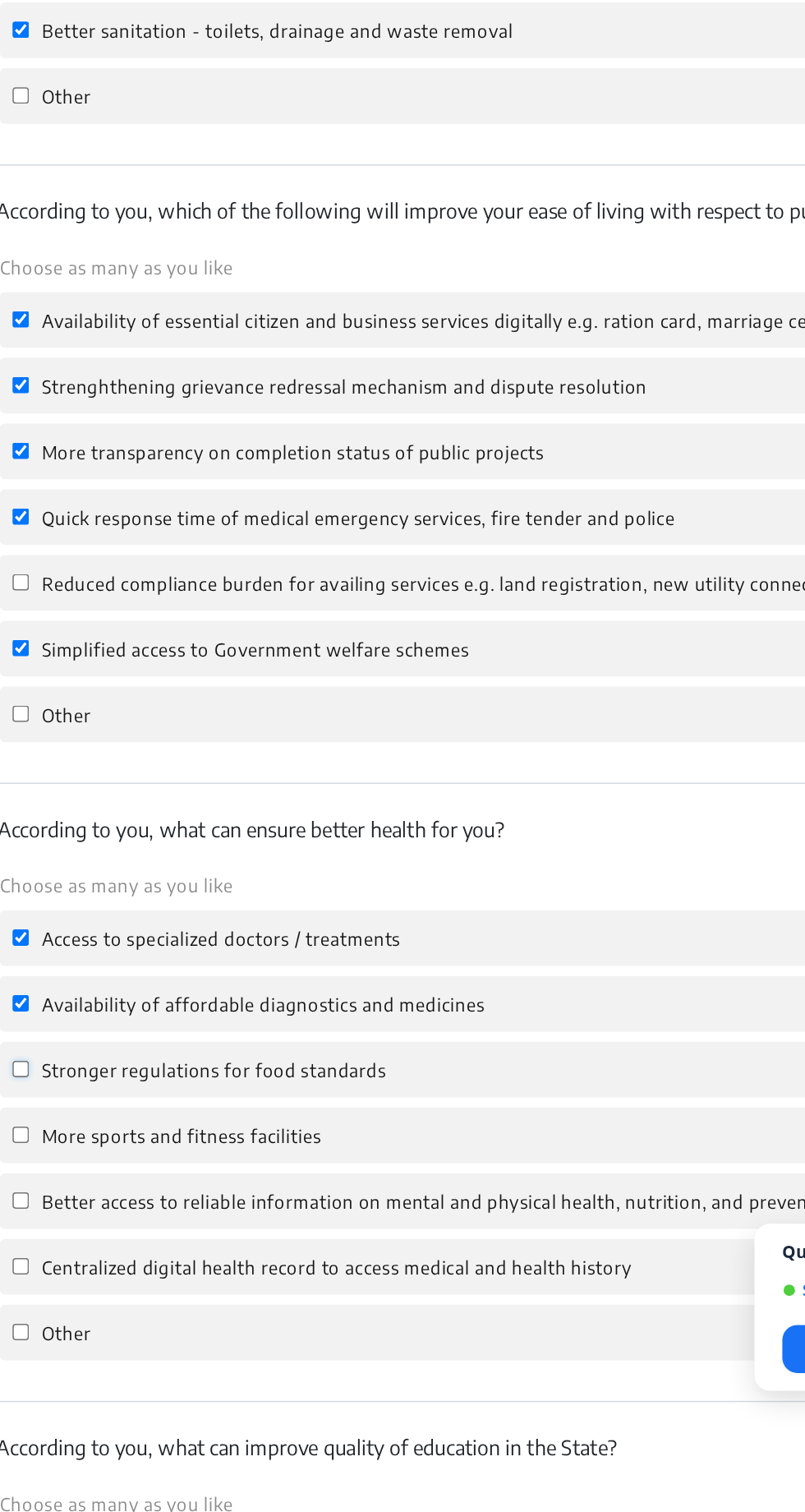 click on "Stronger regulations for food standards" 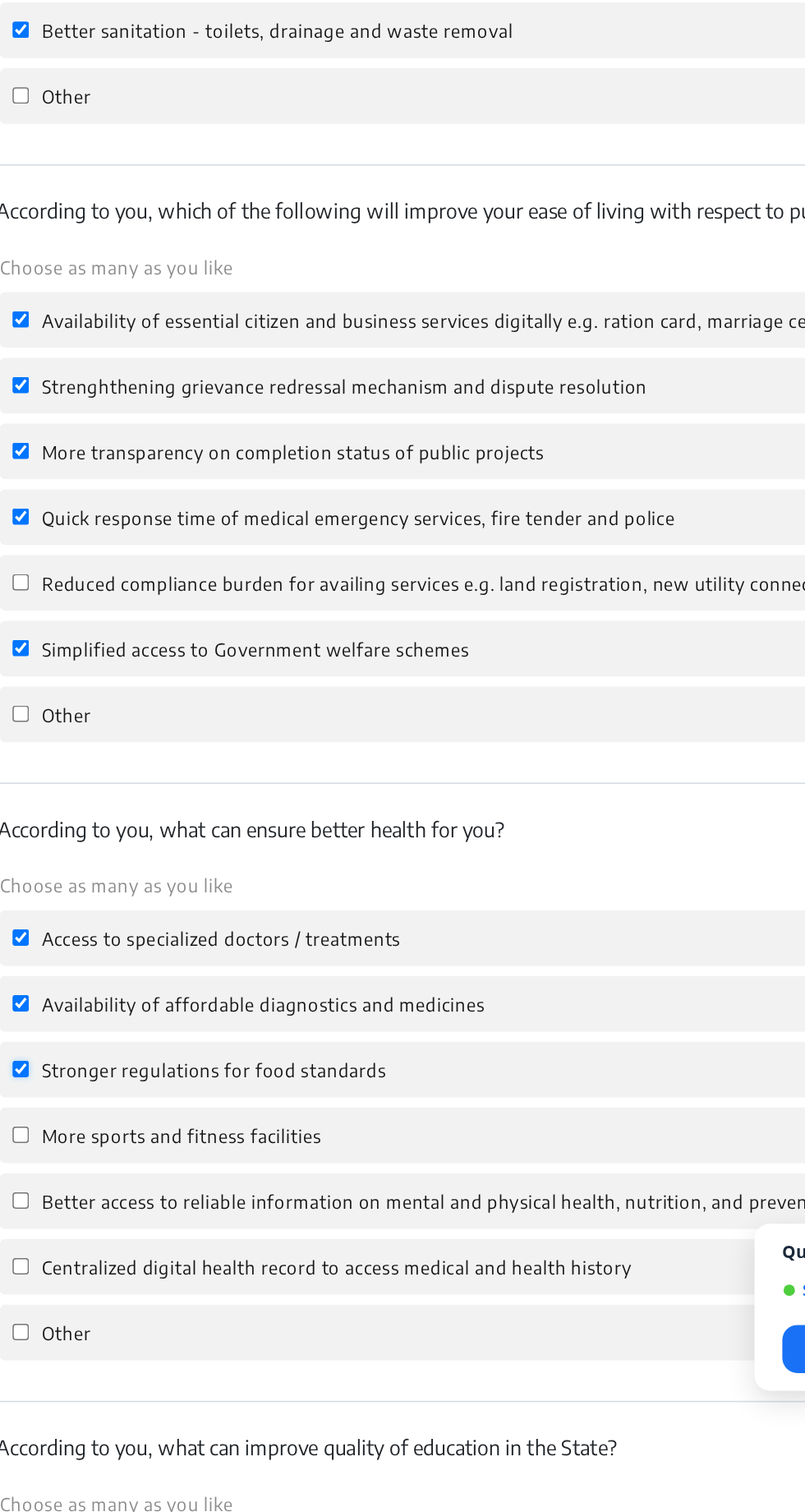 checkbox on "true" 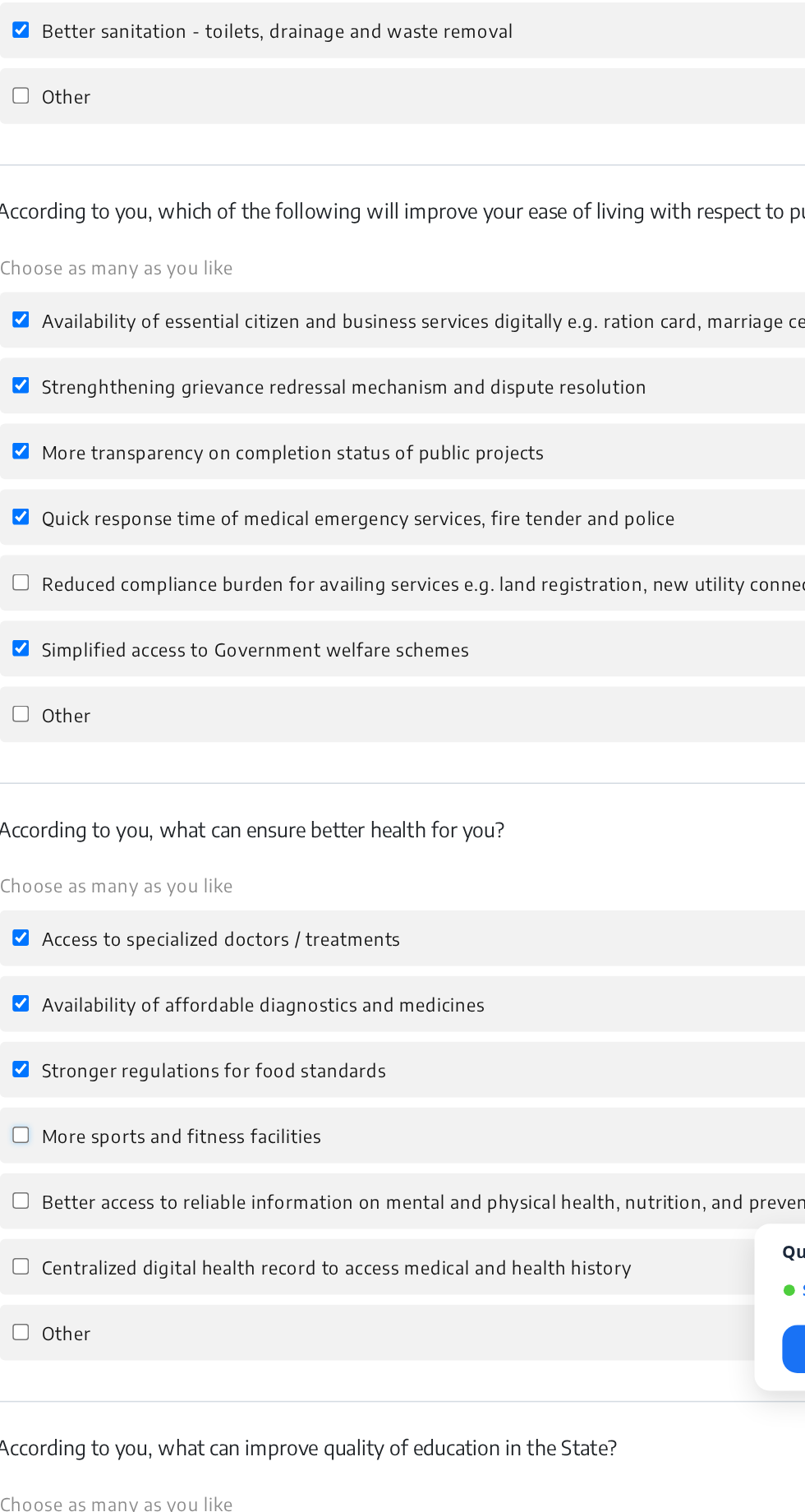 click on "More sports and fitness facilities" 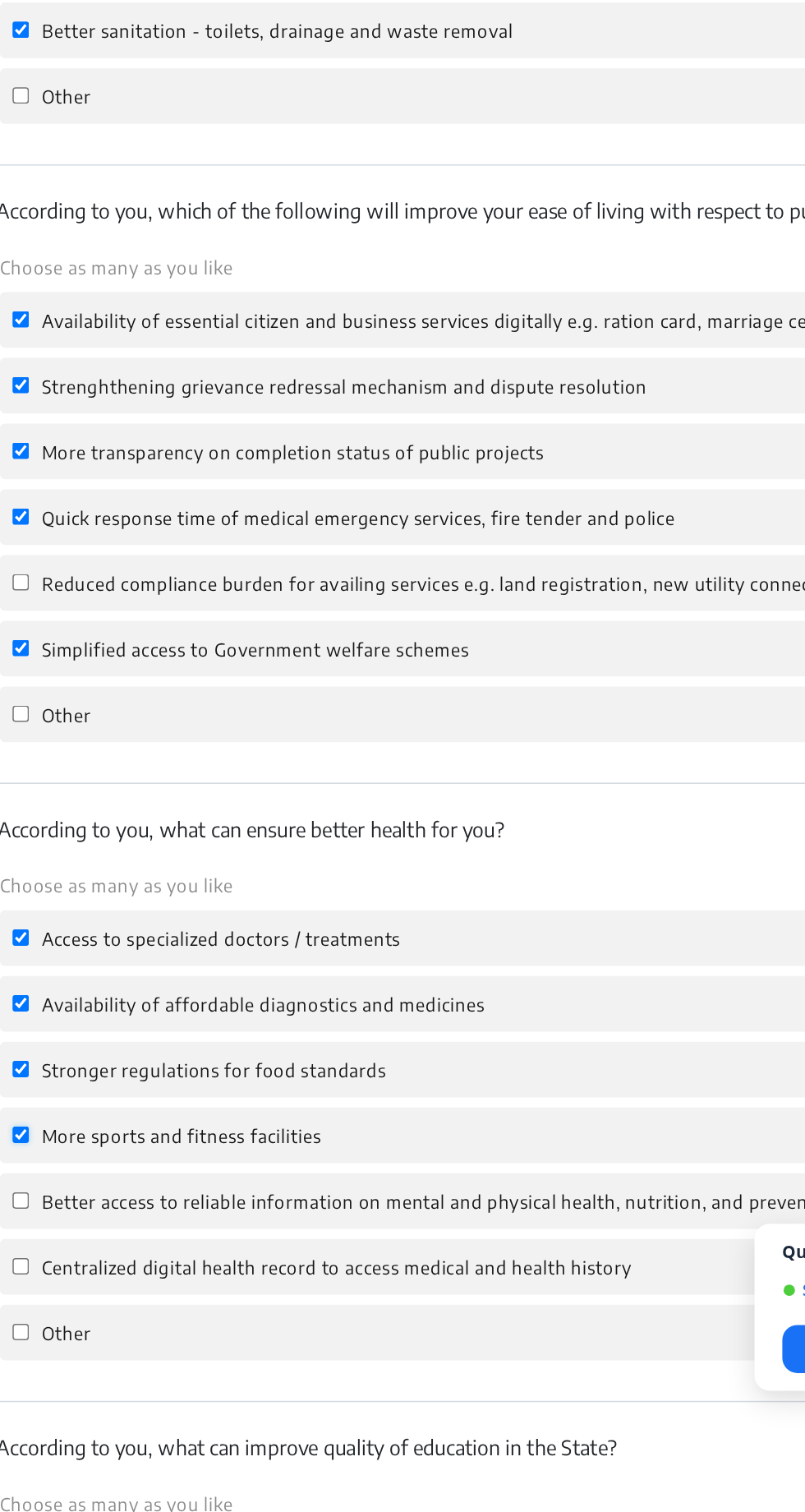 checkbox on "true" 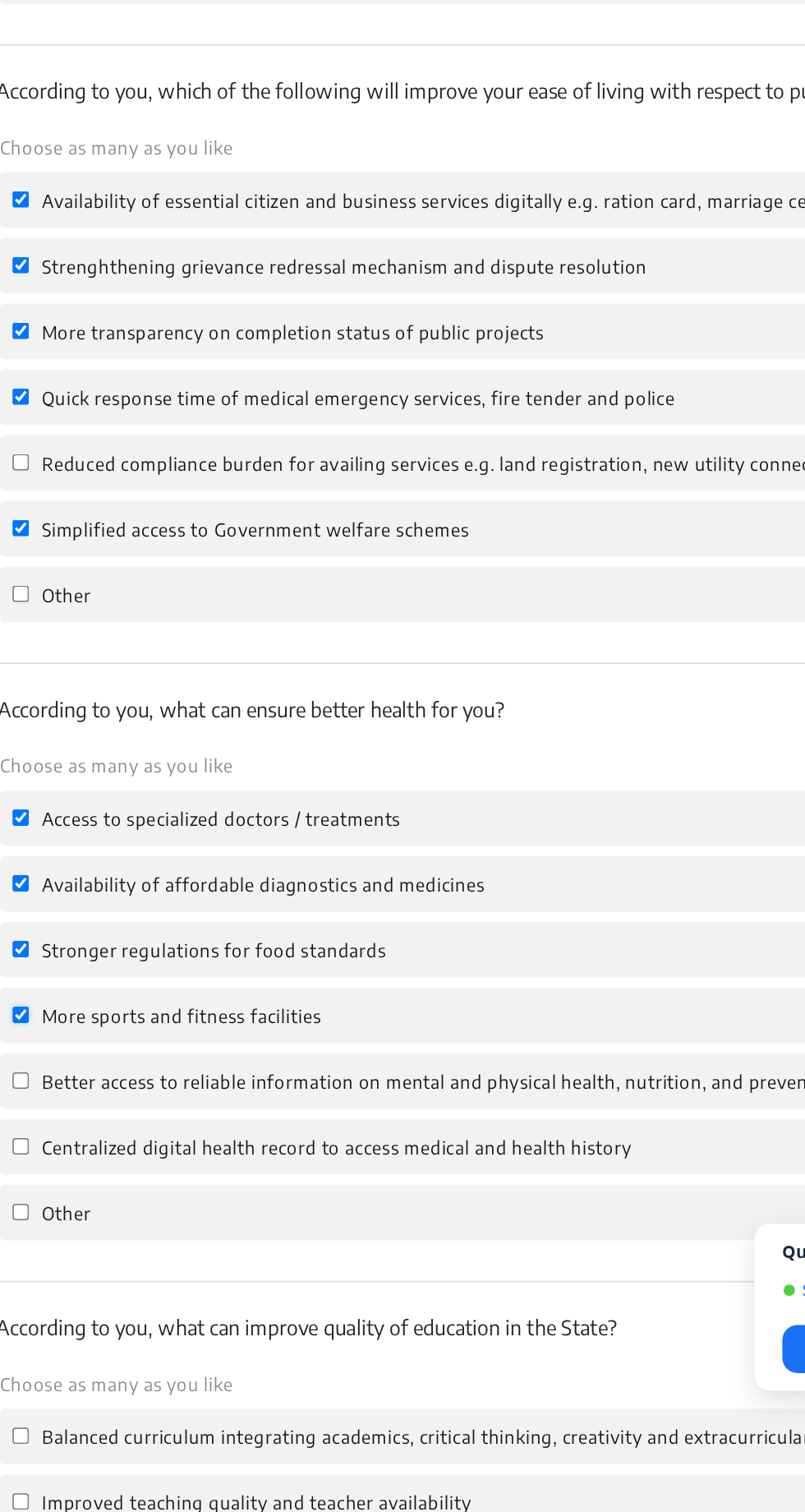 scroll, scrollTop: 718, scrollLeft: 0, axis: vertical 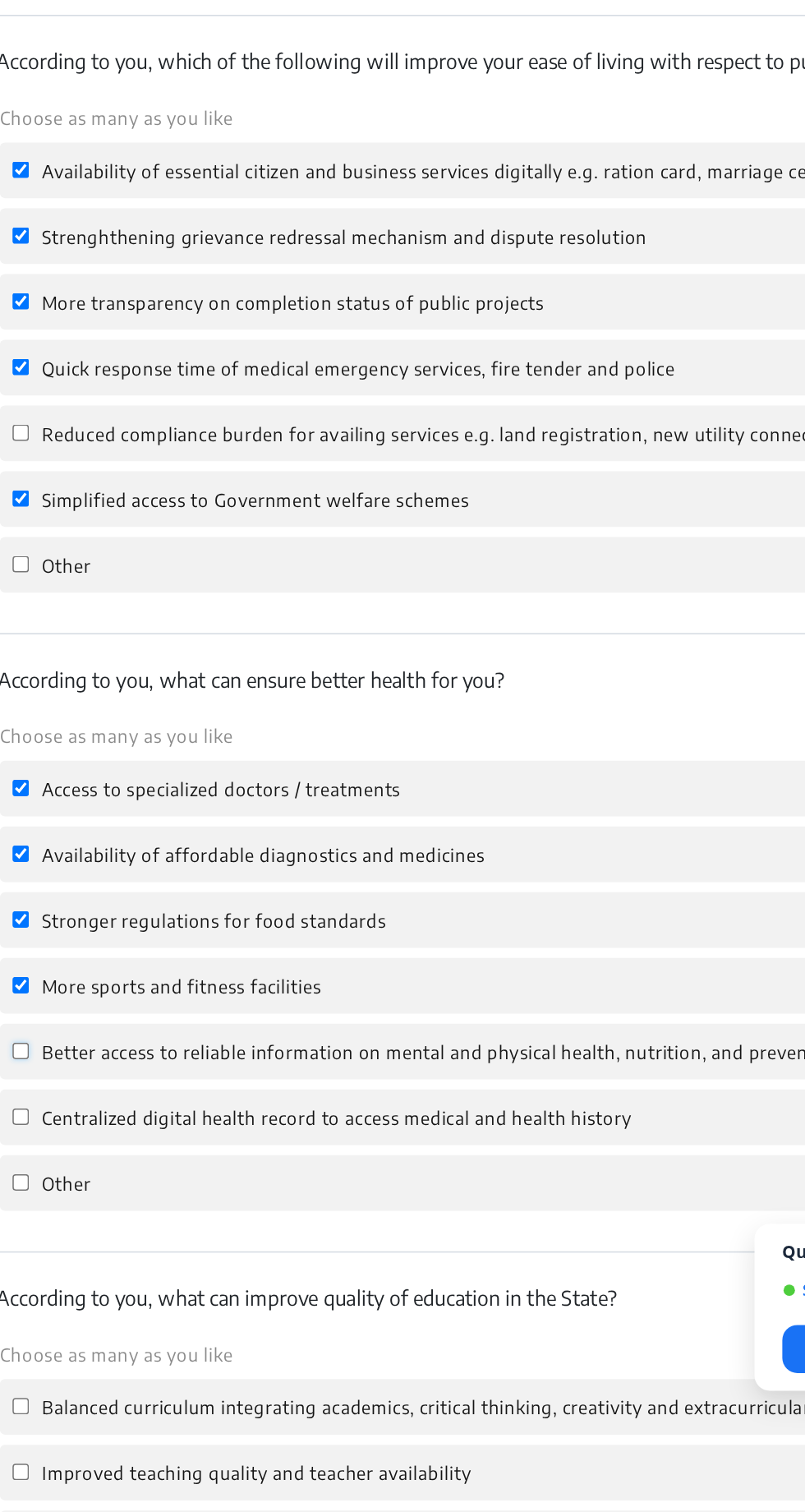 click on "Better access to reliable information on mental and physical health, nutrition, and preventive care" 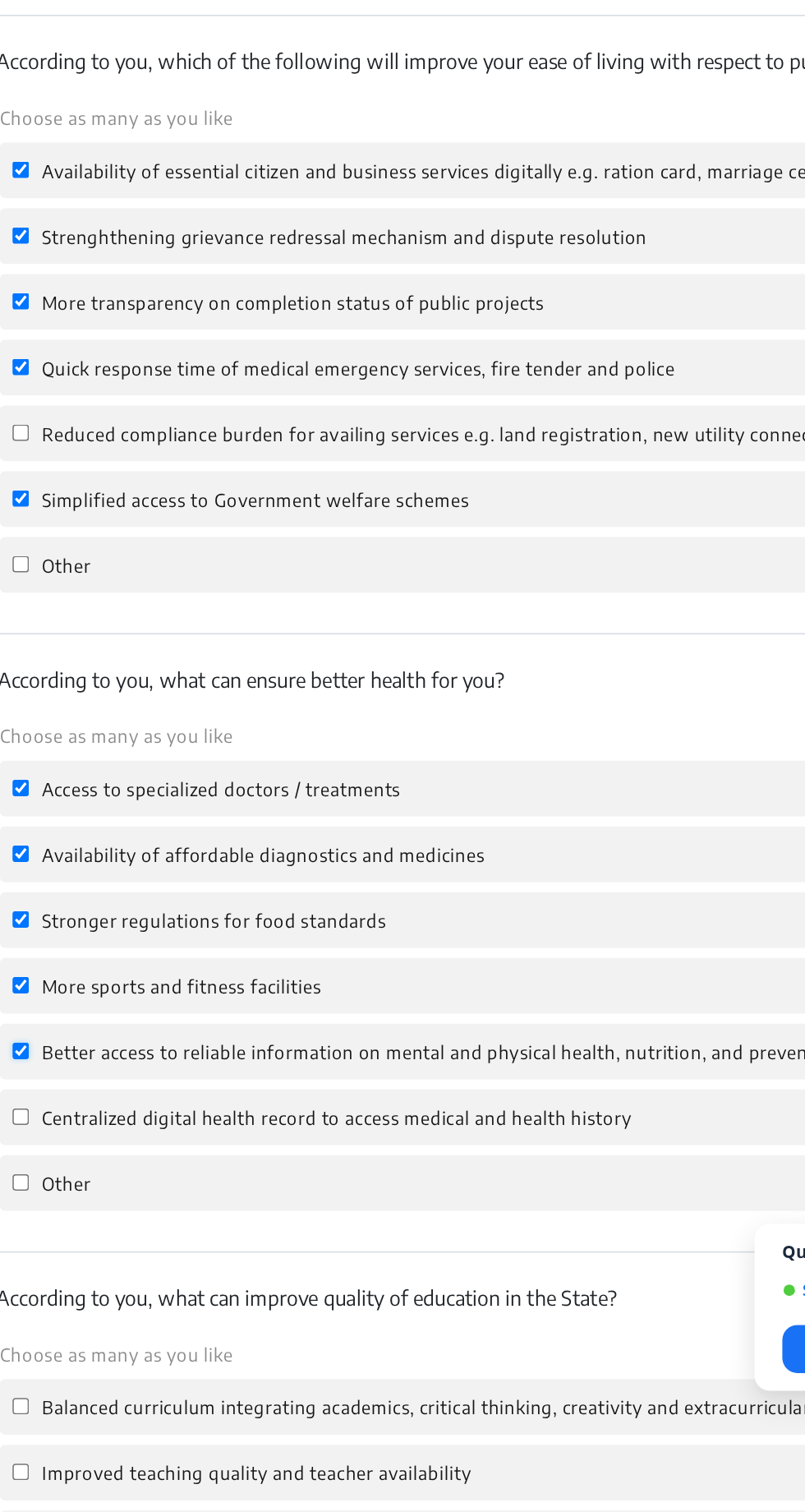checkbox on "true" 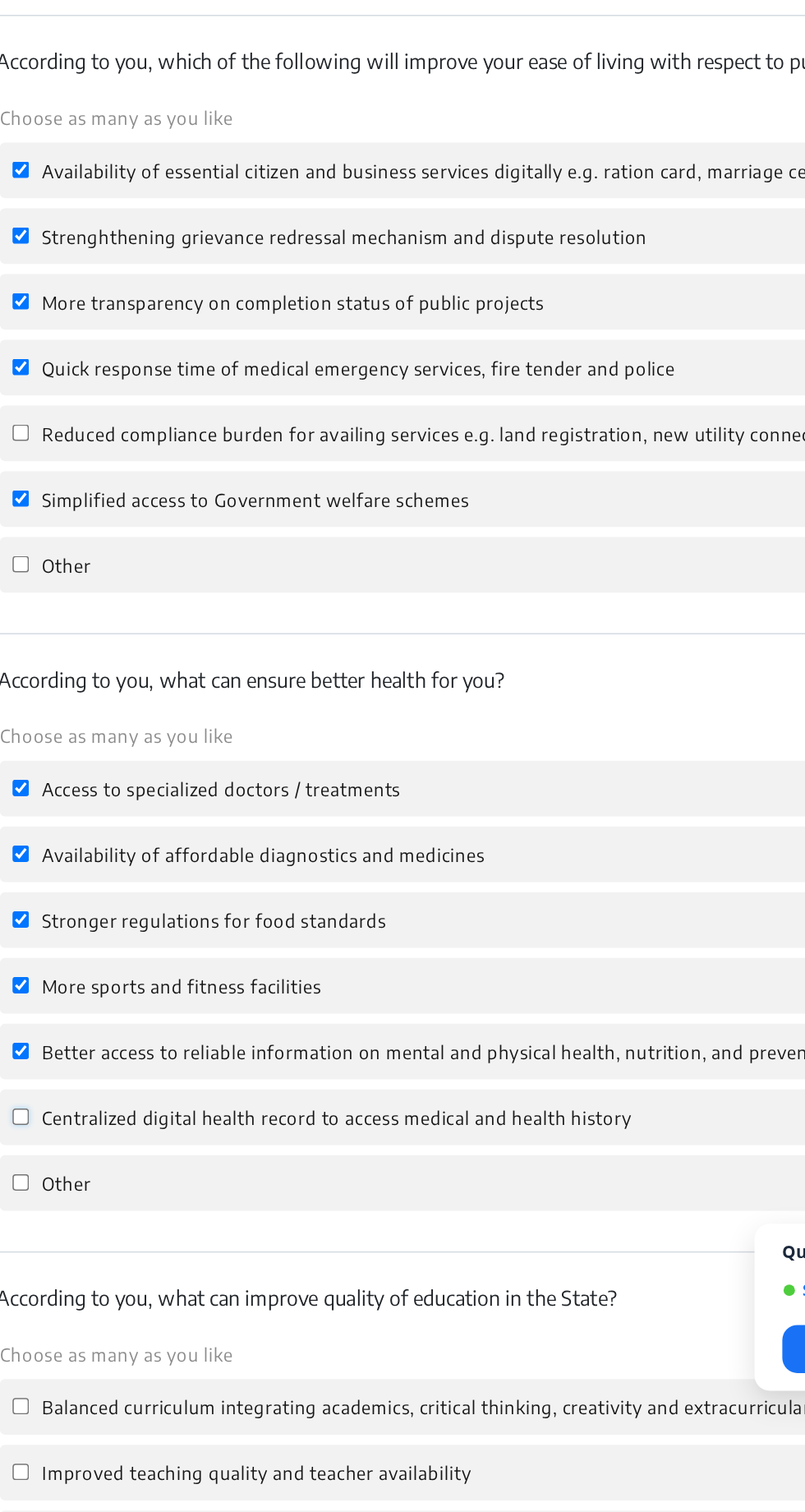click on "Centralized digital health record to access medical and health history" 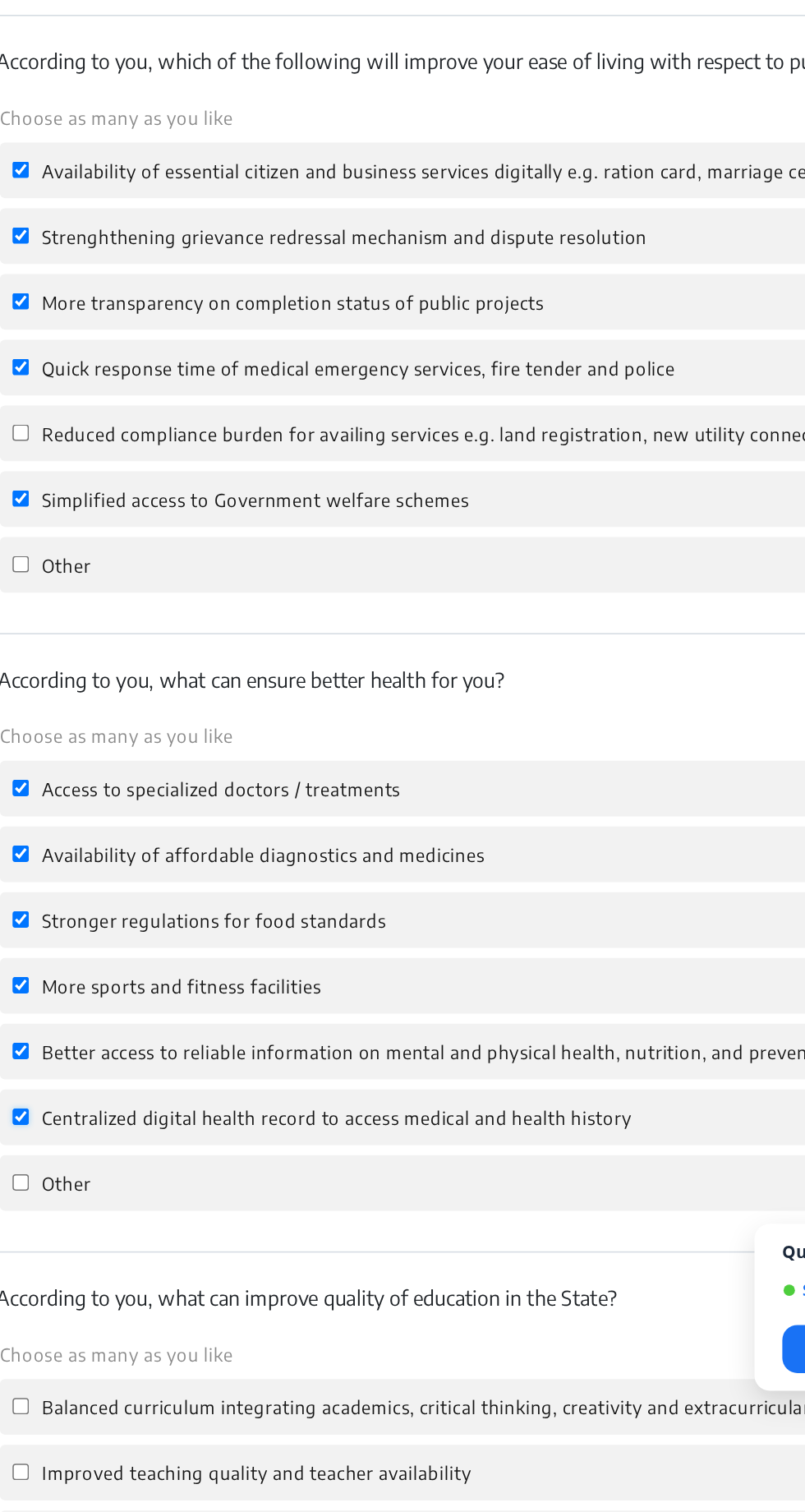 checkbox on "true" 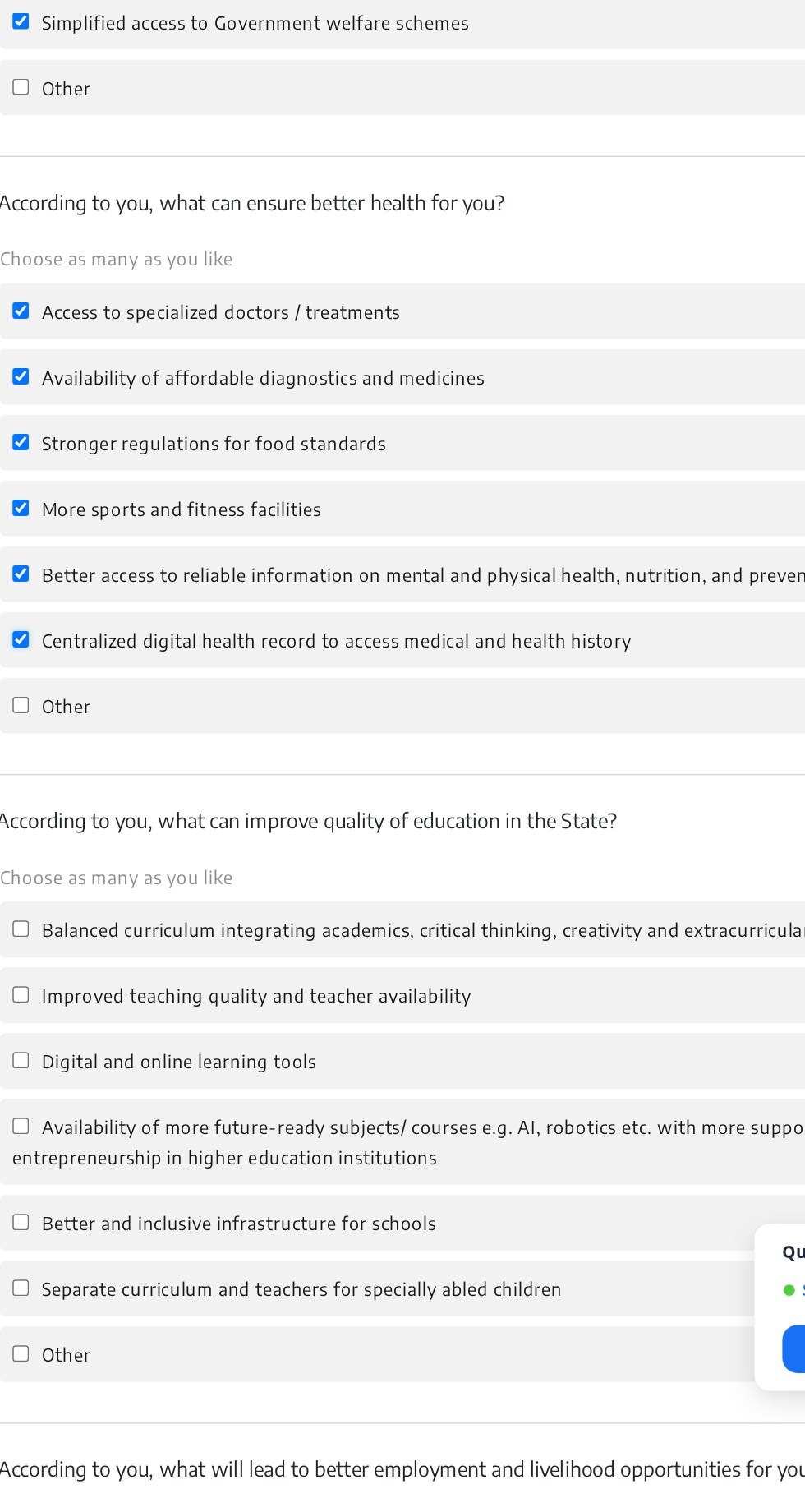 scroll, scrollTop: 1031, scrollLeft: 0, axis: vertical 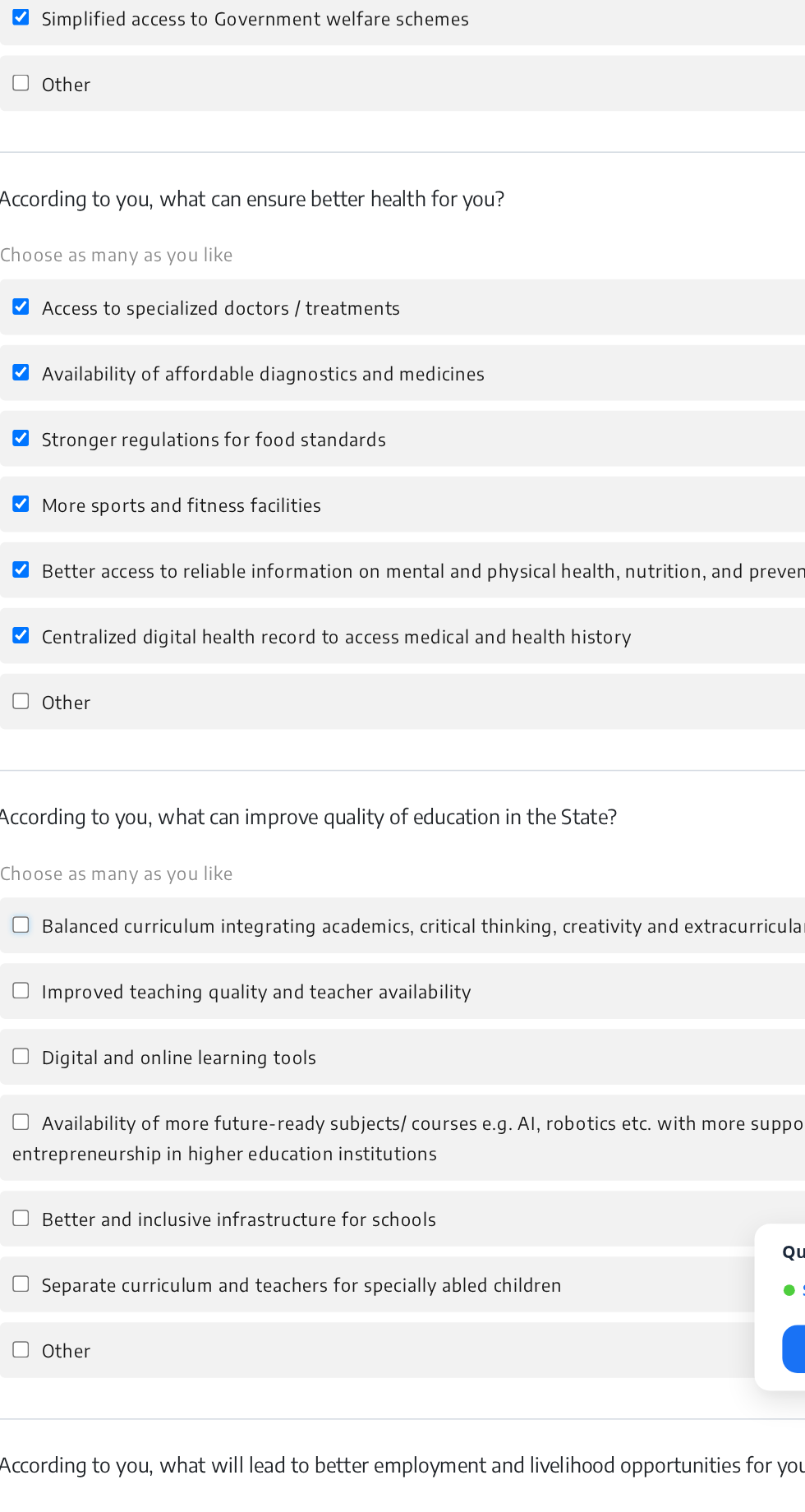 click on "Balanced curriculum integrating academics, critical thinking, creativity and extracurriculars for holistic development" 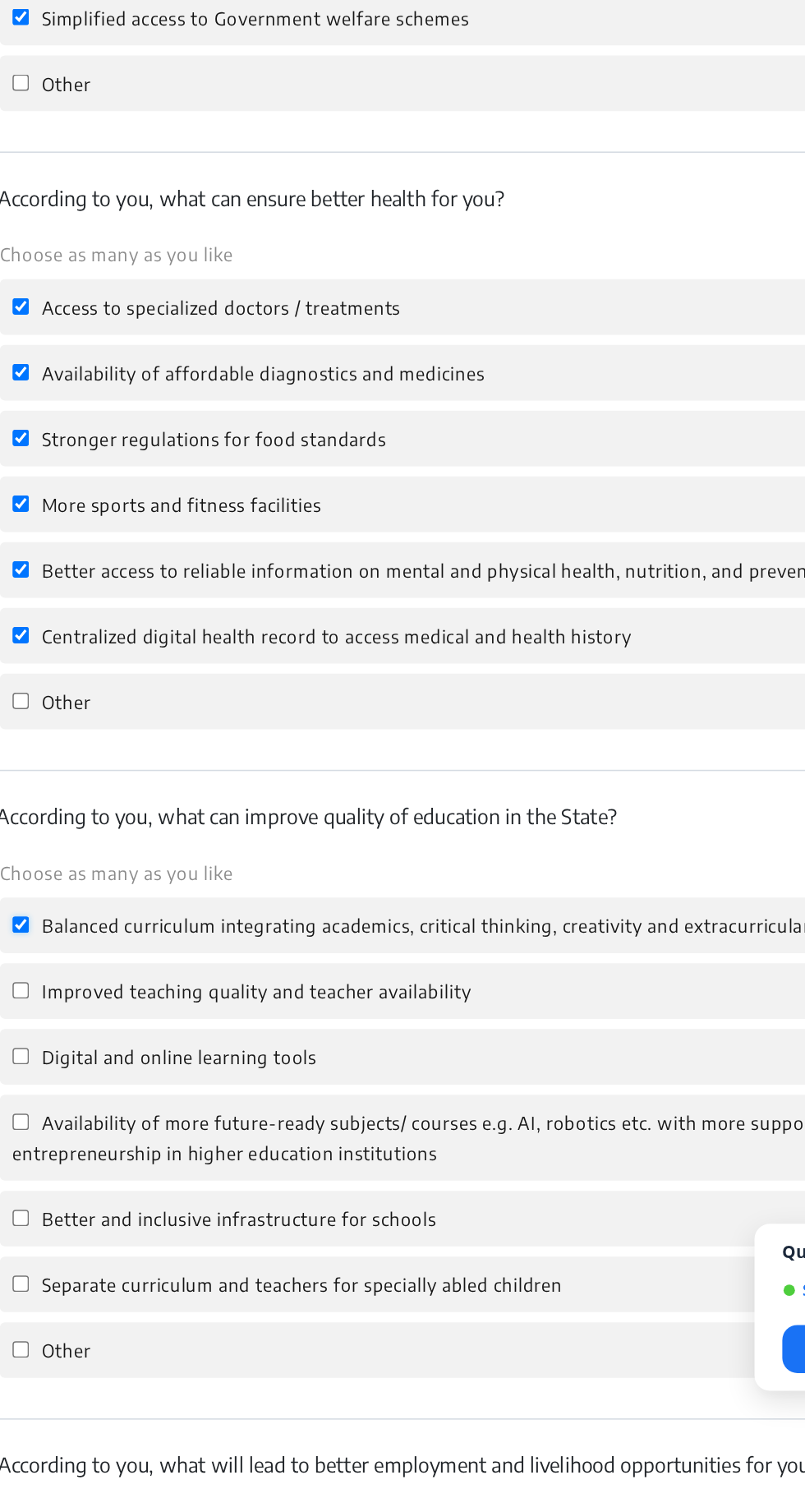 checkbox on "true" 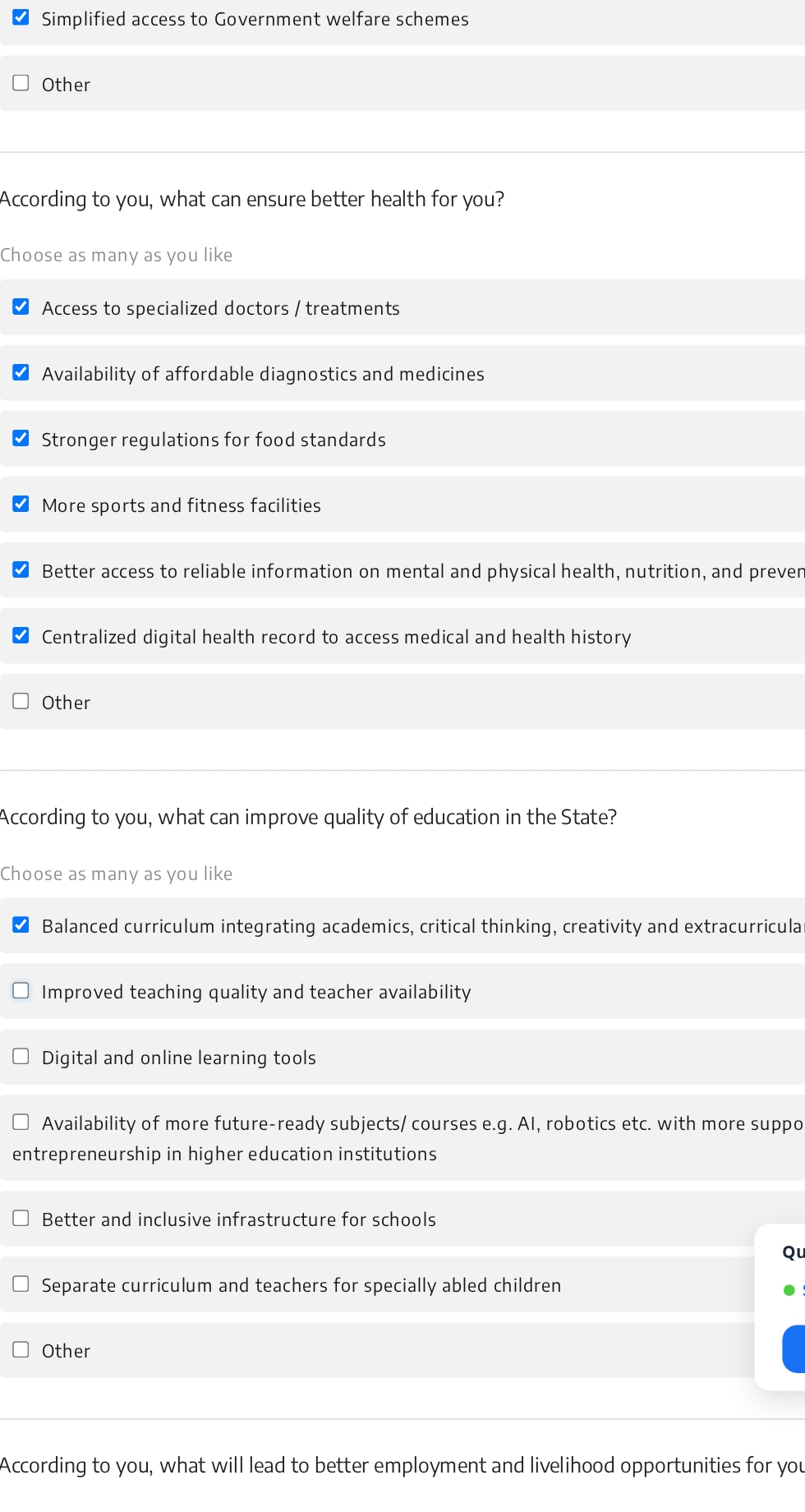 click on "Improved teaching quality and teacher availability" 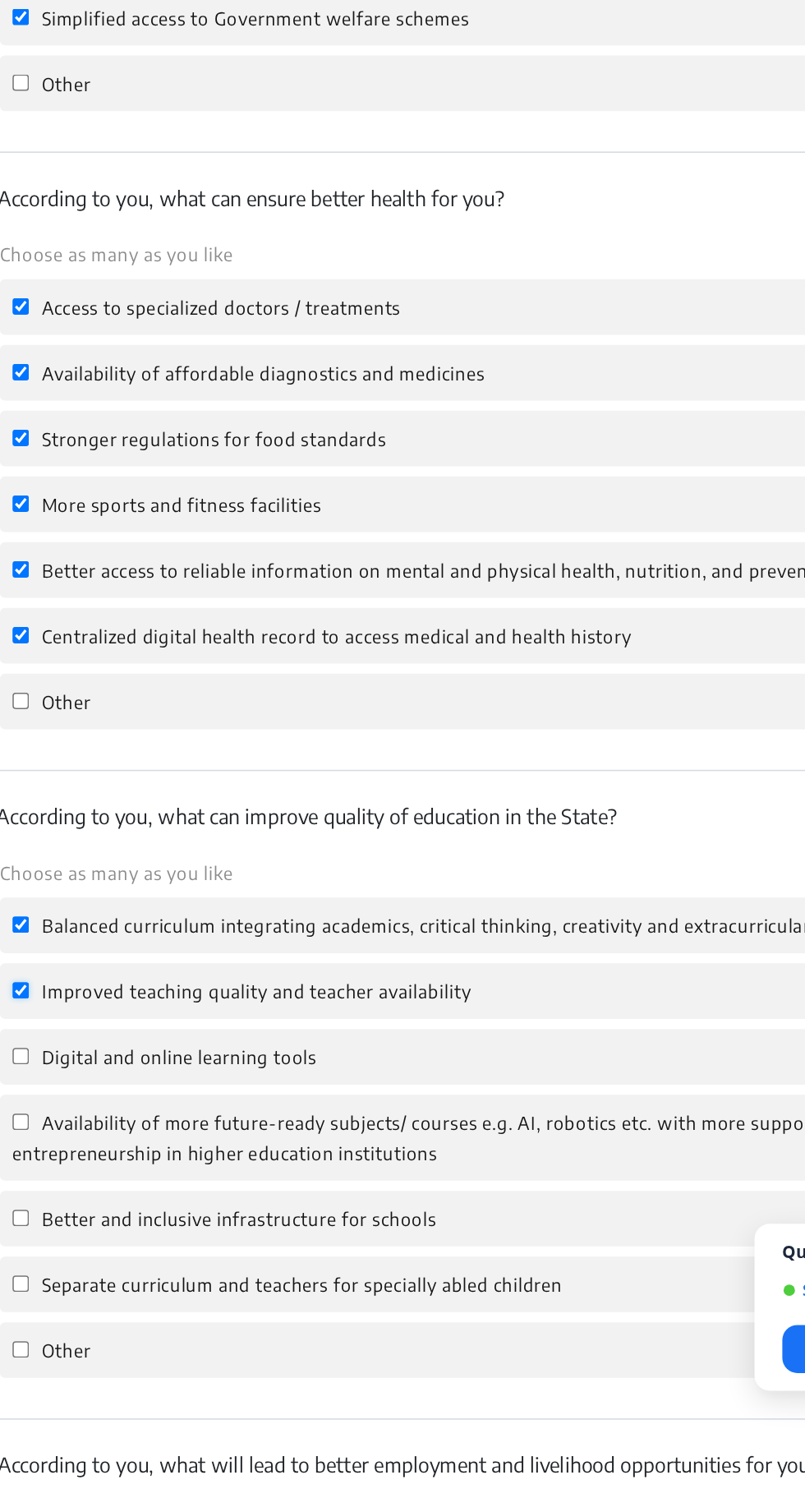 checkbox on "true" 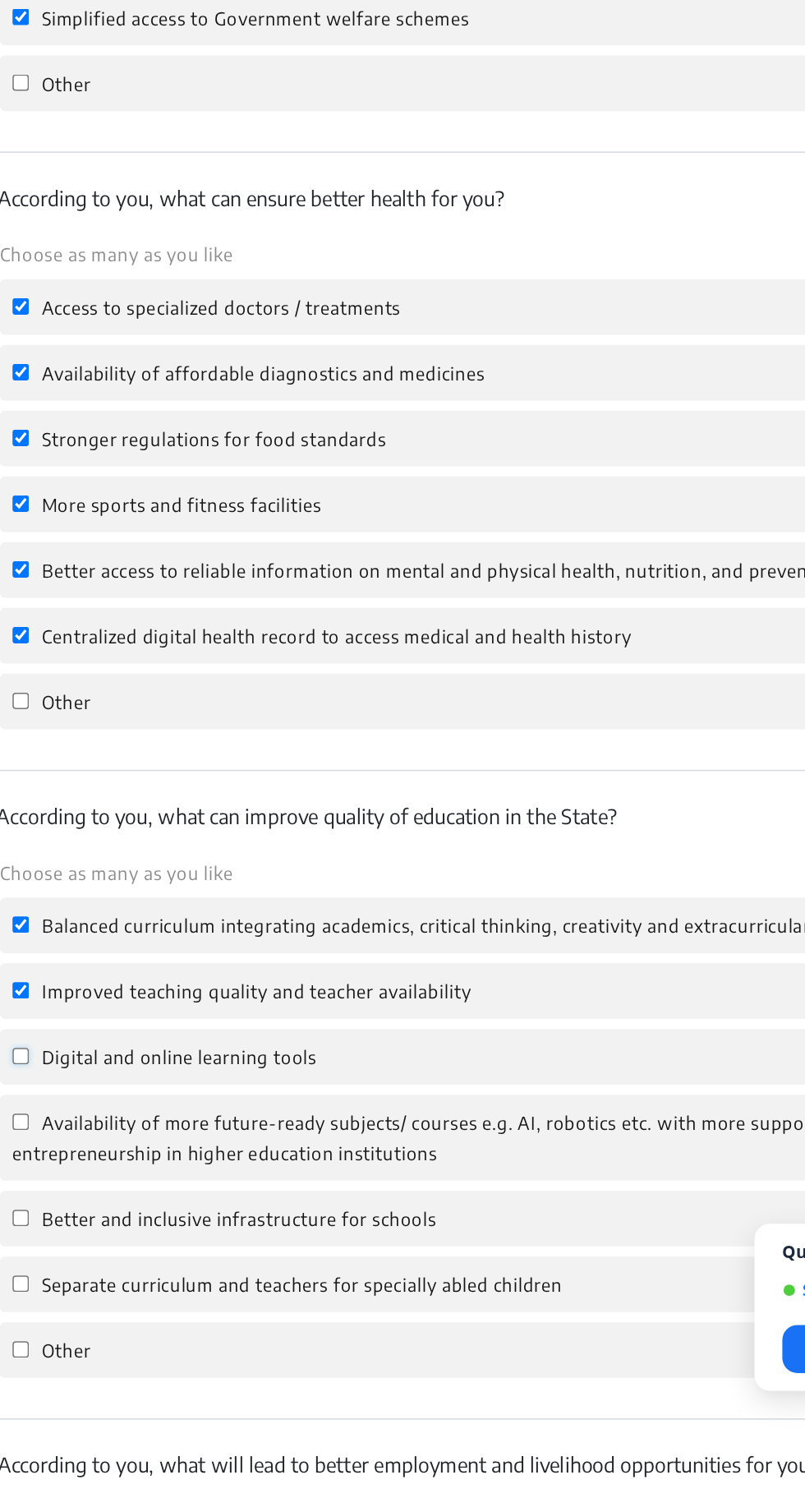 click on "Digital and online learning tools" 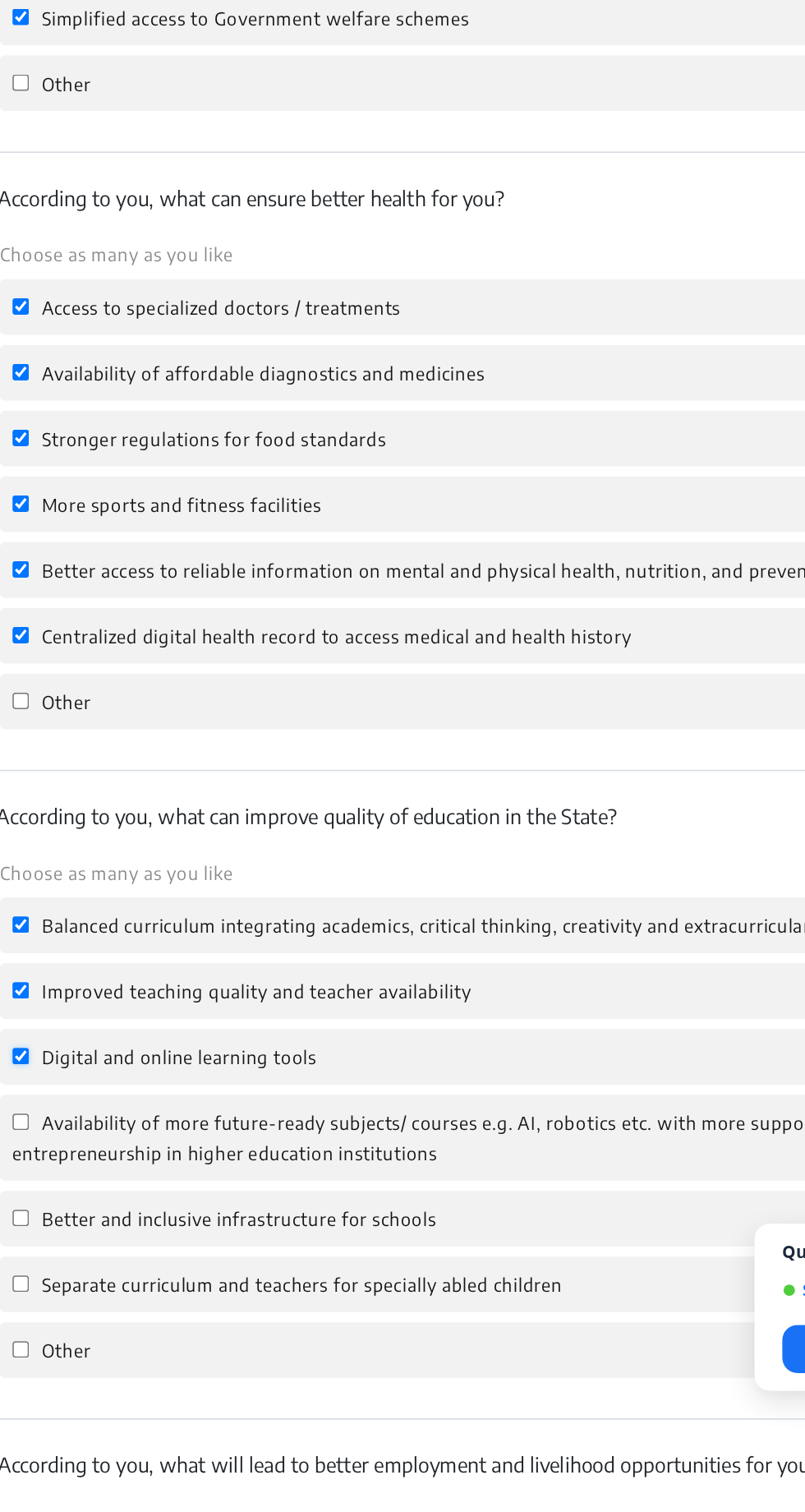 checkbox on "true" 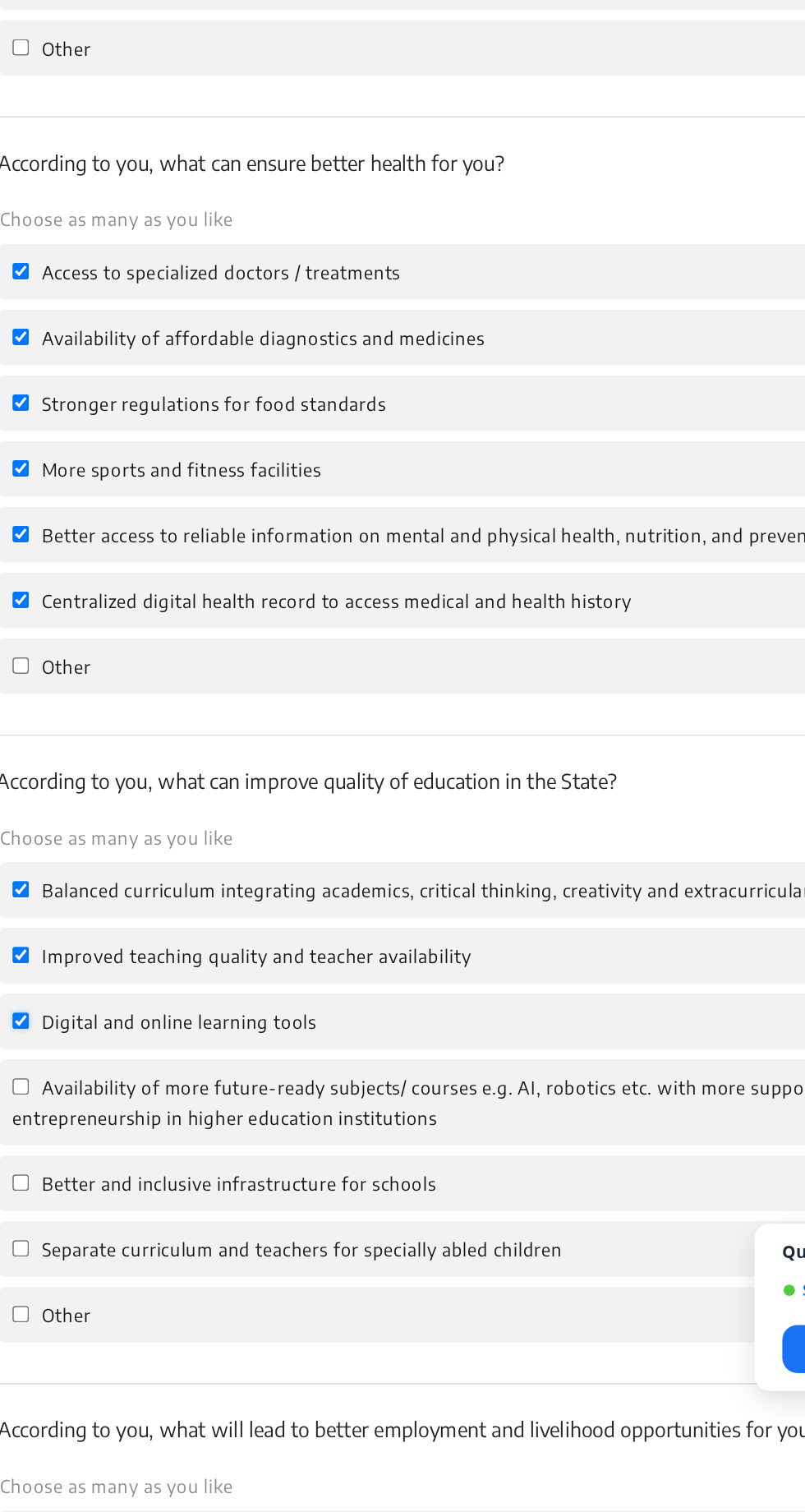 scroll, scrollTop: 1117, scrollLeft: 0, axis: vertical 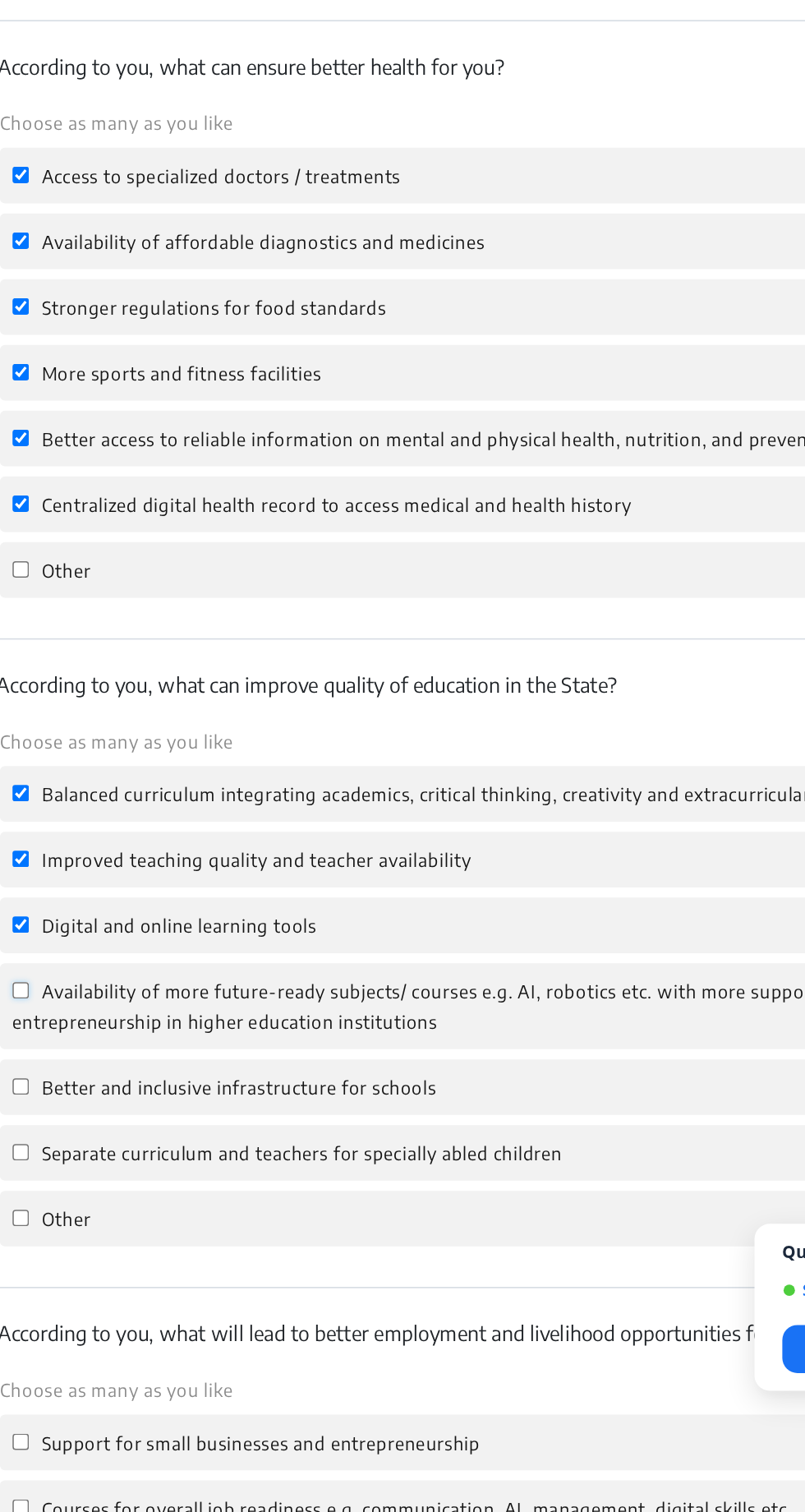 click on "Availability of more future-ready subjects/ courses e.g. AI, robotics etc. with more support for student start-ups and entrepreneurship in higher education institutions" 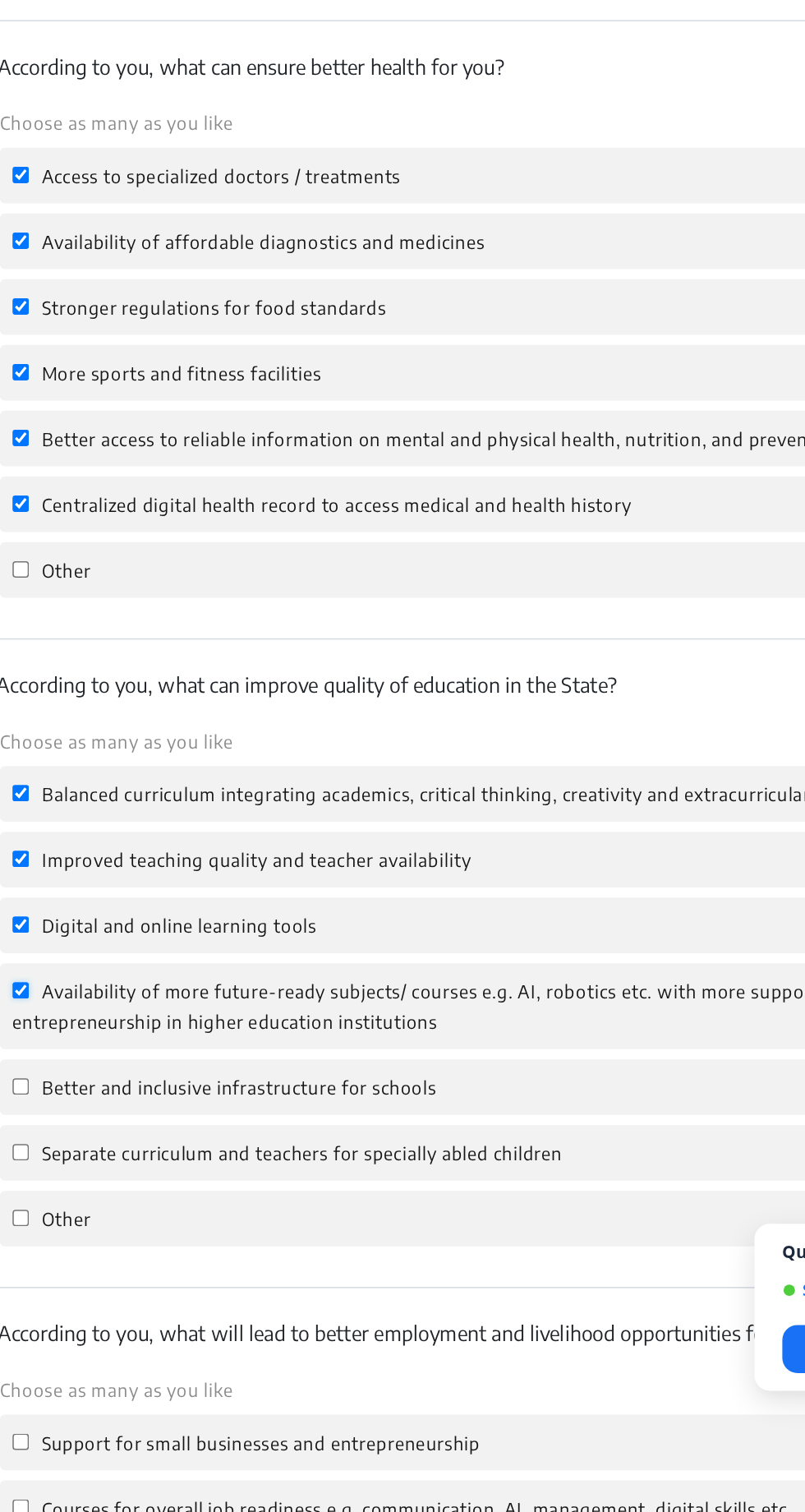checkbox on "true" 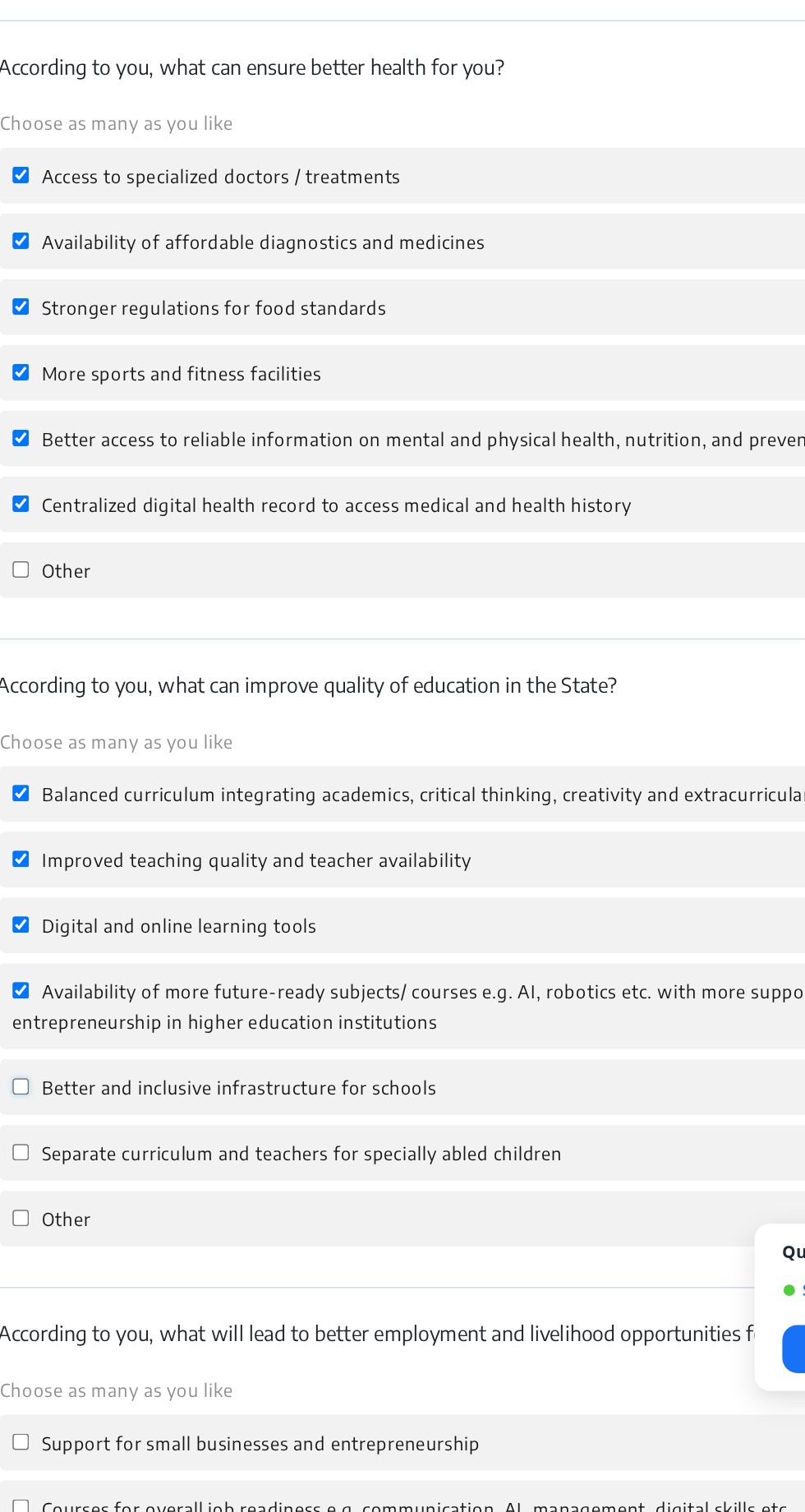 click on "Better and inclusive infrastructure for schools" 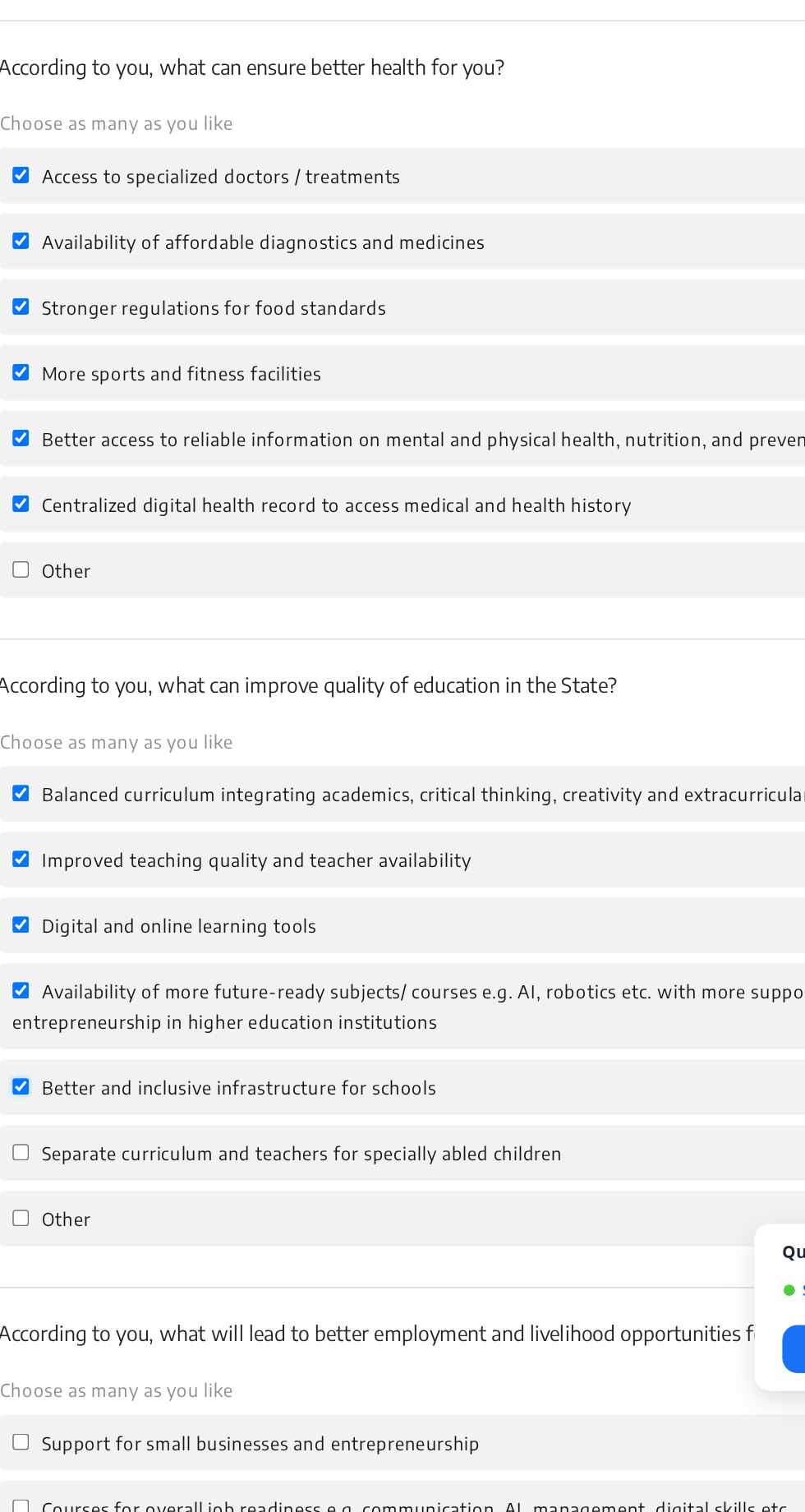 checkbox on "true" 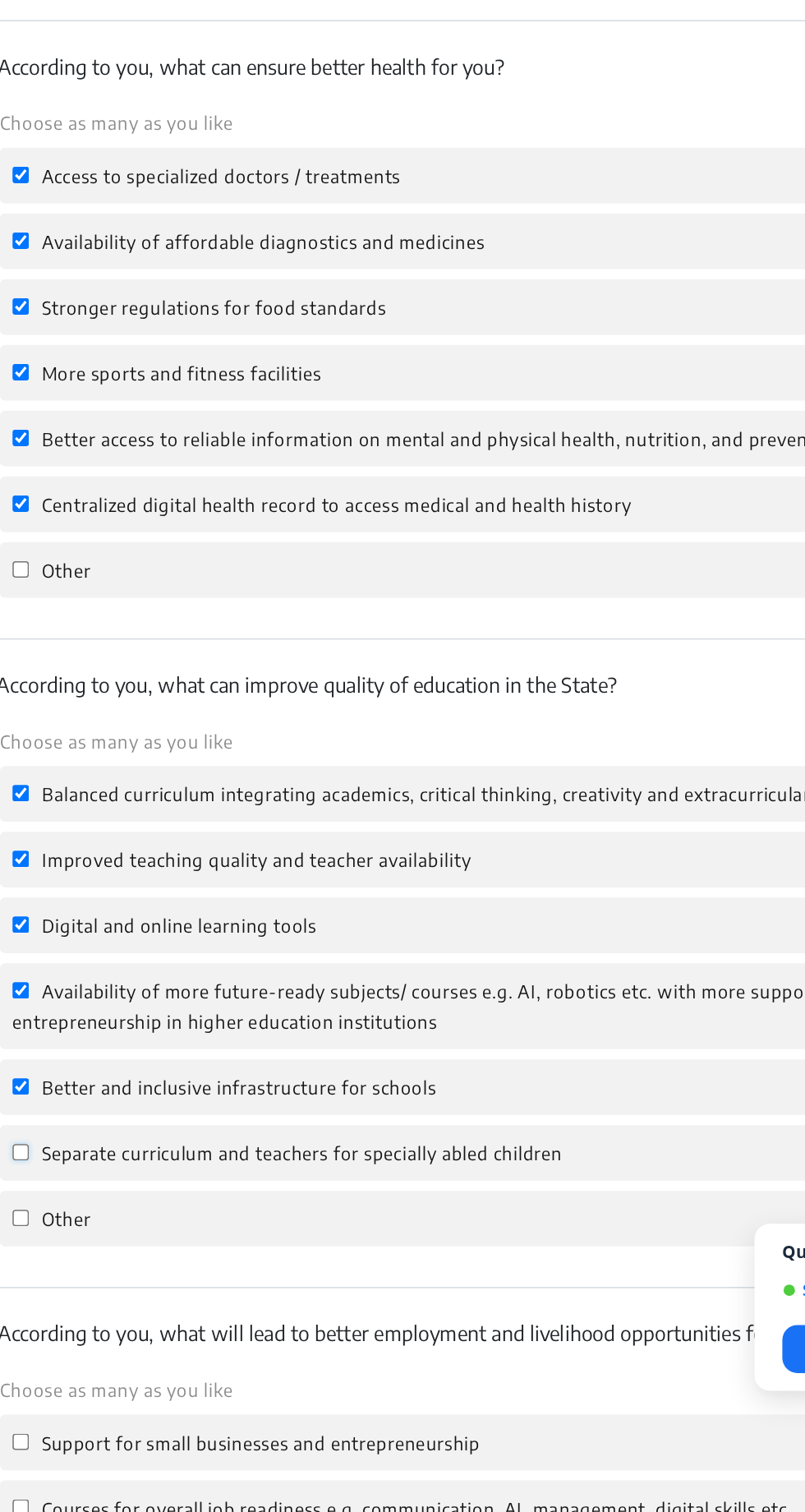 click on "Separate curriculum and teachers for specially abled children" 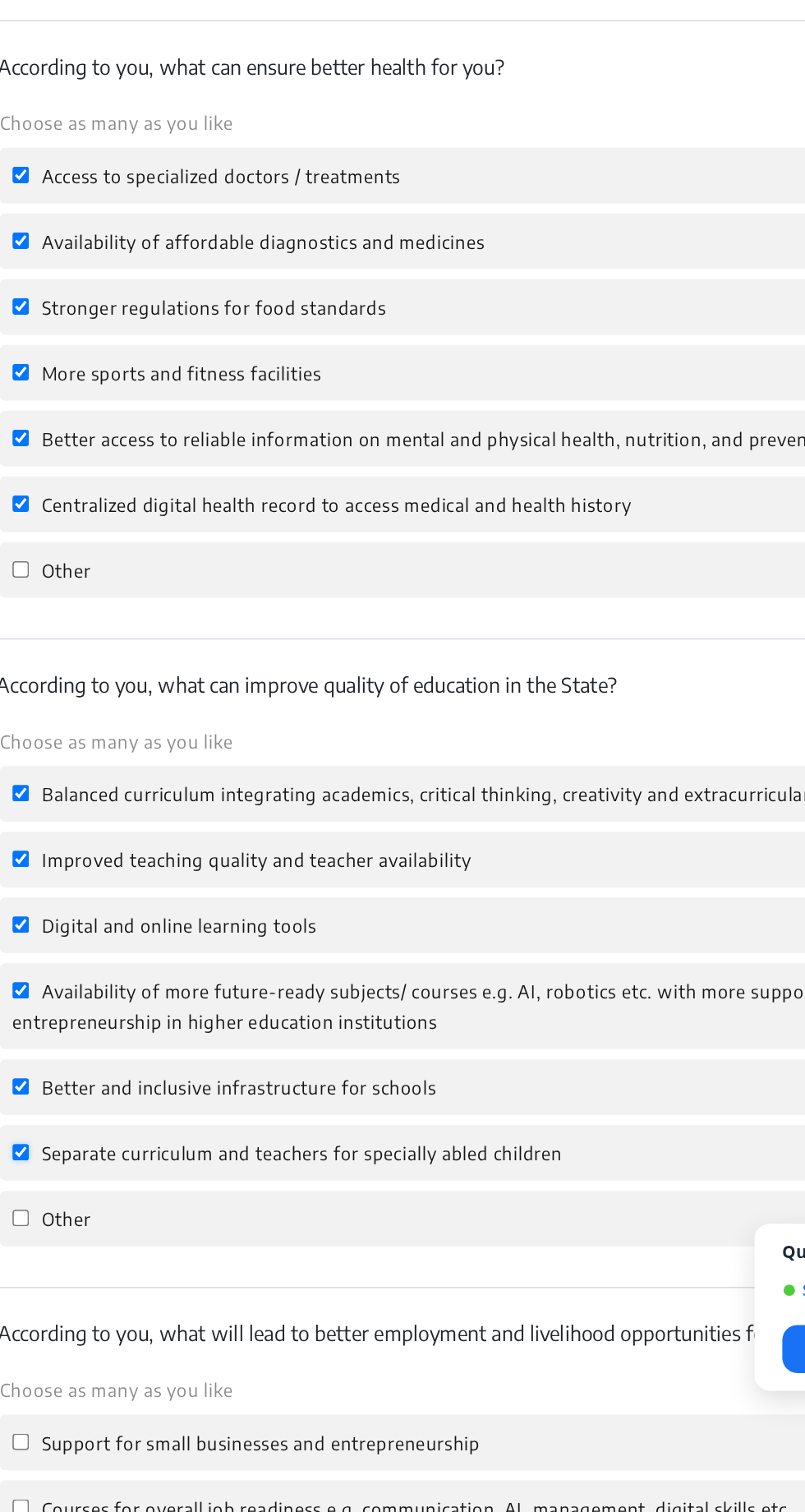 checkbox on "true" 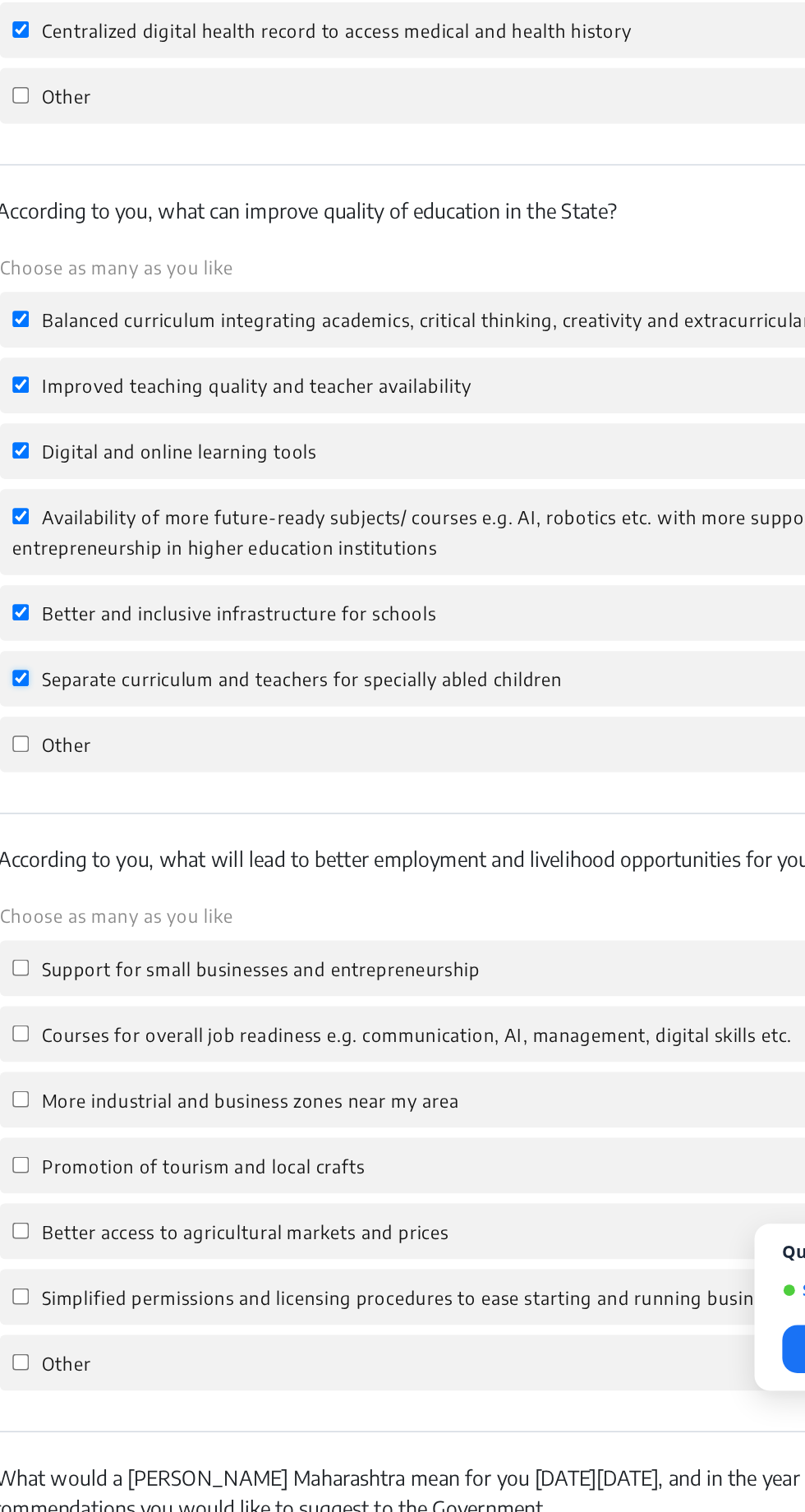 scroll, scrollTop: 1458, scrollLeft: 0, axis: vertical 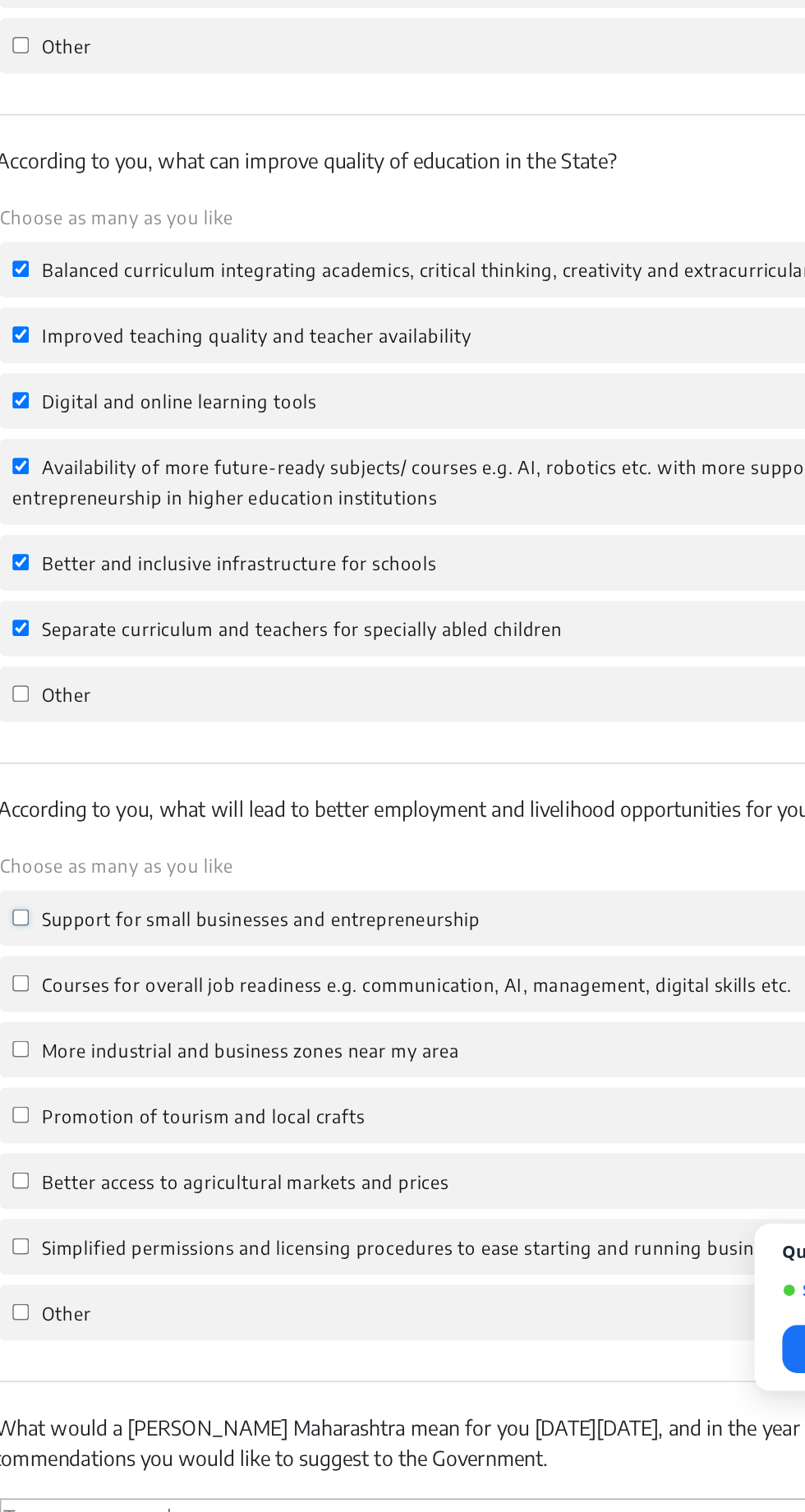 click on "Support for small businesses and entrepreneurship" 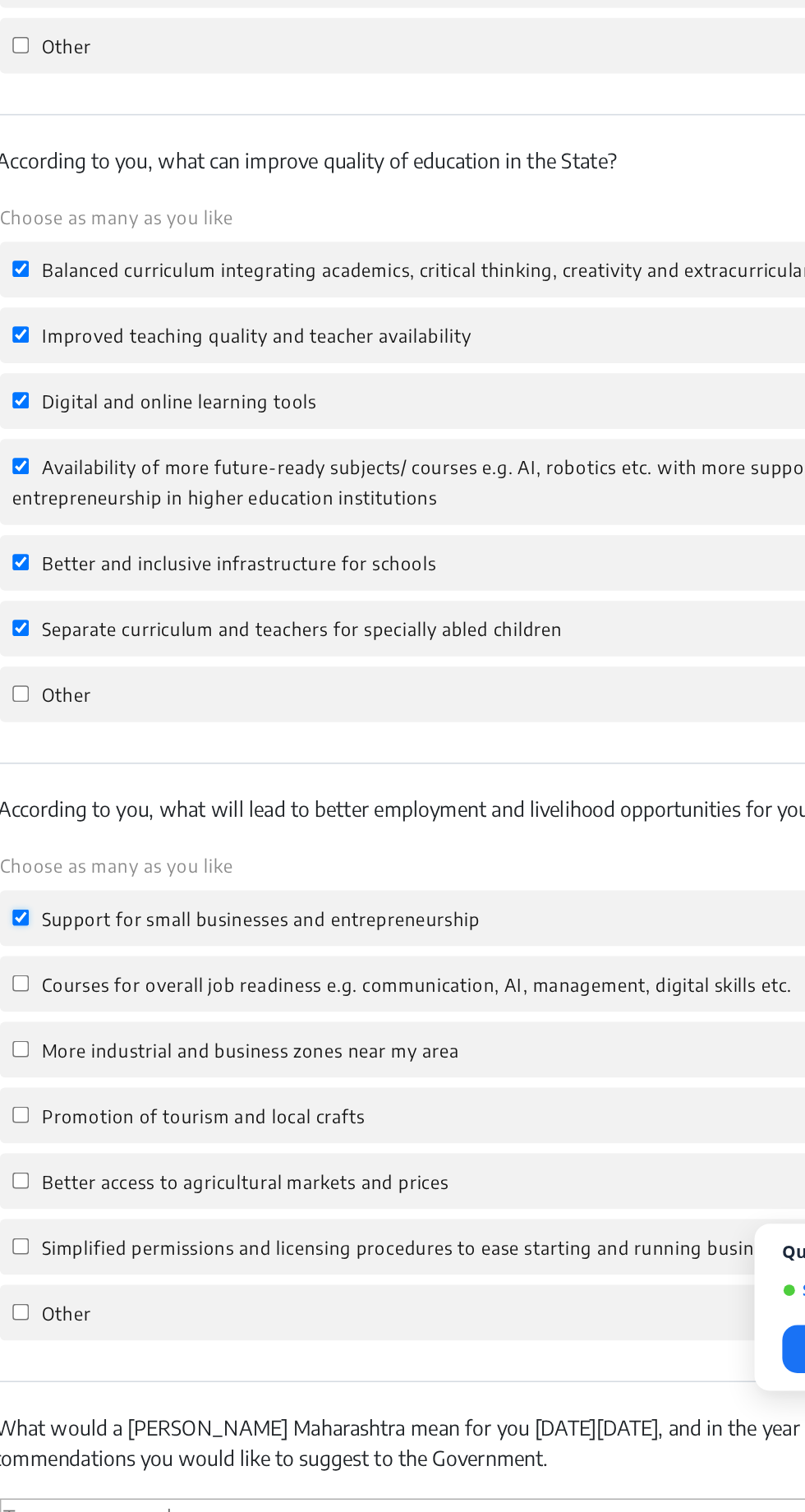 checkbox on "true" 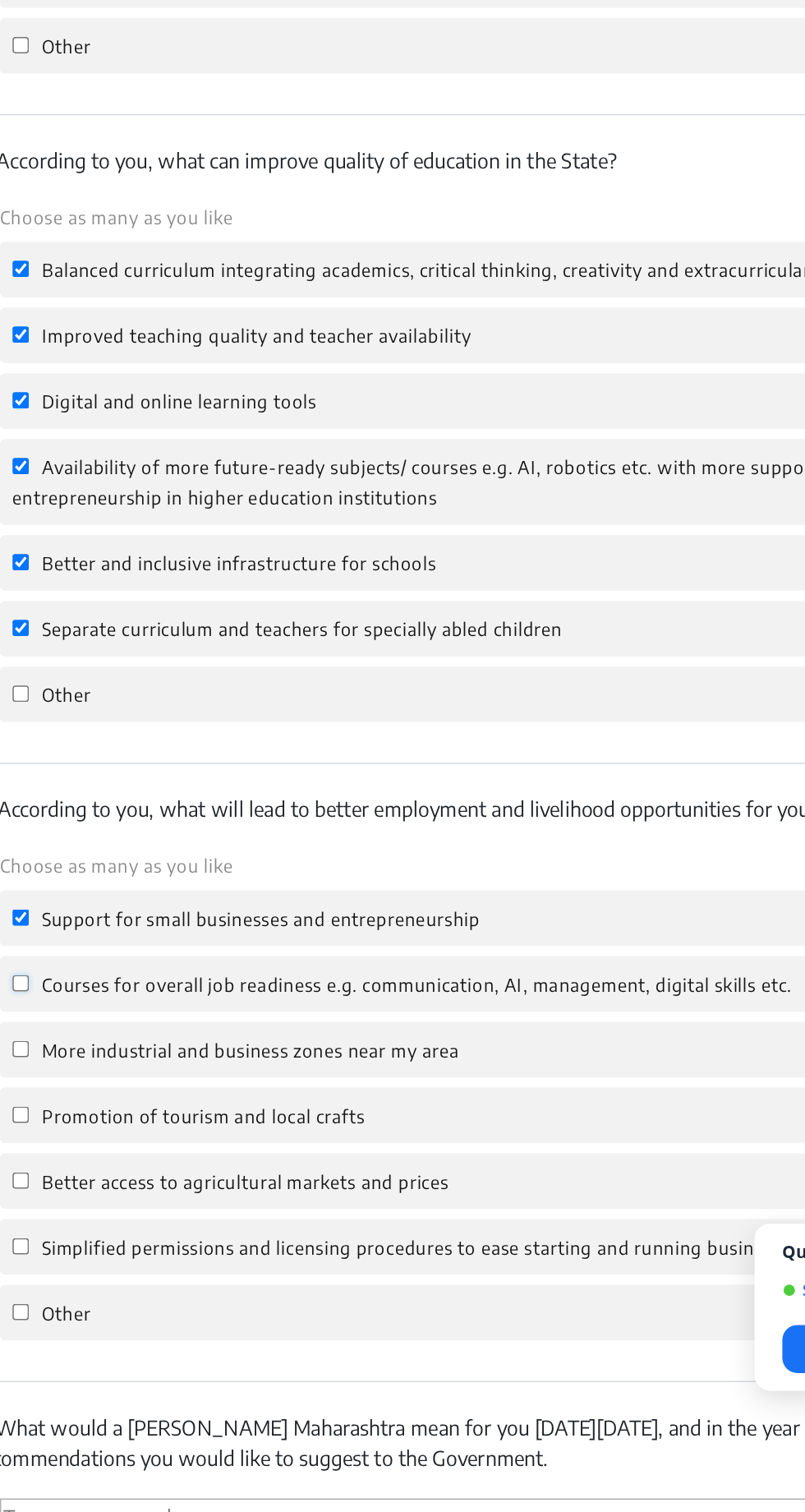 click on "Courses for overall job readiness e.g. communication, AI, management, digital skills etc." 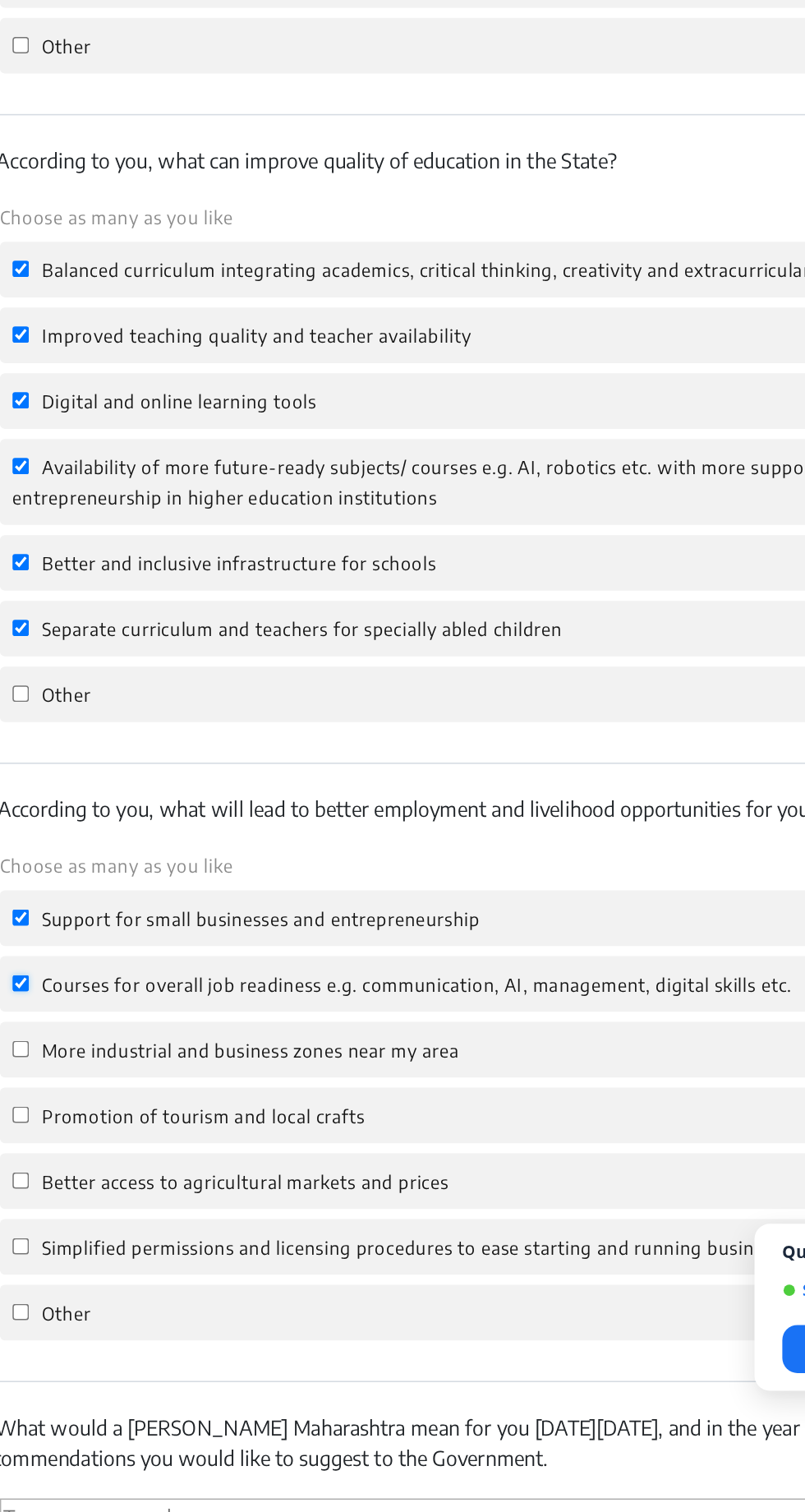 checkbox on "true" 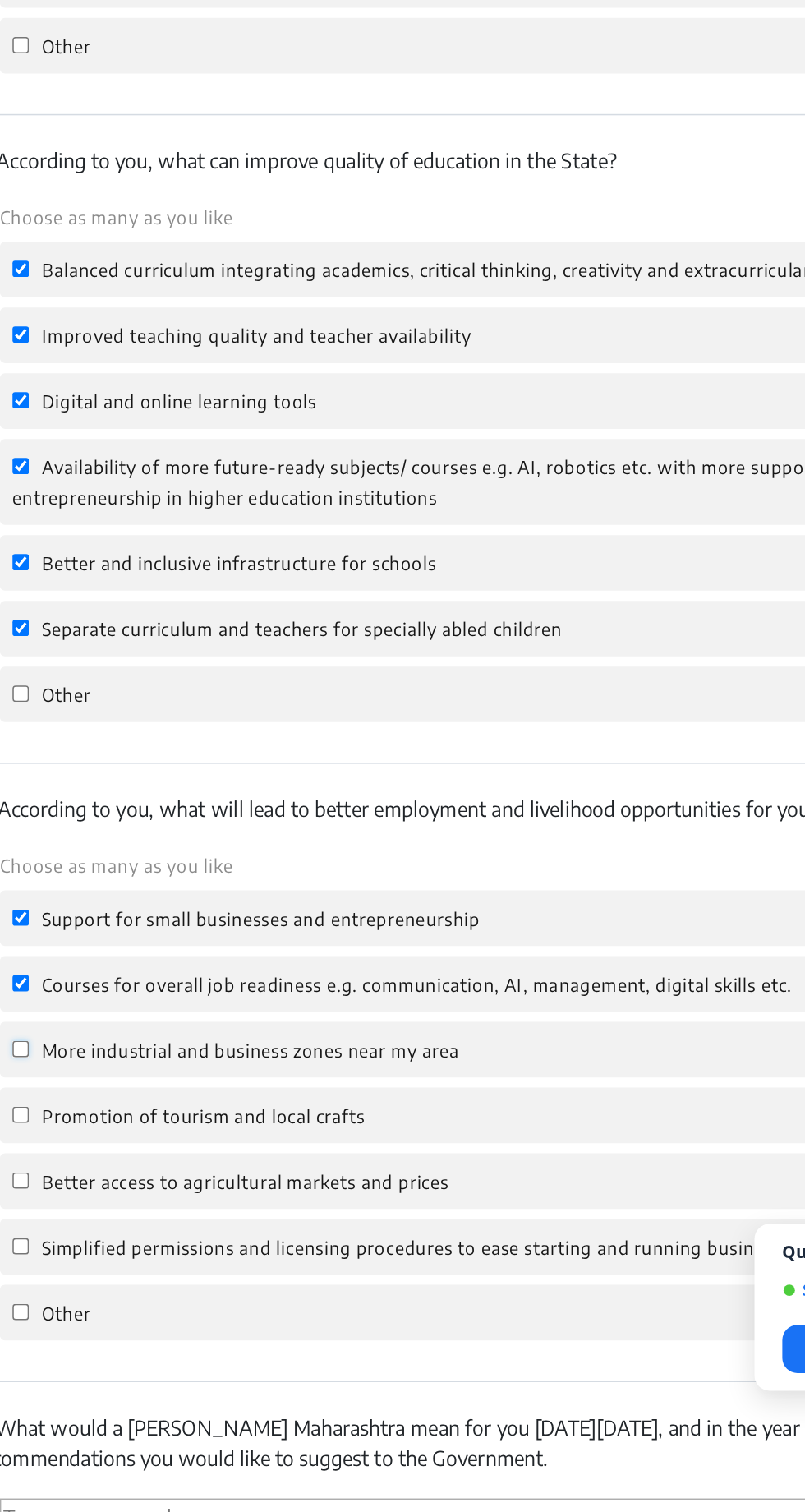 click on "More industrial and business zones near my area" 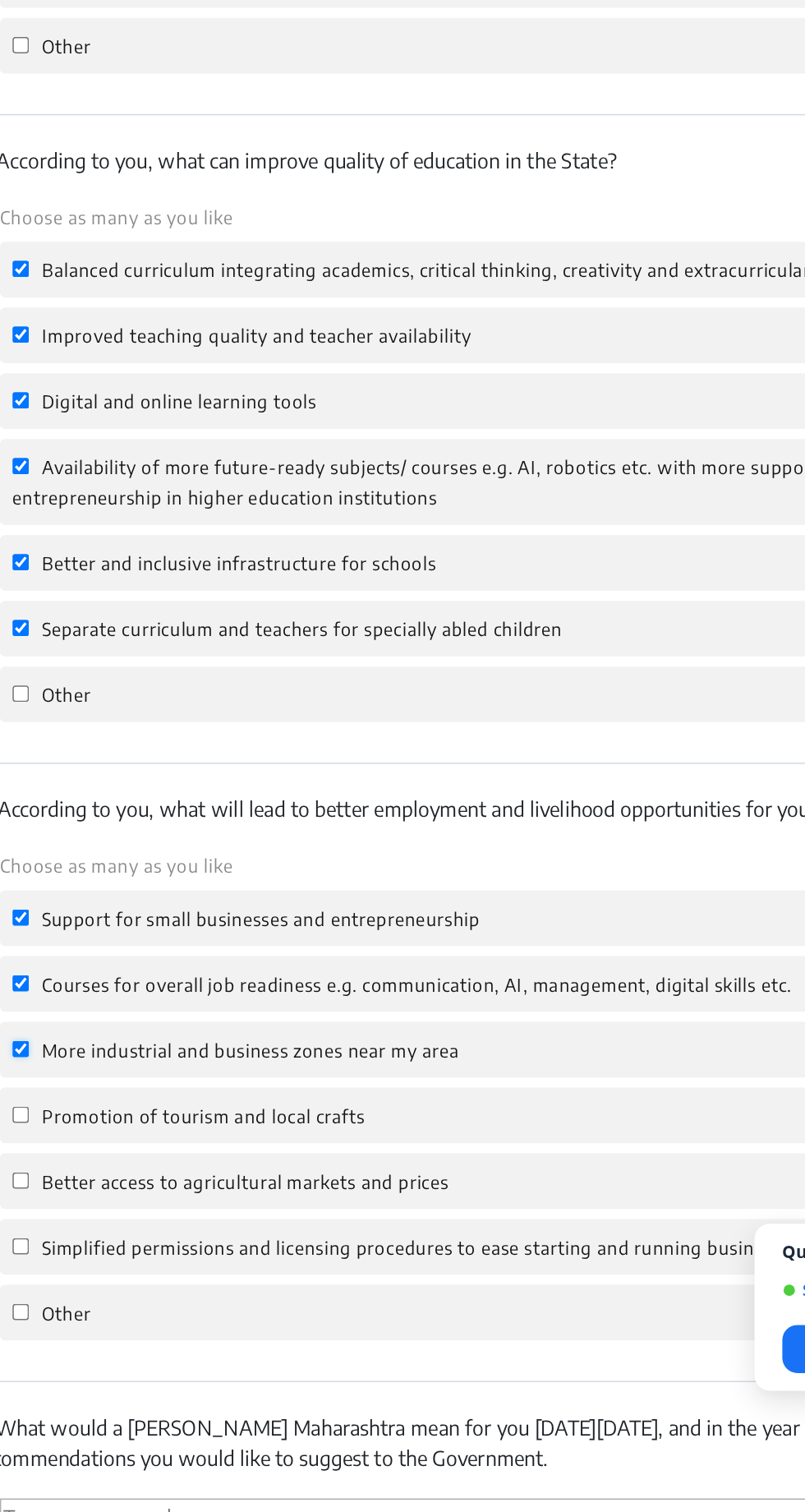 checkbox on "true" 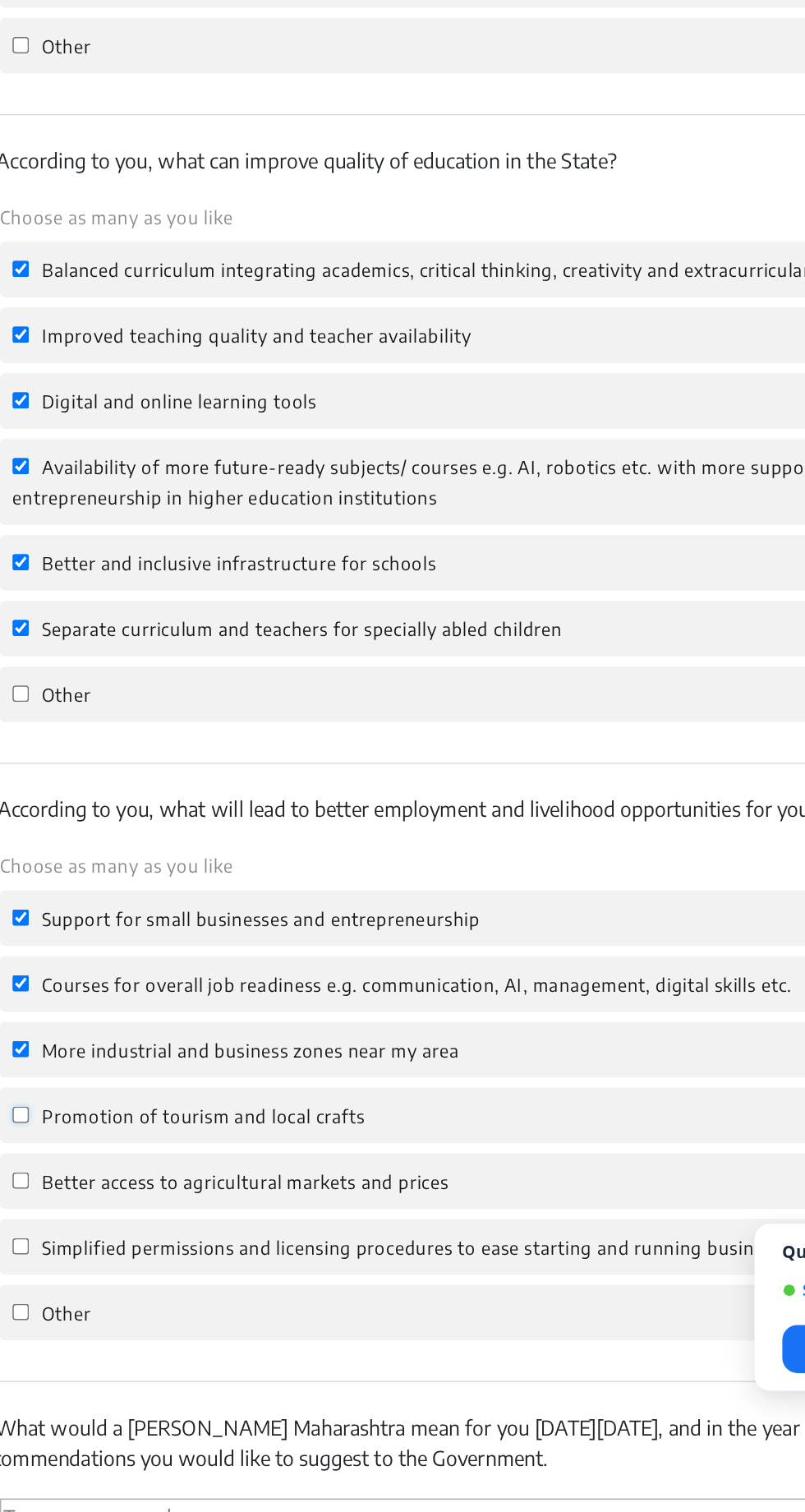 click on "Promotion of tourism and local crafts" 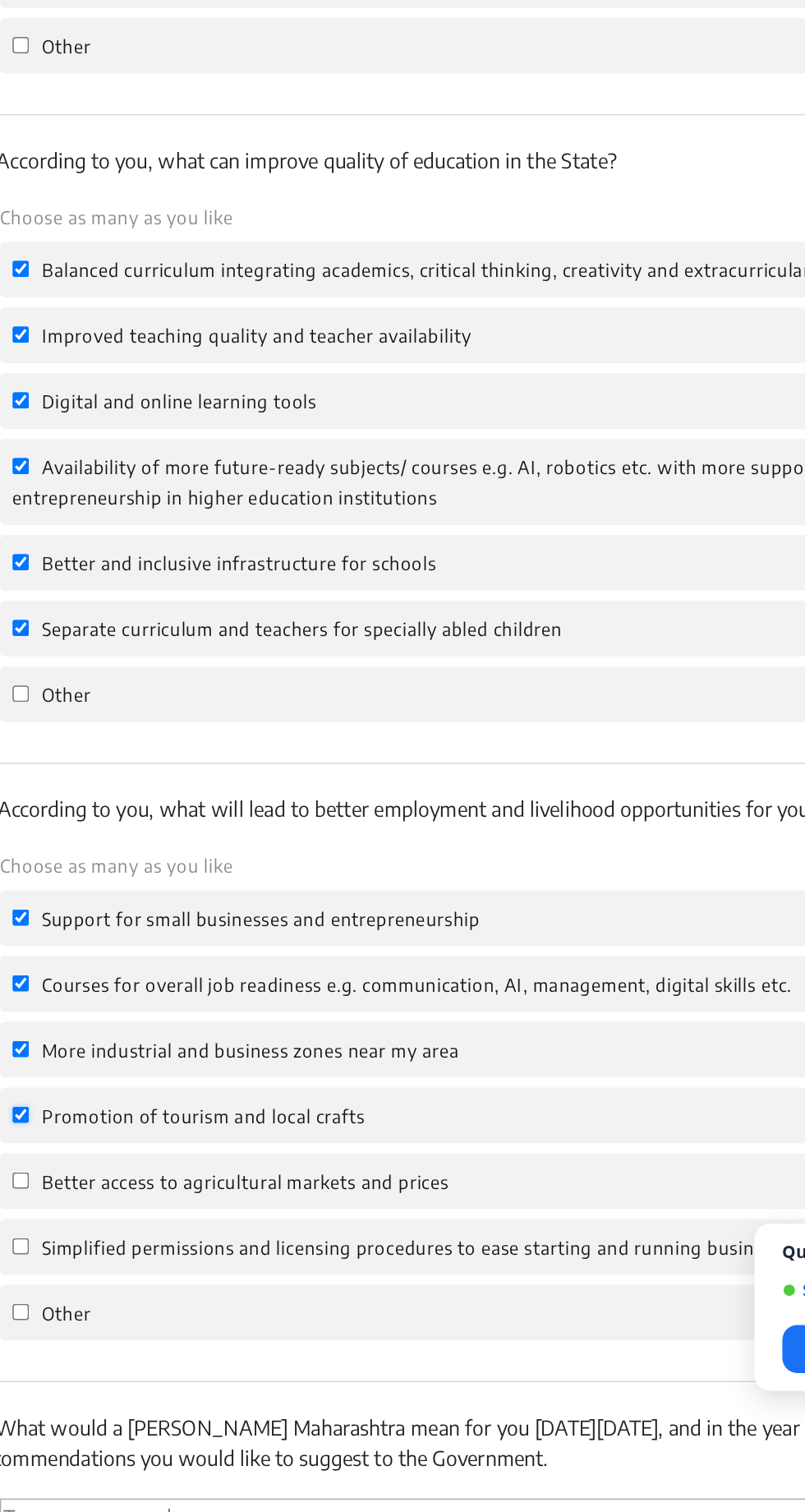 checkbox on "true" 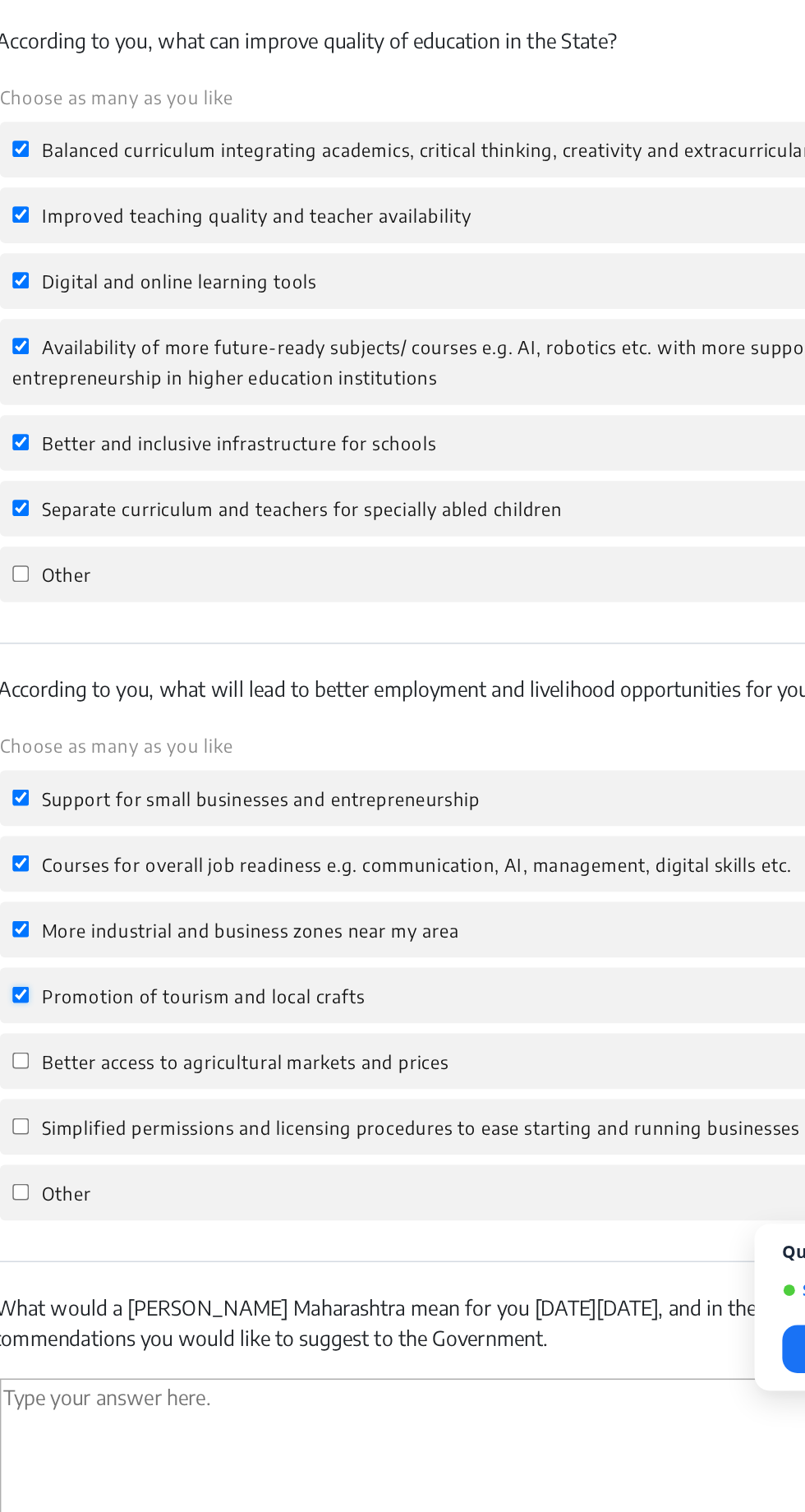 scroll, scrollTop: 1554, scrollLeft: 0, axis: vertical 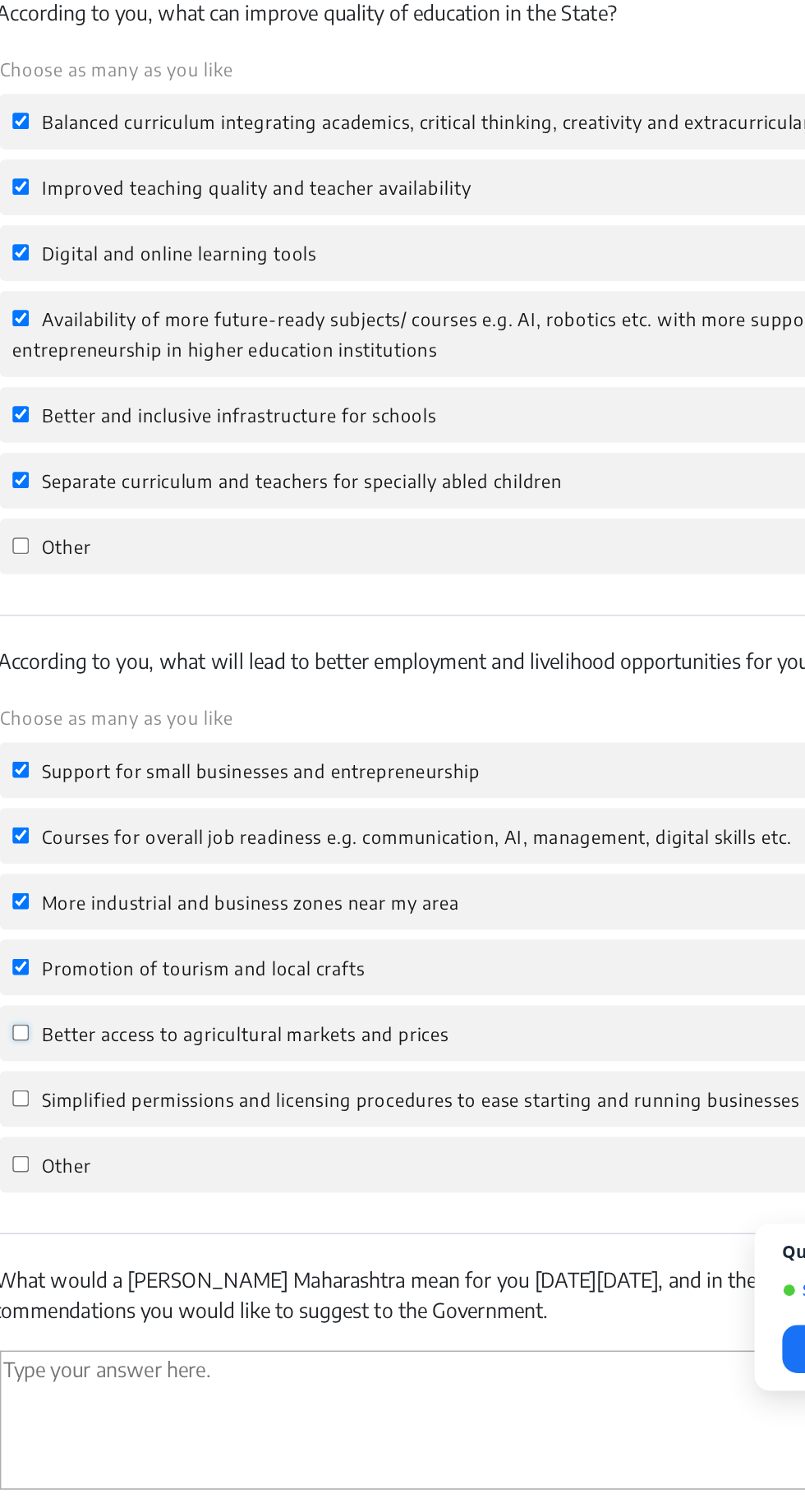 click on "Better access to agricultural markets and prices" 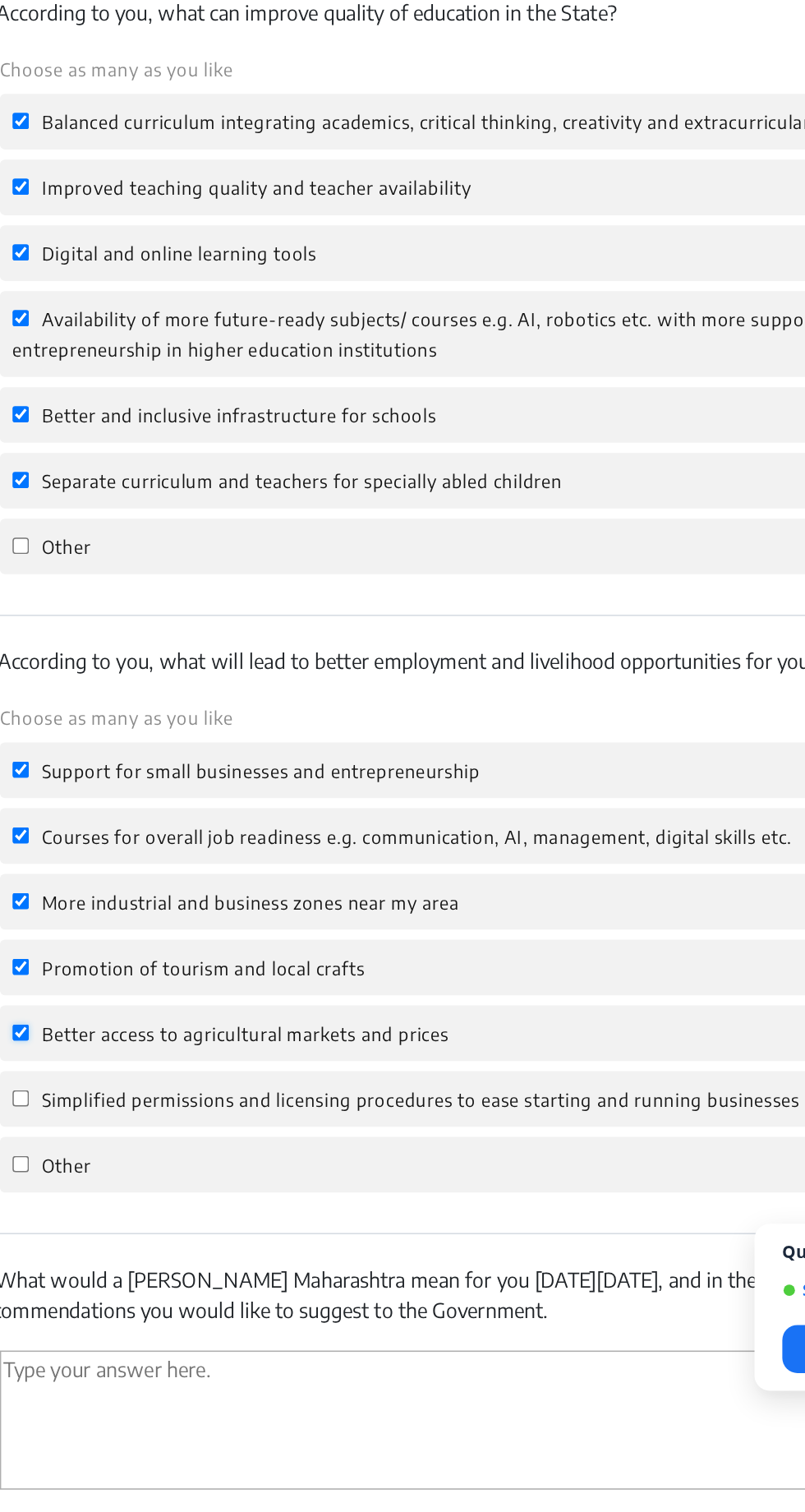 checkbox on "true" 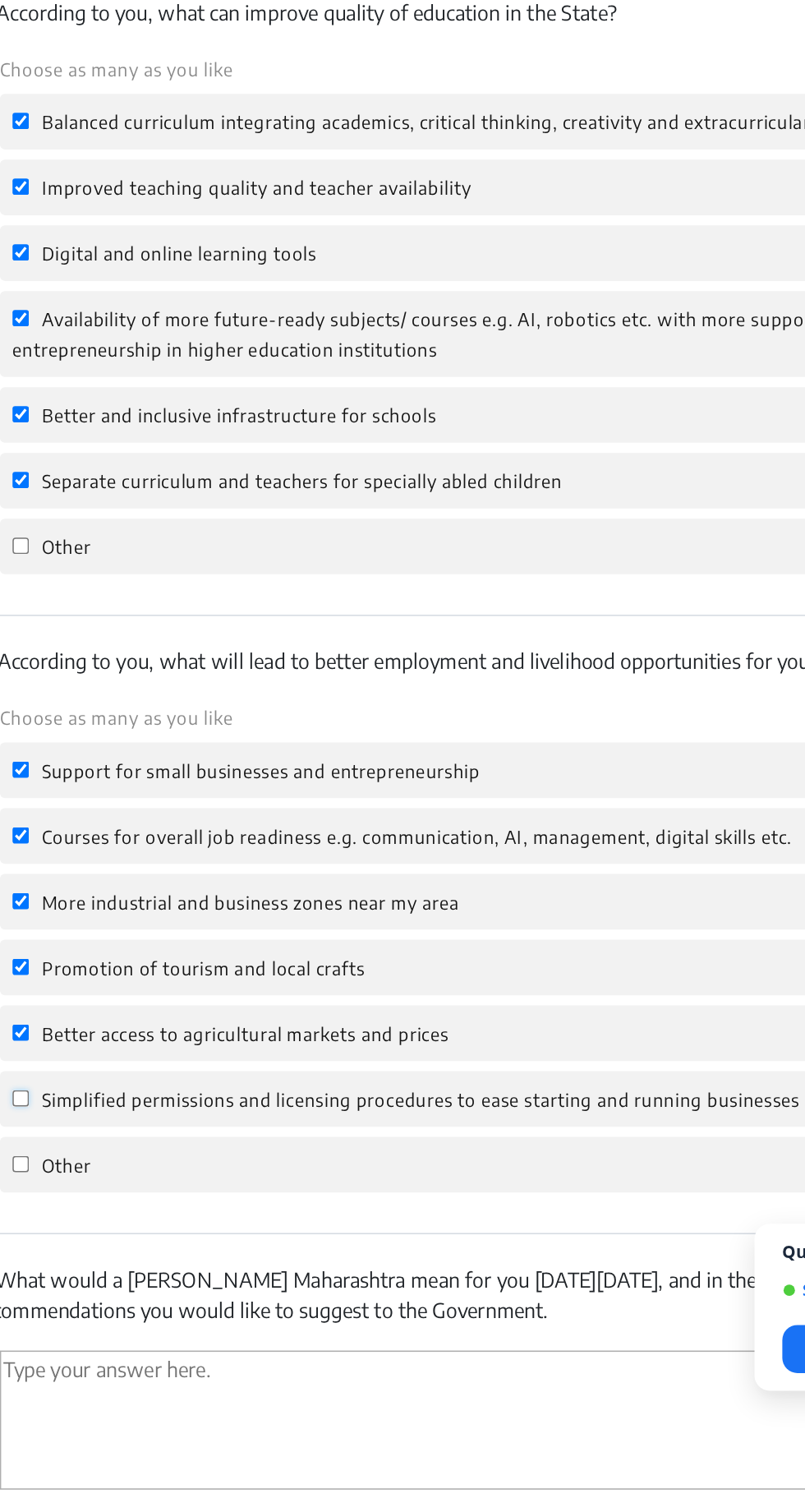 click on "Simplified permissions and licensing procedures to ease starting and running businesses" 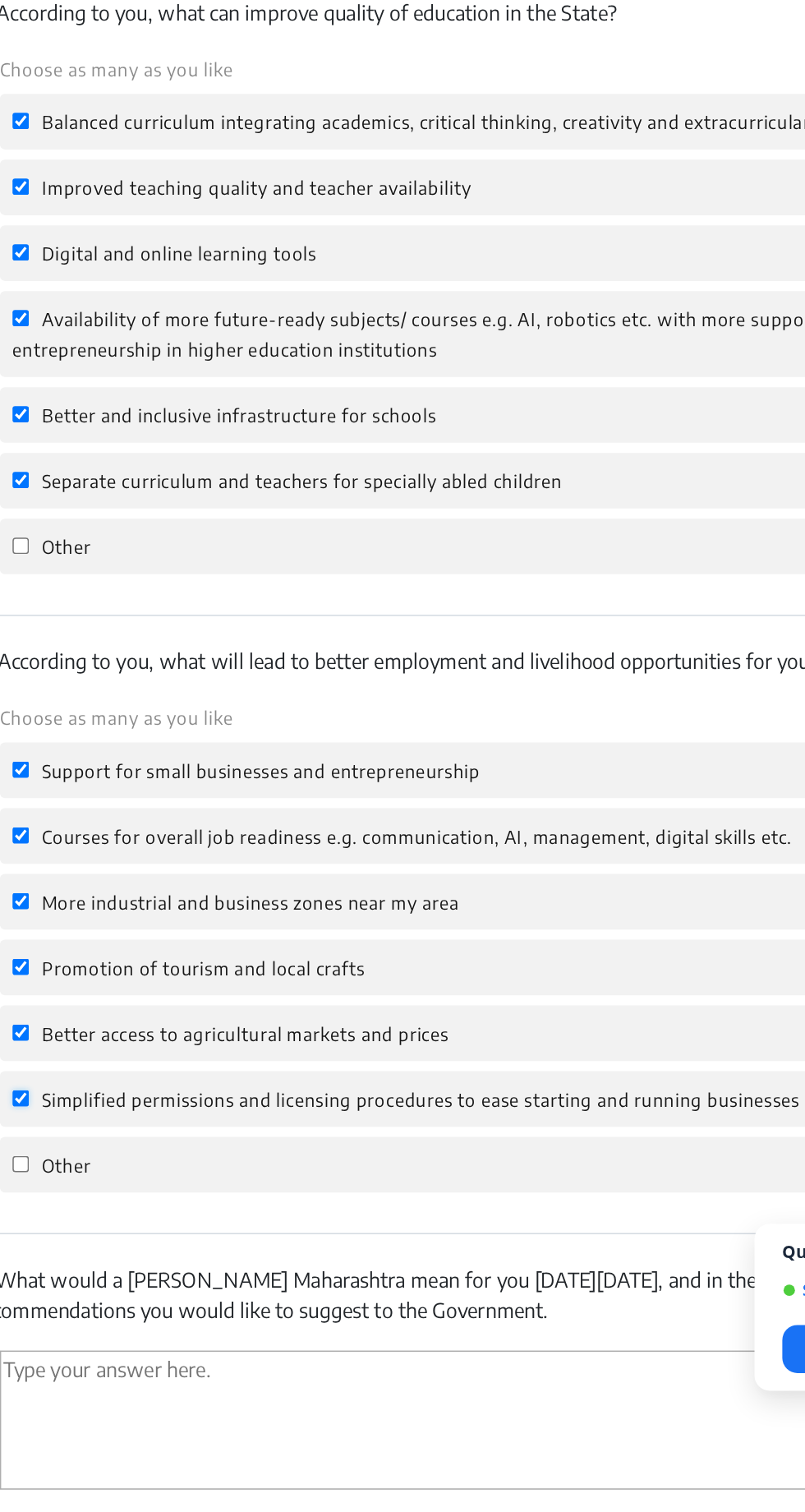 checkbox on "true" 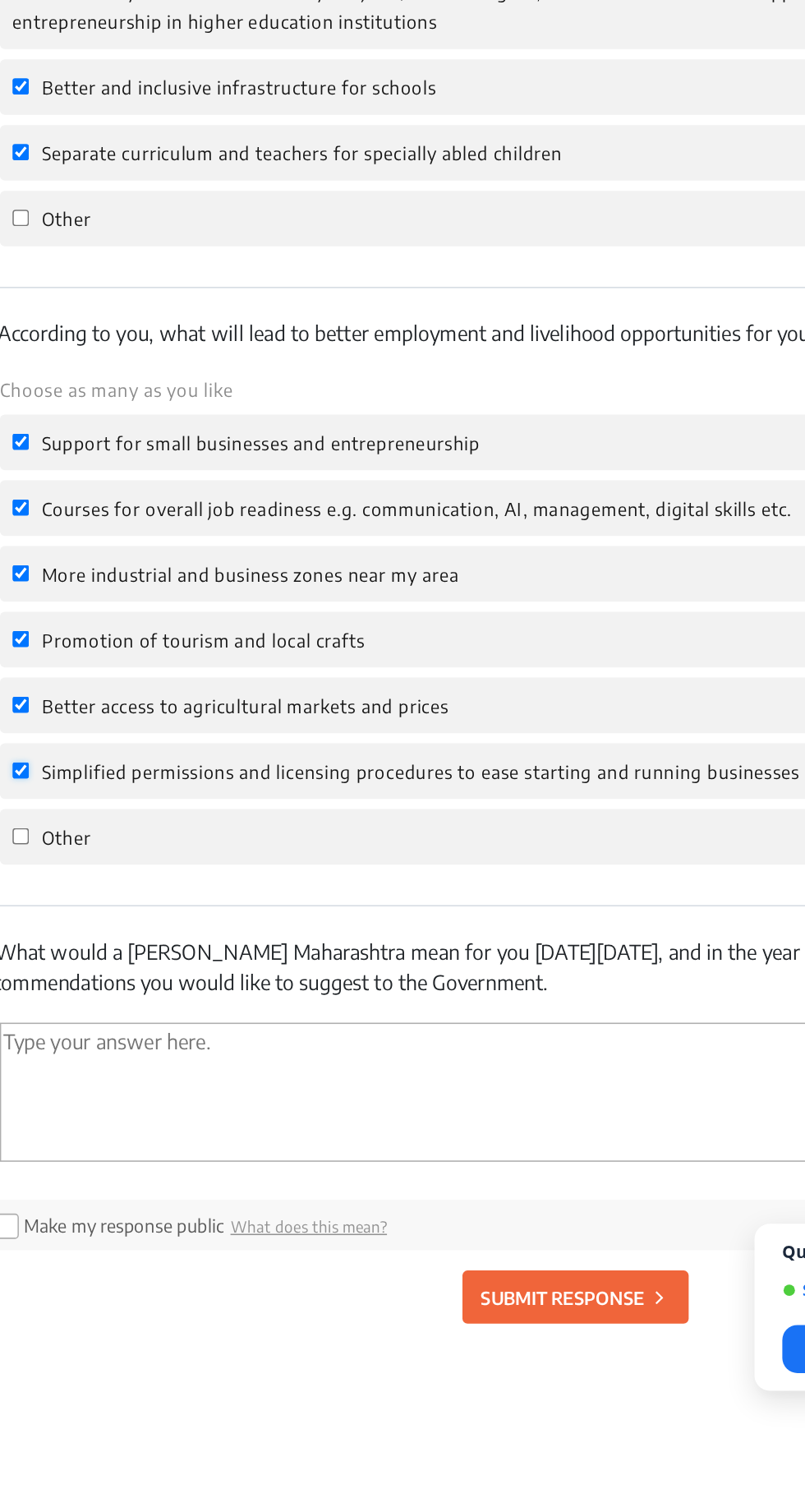 scroll, scrollTop: 1785, scrollLeft: 0, axis: vertical 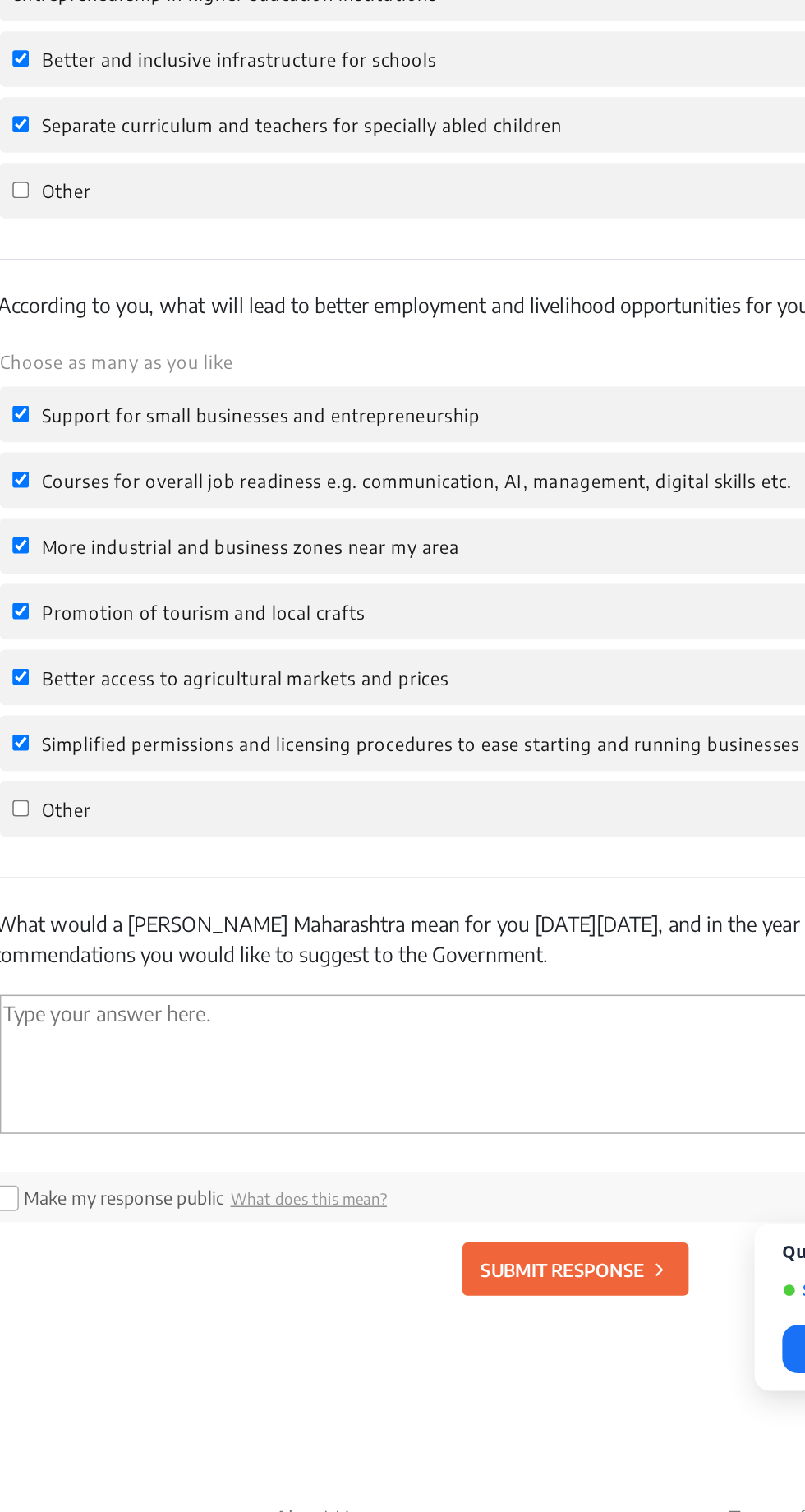 click at bounding box center [402, 1221] 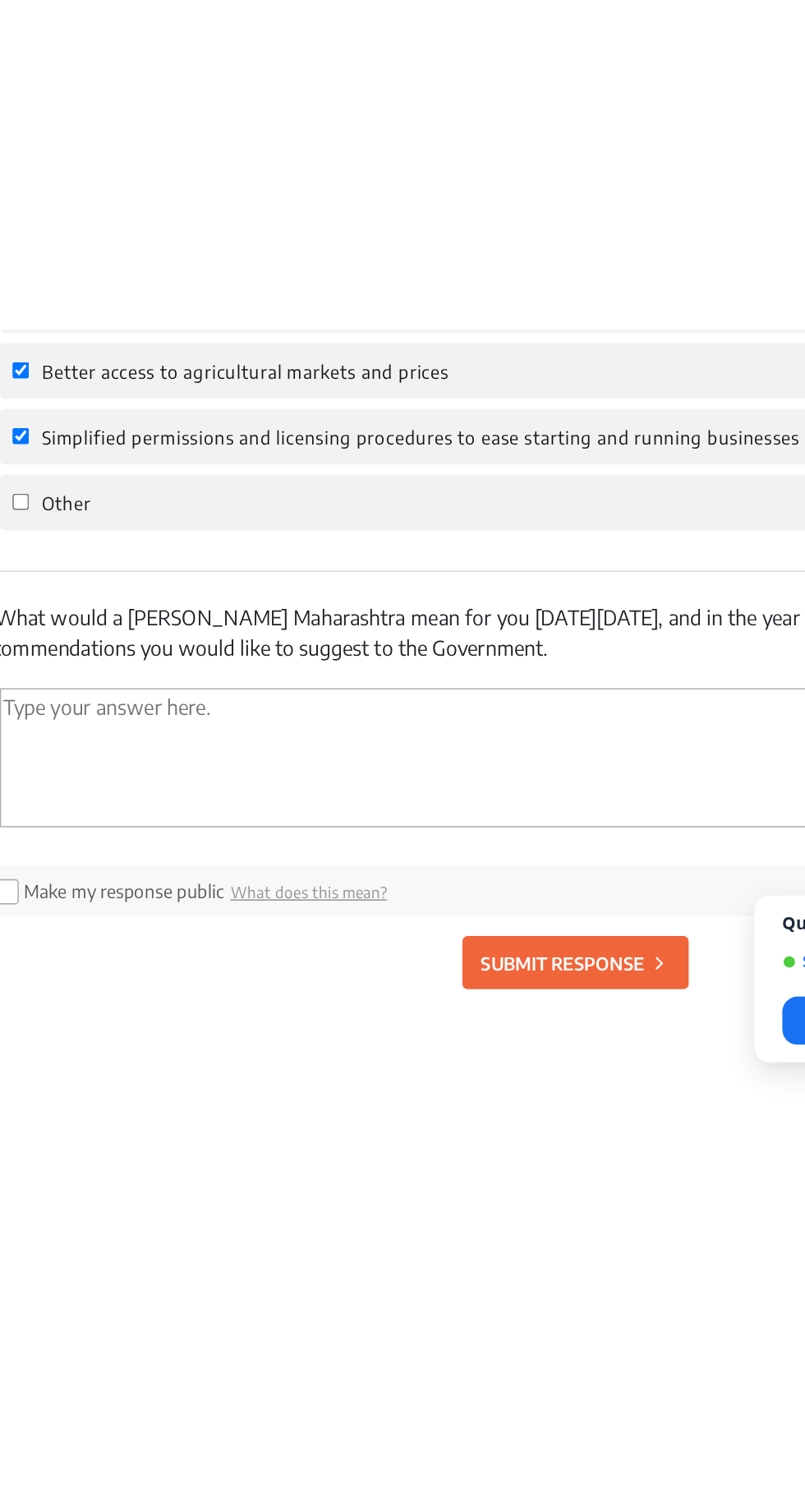 scroll, scrollTop: 2367, scrollLeft: 0, axis: vertical 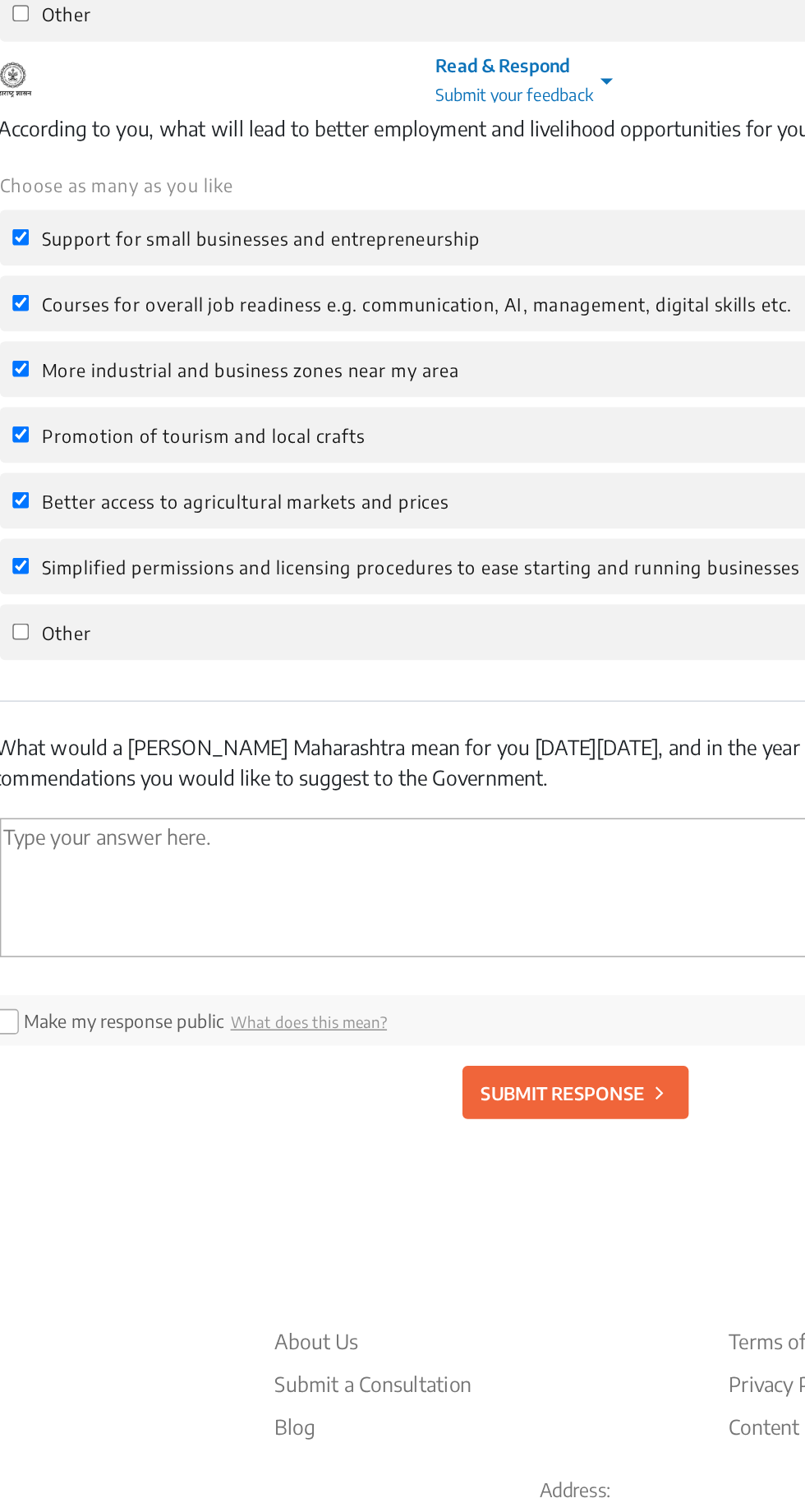 click at bounding box center (402, 639) 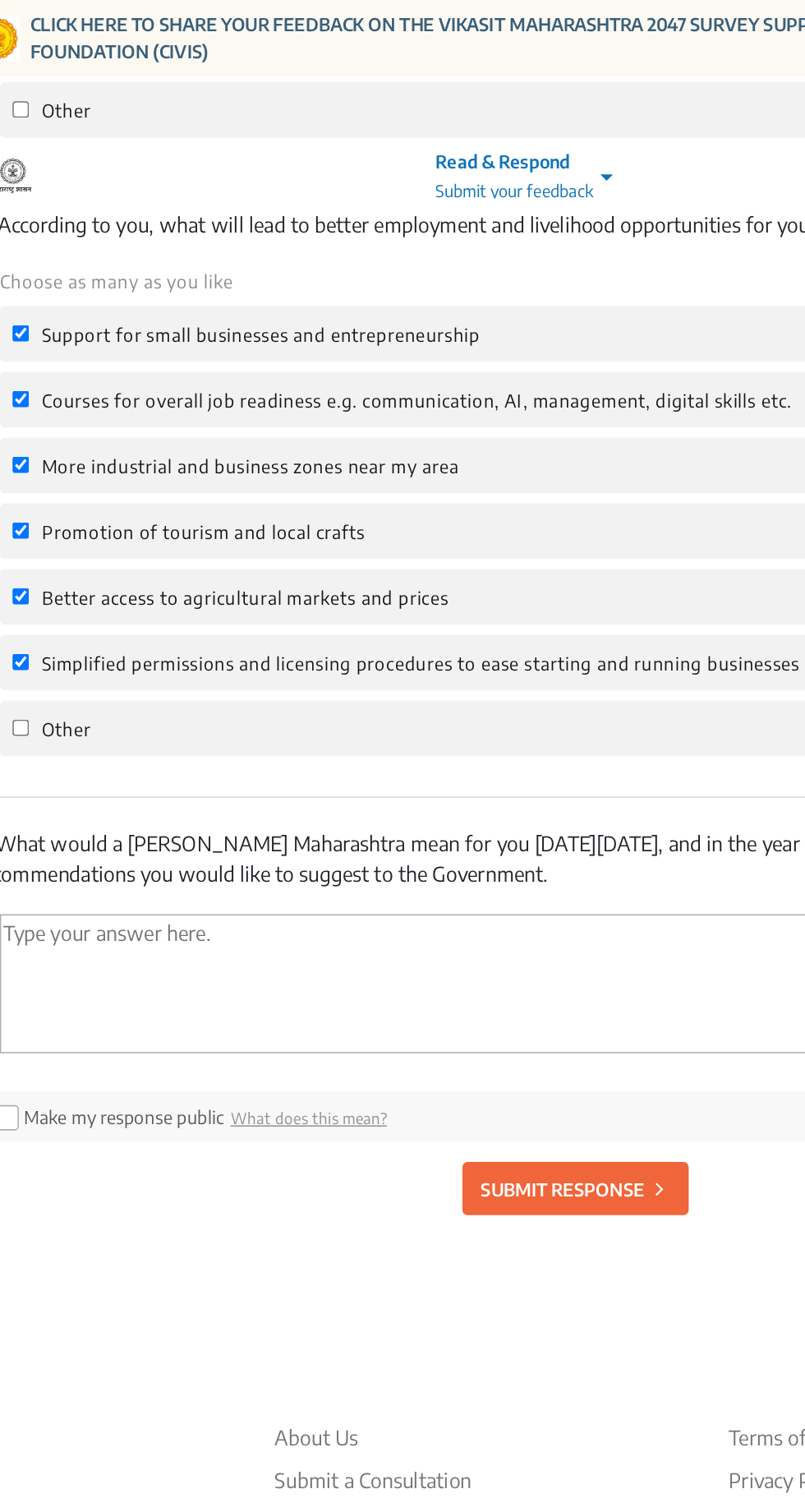 click on "SUBMIT RESPONSE" 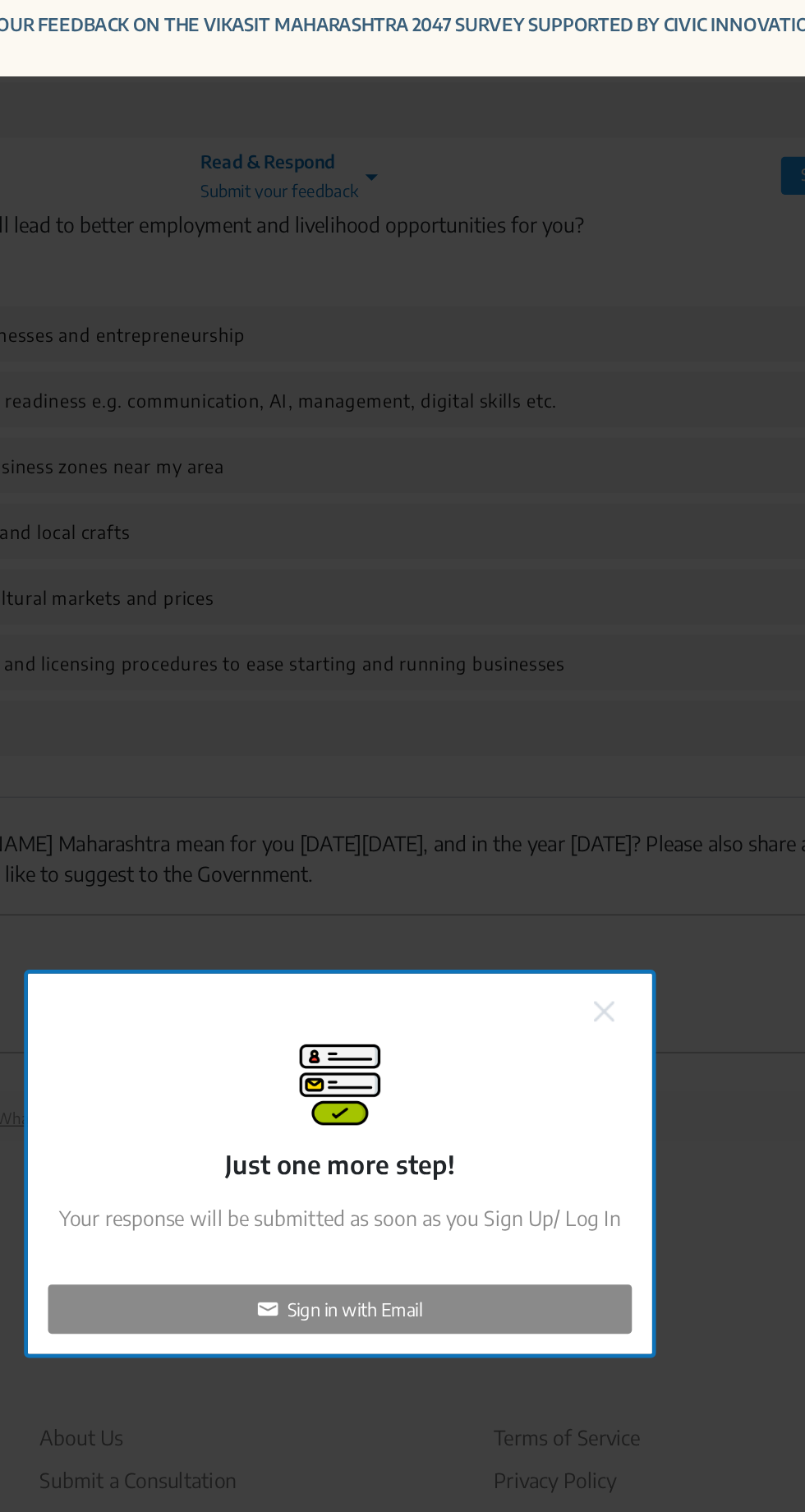 click on "Sign in with Email" 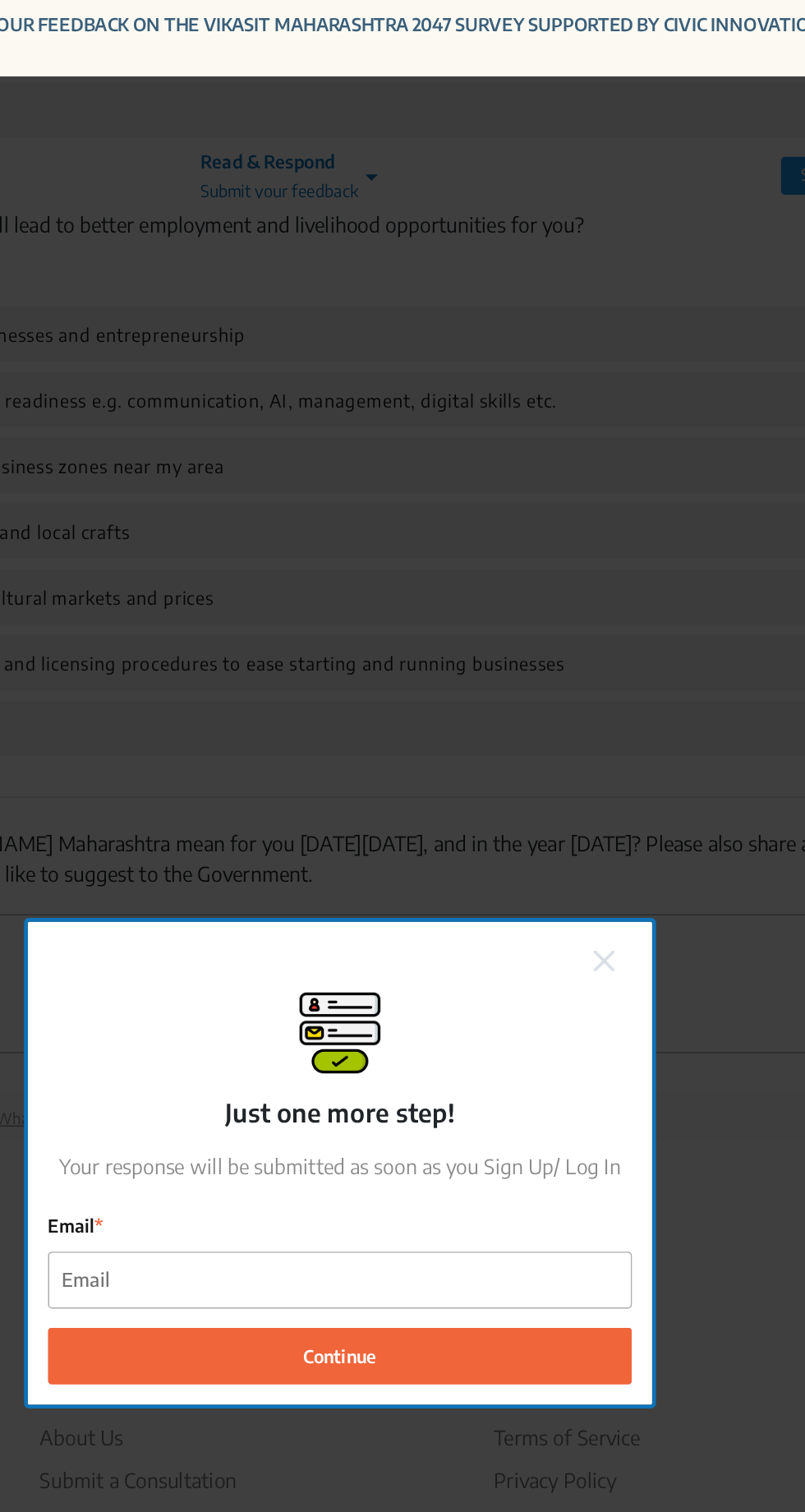 scroll, scrollTop: 154, scrollLeft: 0, axis: vertical 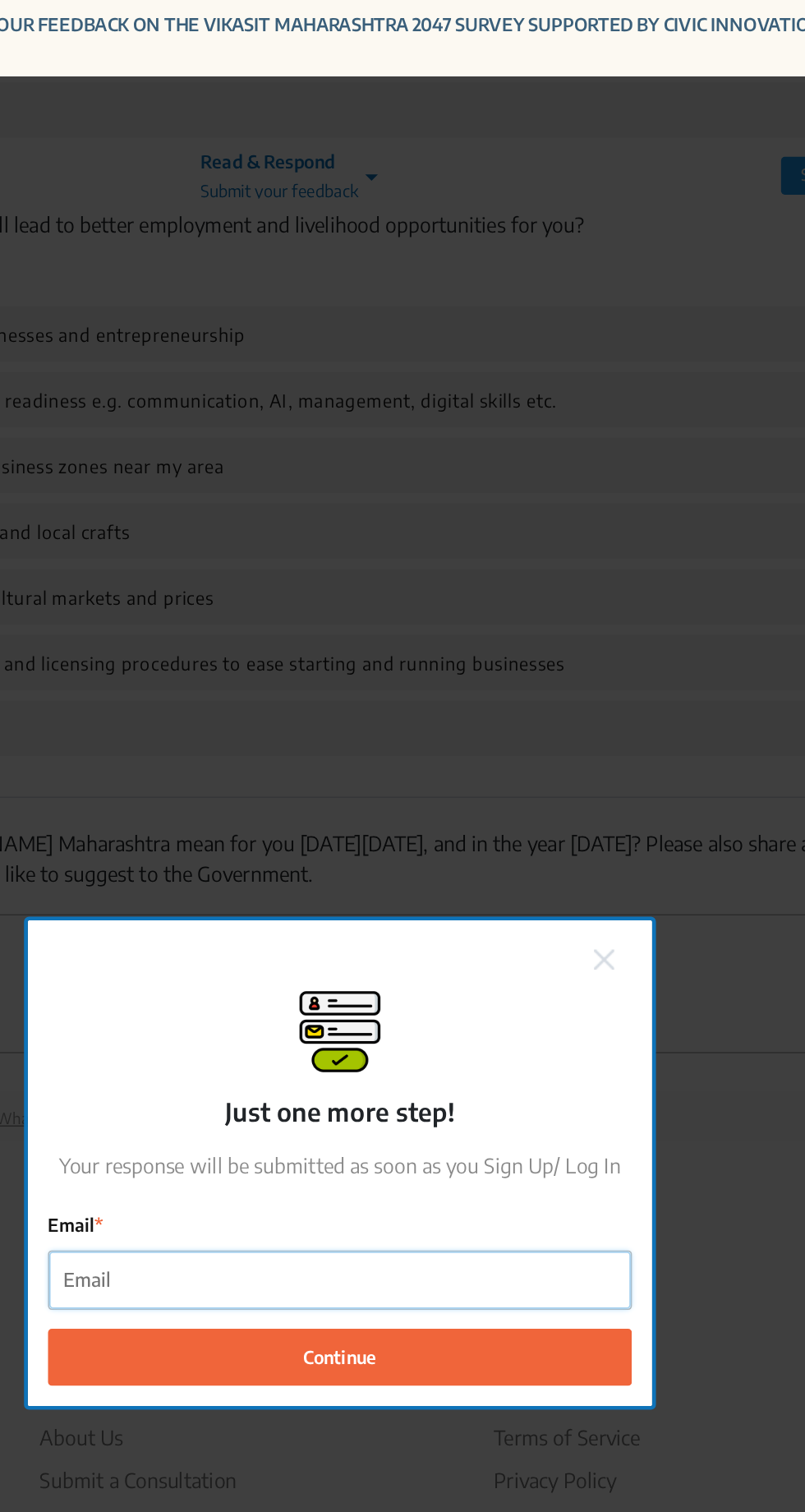 click on "Email" at bounding box center (402, 832) 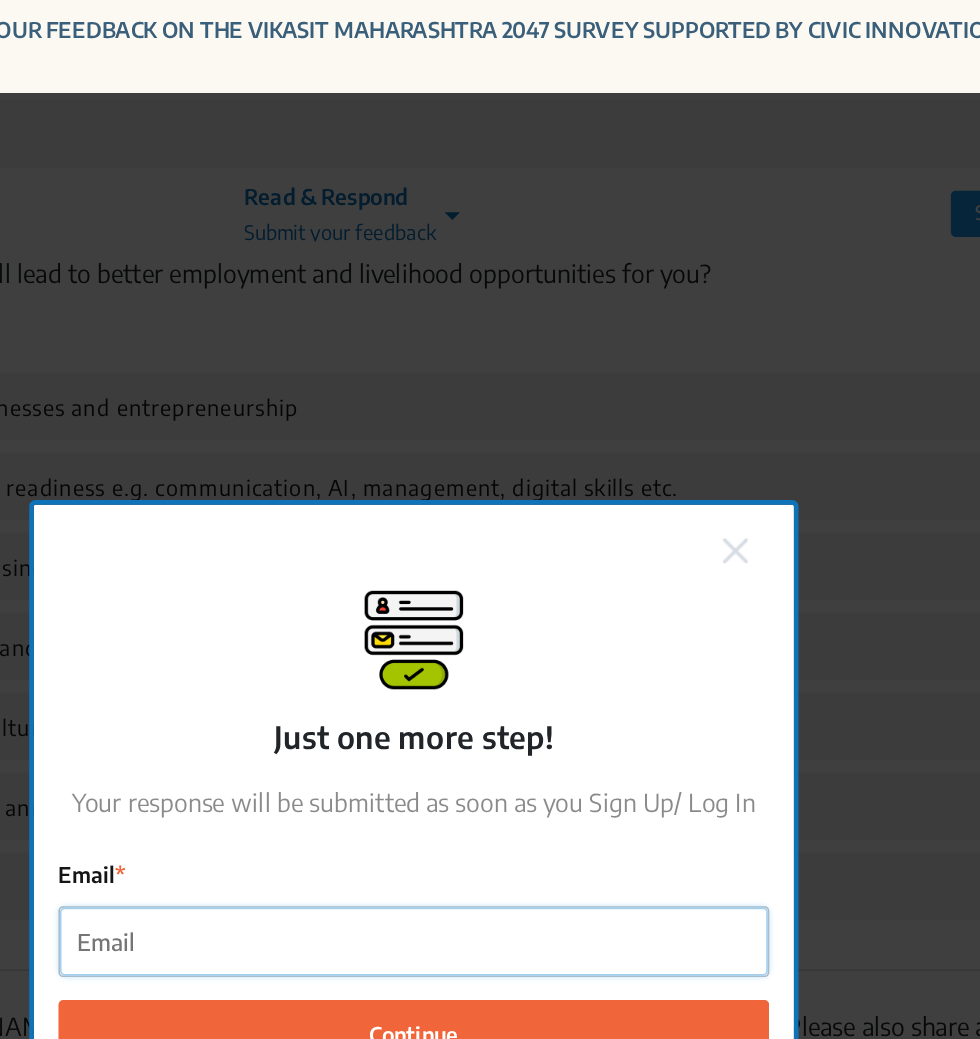 scroll, scrollTop: 0, scrollLeft: 0, axis: both 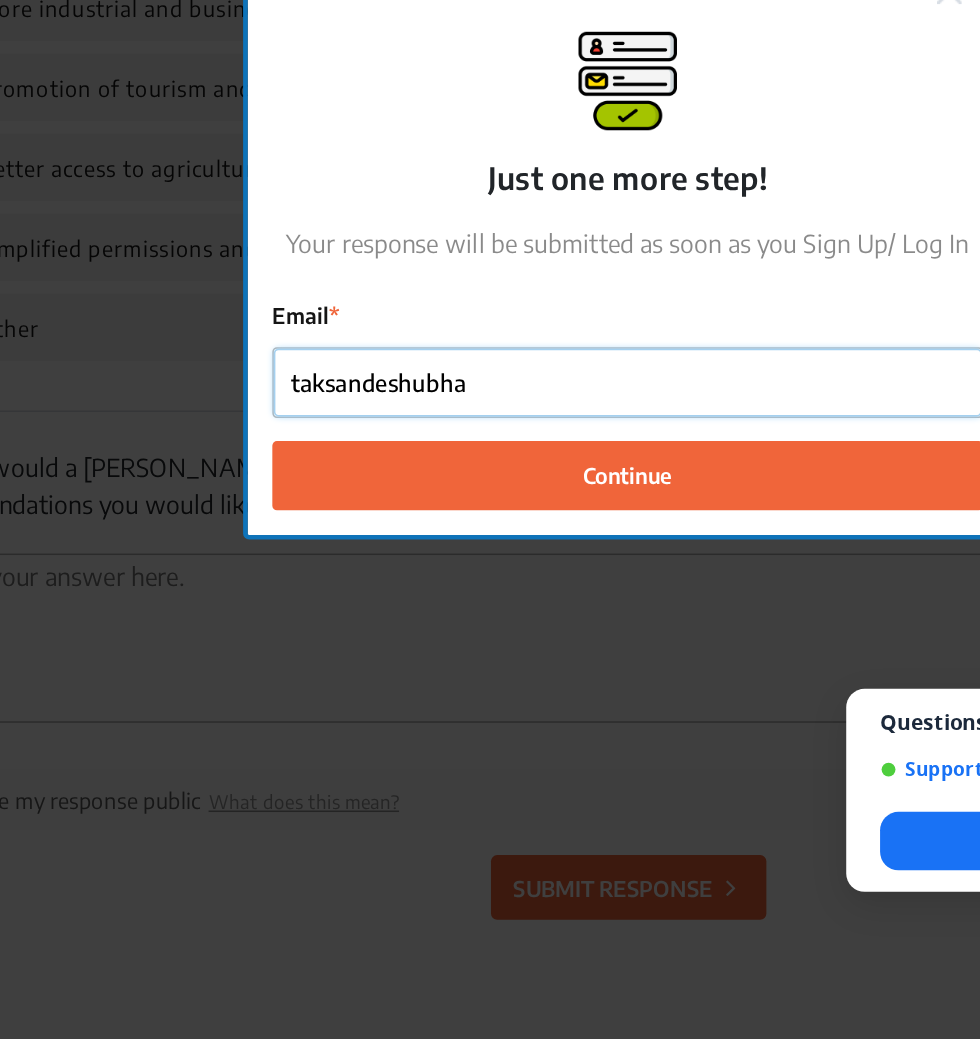 type on "taksandeshubham" 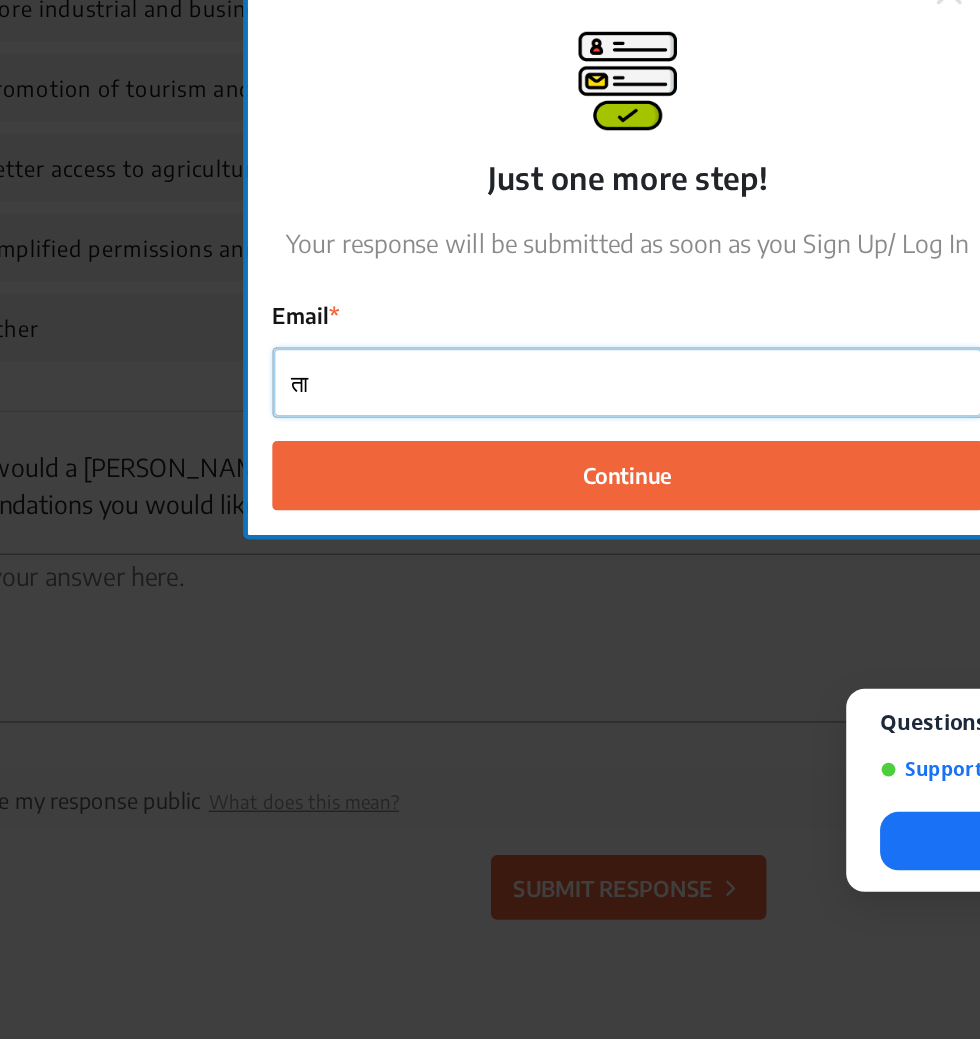 type on "त" 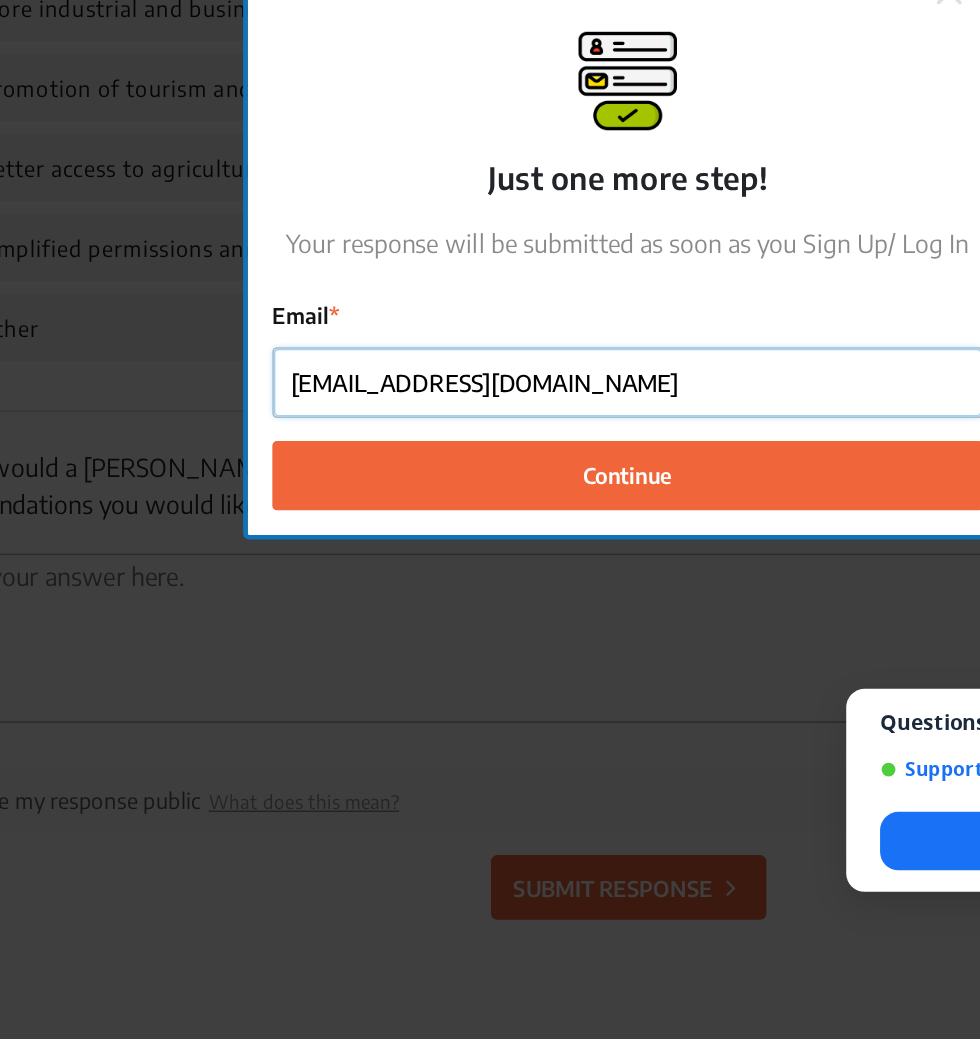 type on "[EMAIL_ADDRESS][DOMAIN_NAME]" 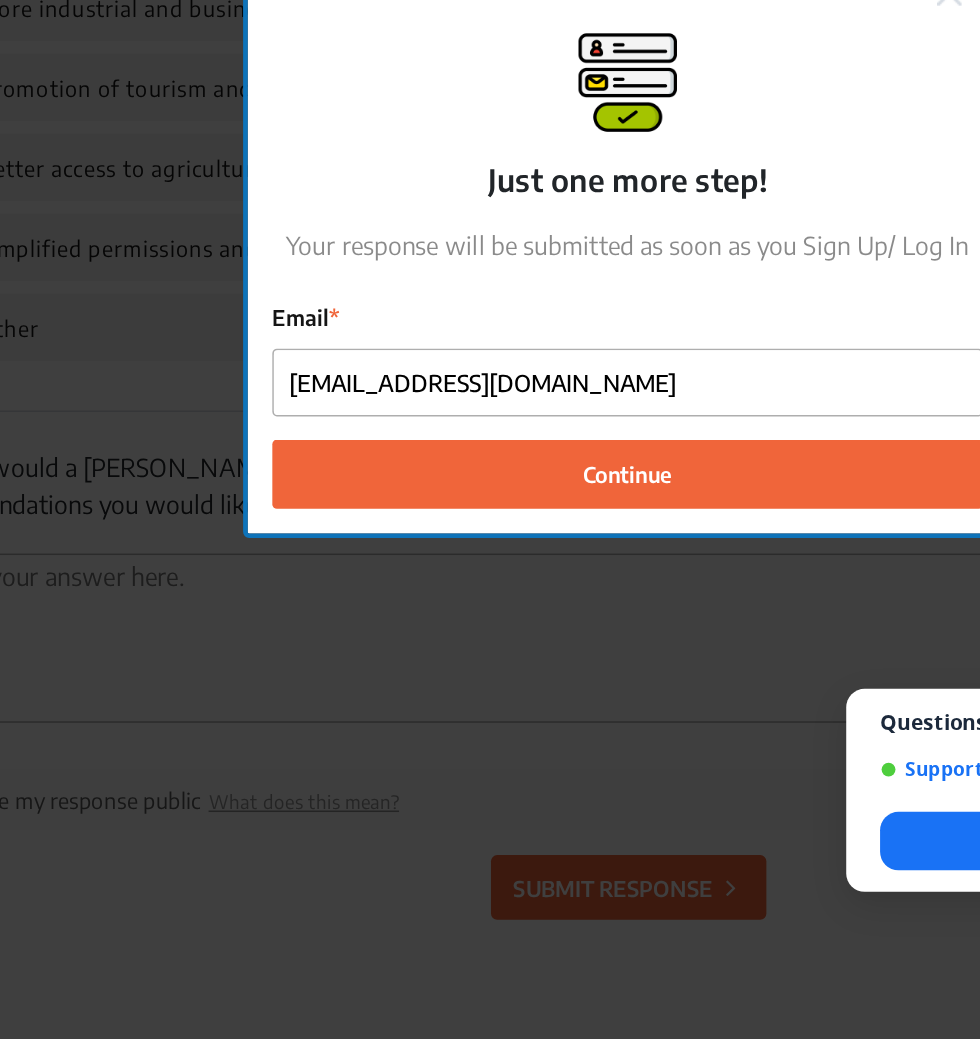click on "Continue" 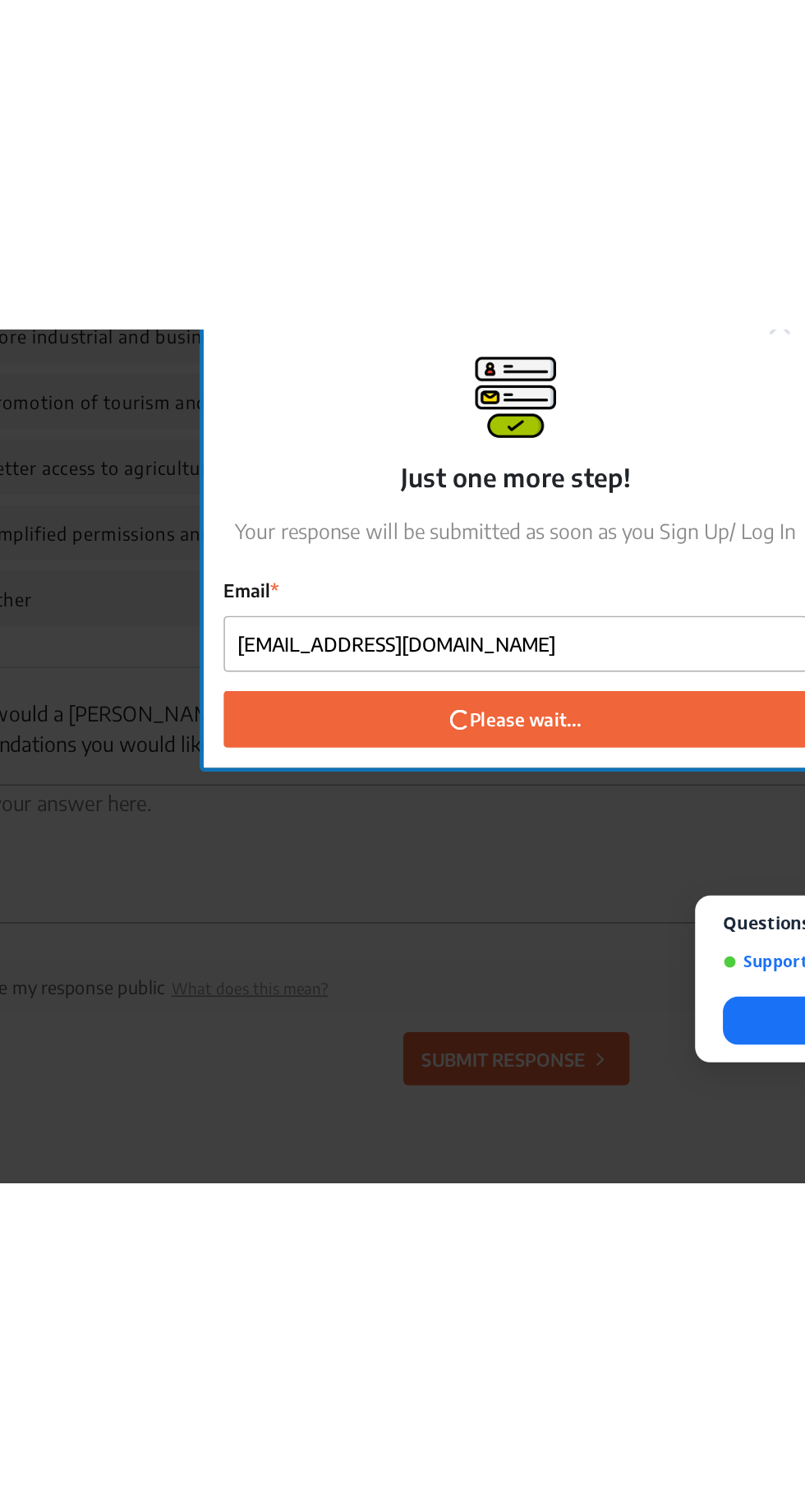 scroll, scrollTop: 2367, scrollLeft: 0, axis: vertical 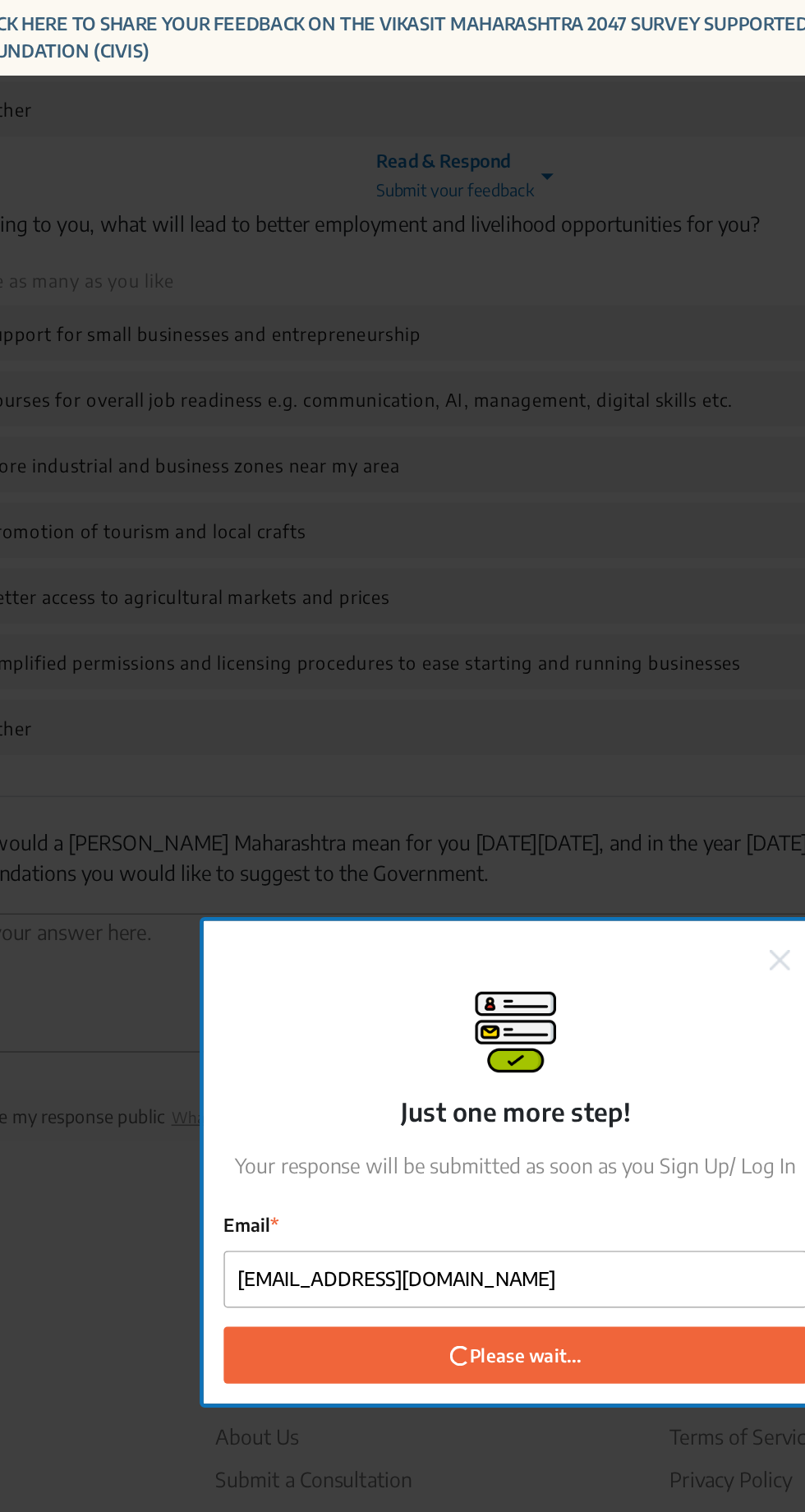 checkbox on "false" 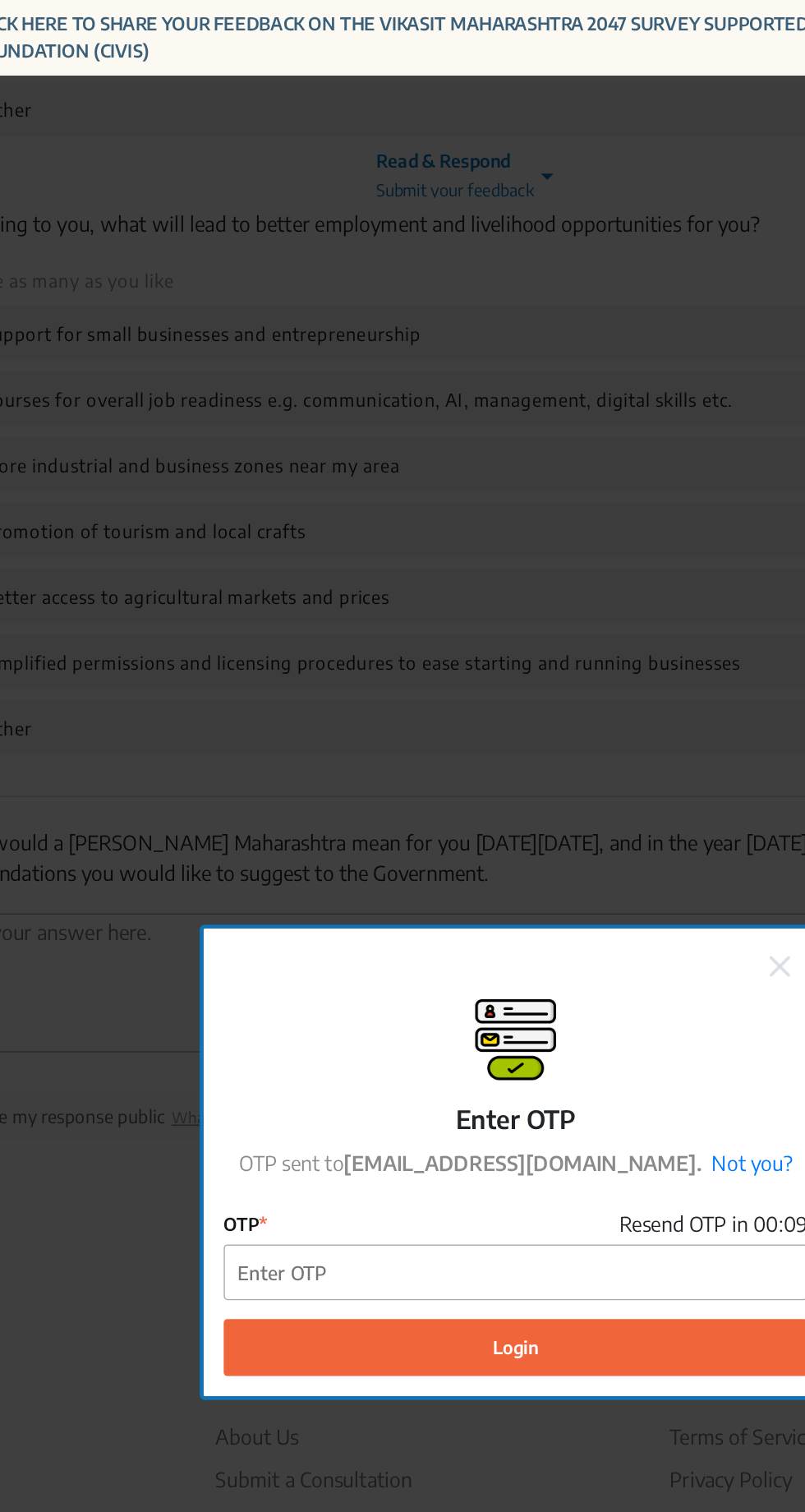 scroll, scrollTop: 125, scrollLeft: 0, axis: vertical 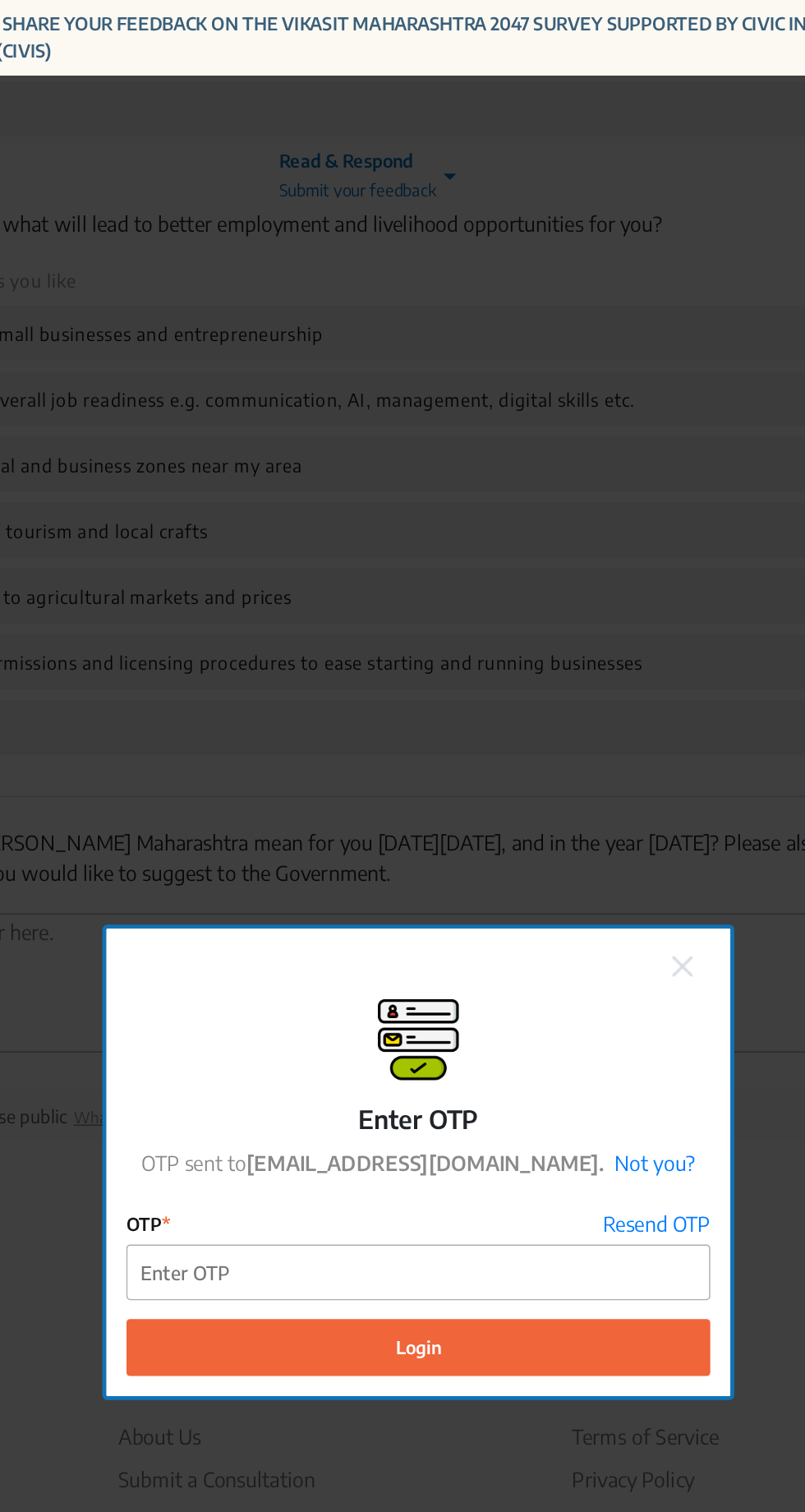 click 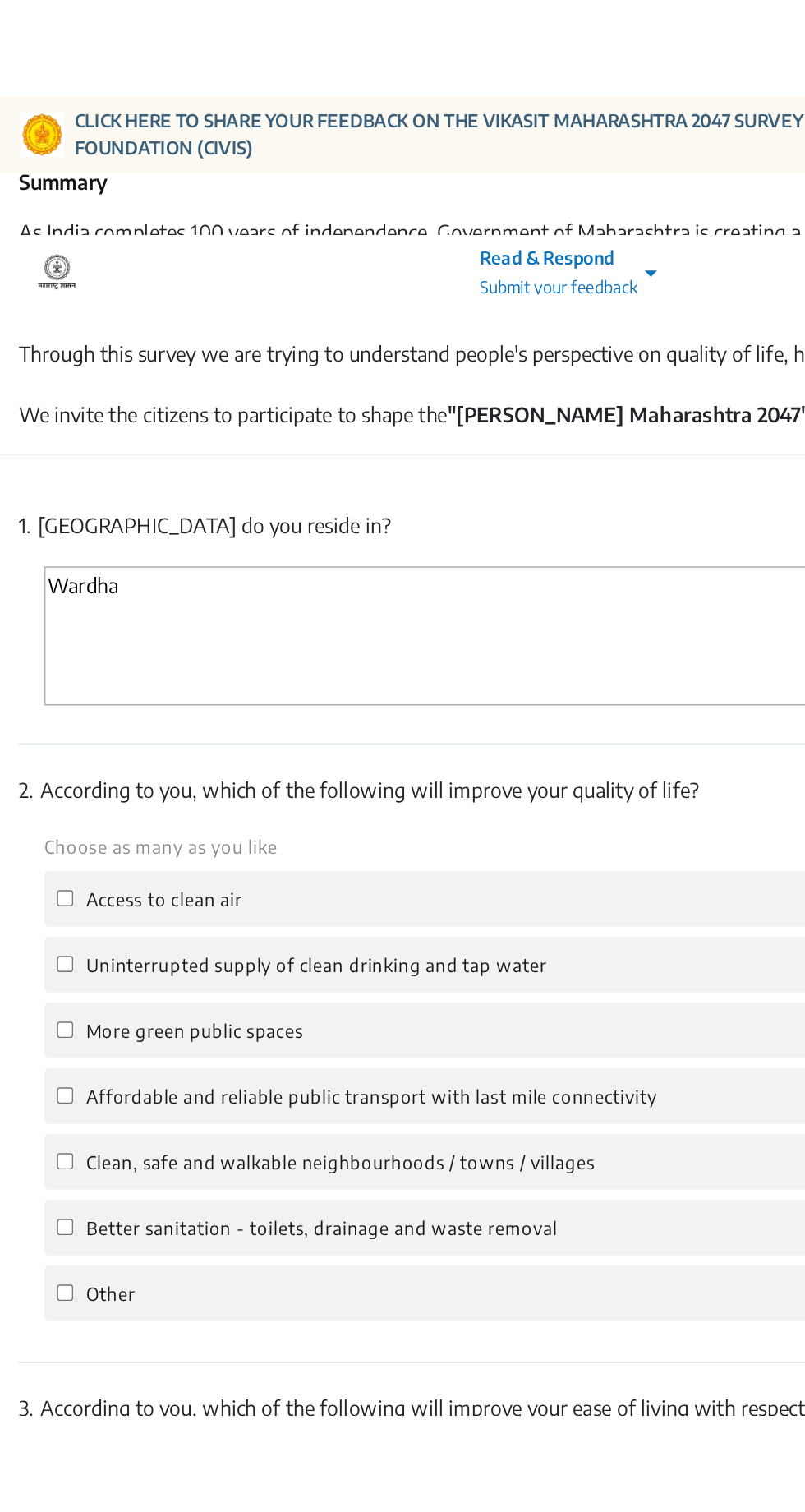 scroll, scrollTop: 0, scrollLeft: 0, axis: both 